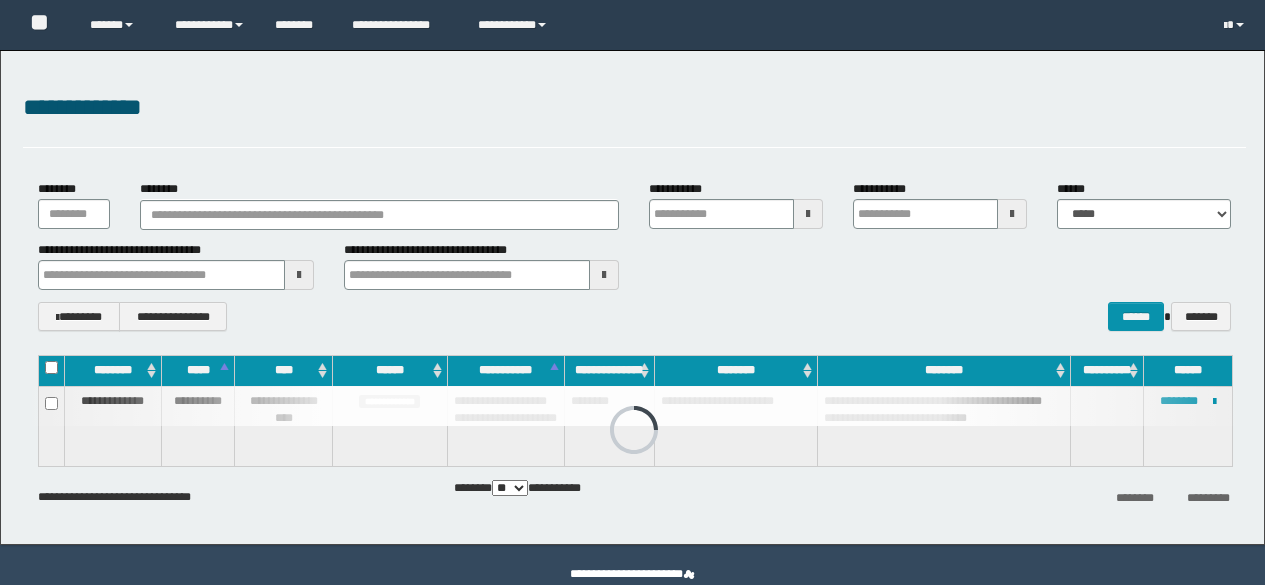 scroll, scrollTop: 36, scrollLeft: 0, axis: vertical 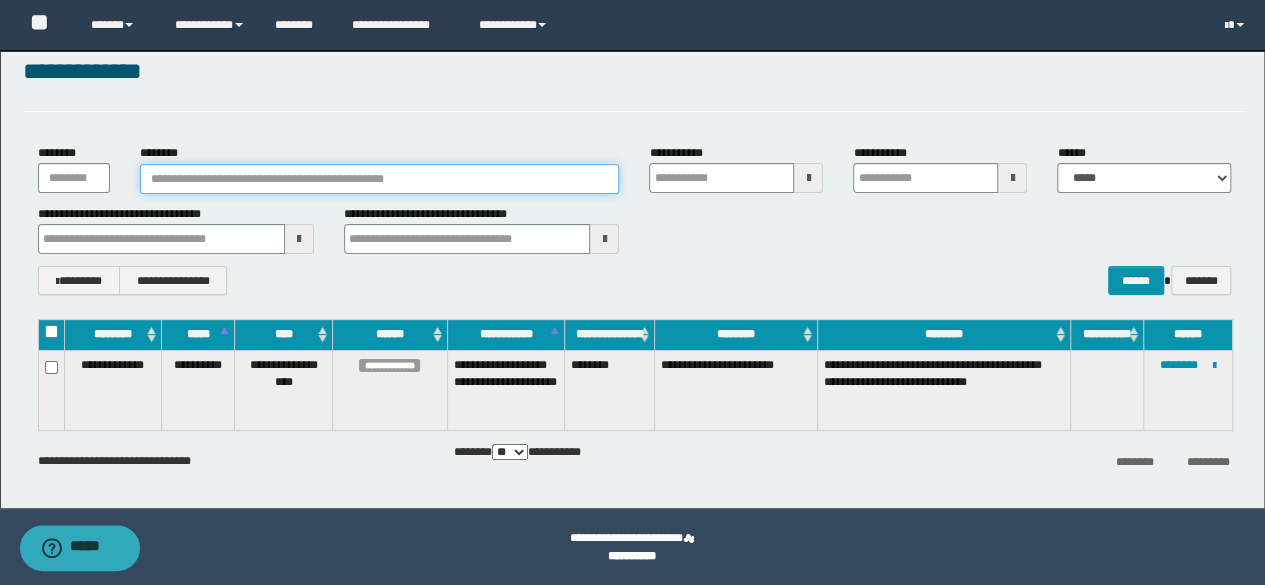 click on "********" at bounding box center (380, 179) 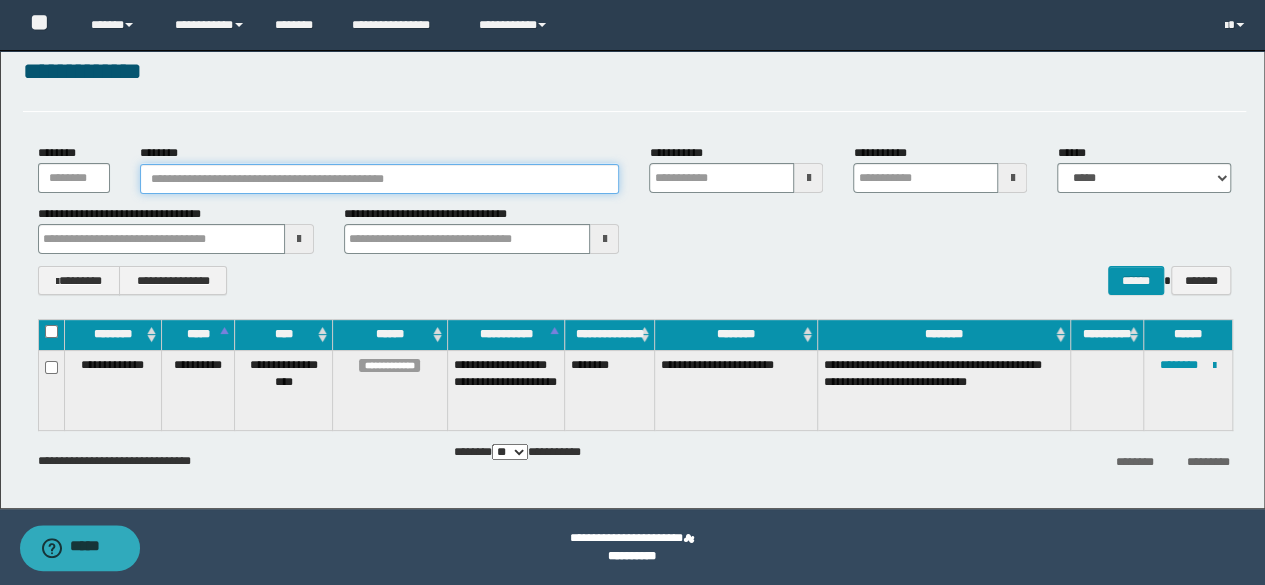 paste on "**********" 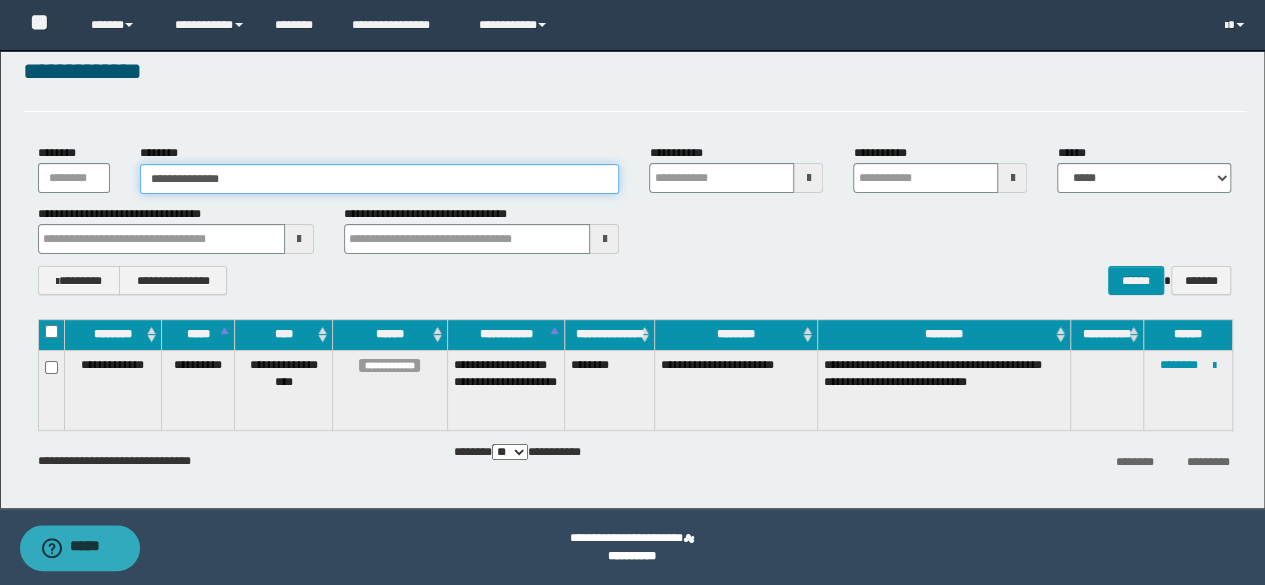 drag, startPoint x: 334, startPoint y: 171, endPoint x: 100, endPoint y: 184, distance: 234.36084 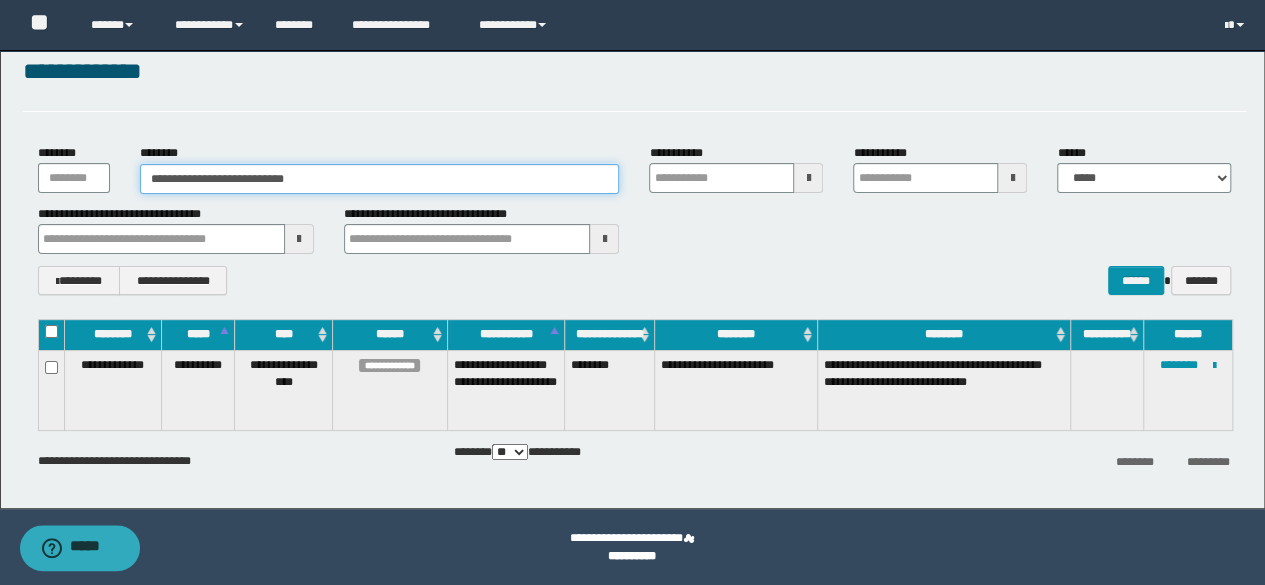 type on "**********" 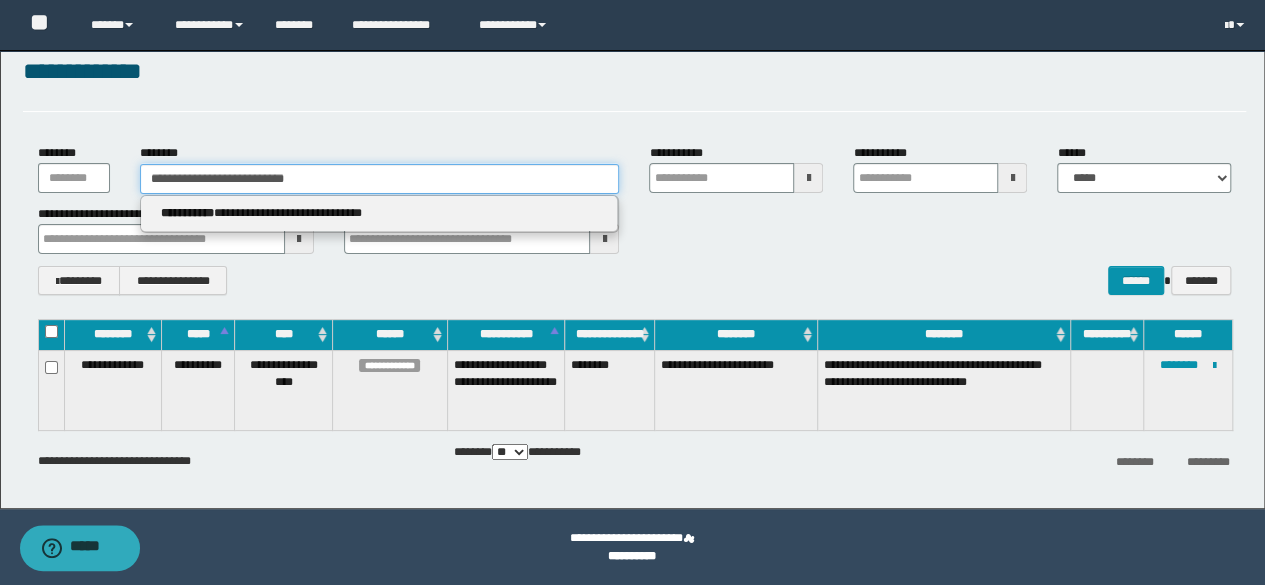 type 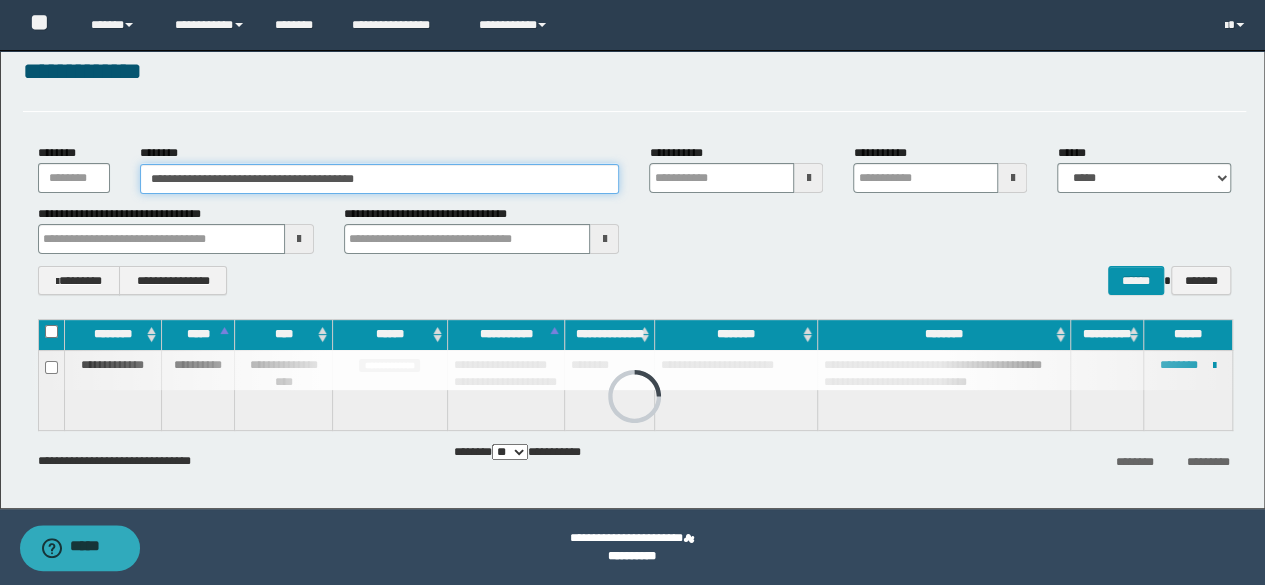 scroll, scrollTop: 2, scrollLeft: 0, axis: vertical 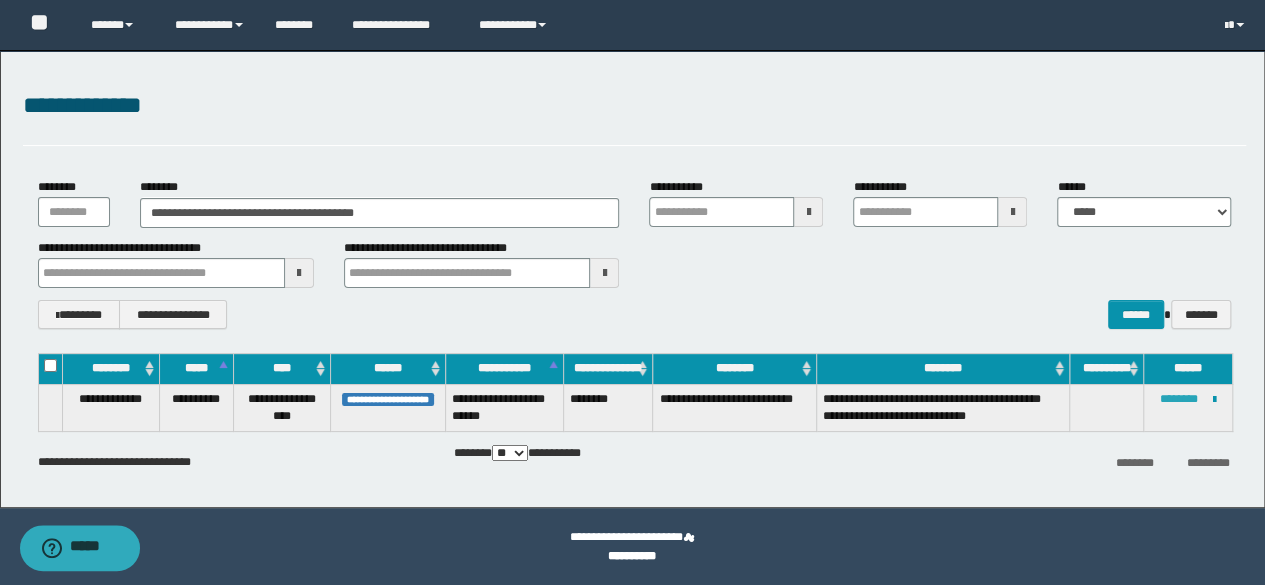 click on "********" at bounding box center (1179, 399) 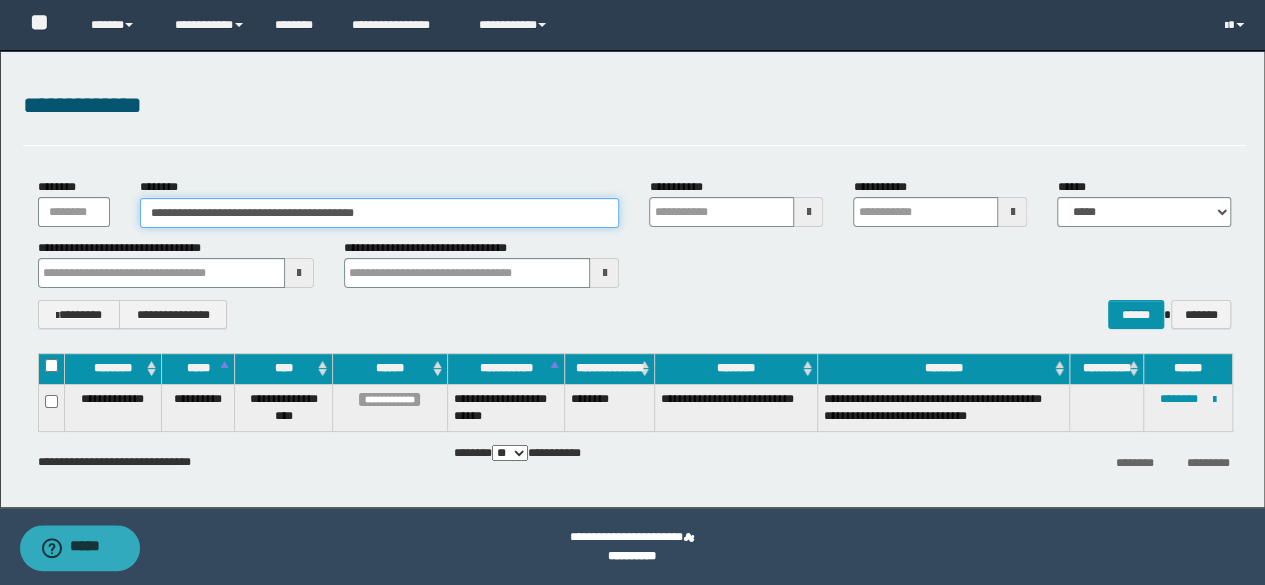 click on "**********" at bounding box center (380, 213) 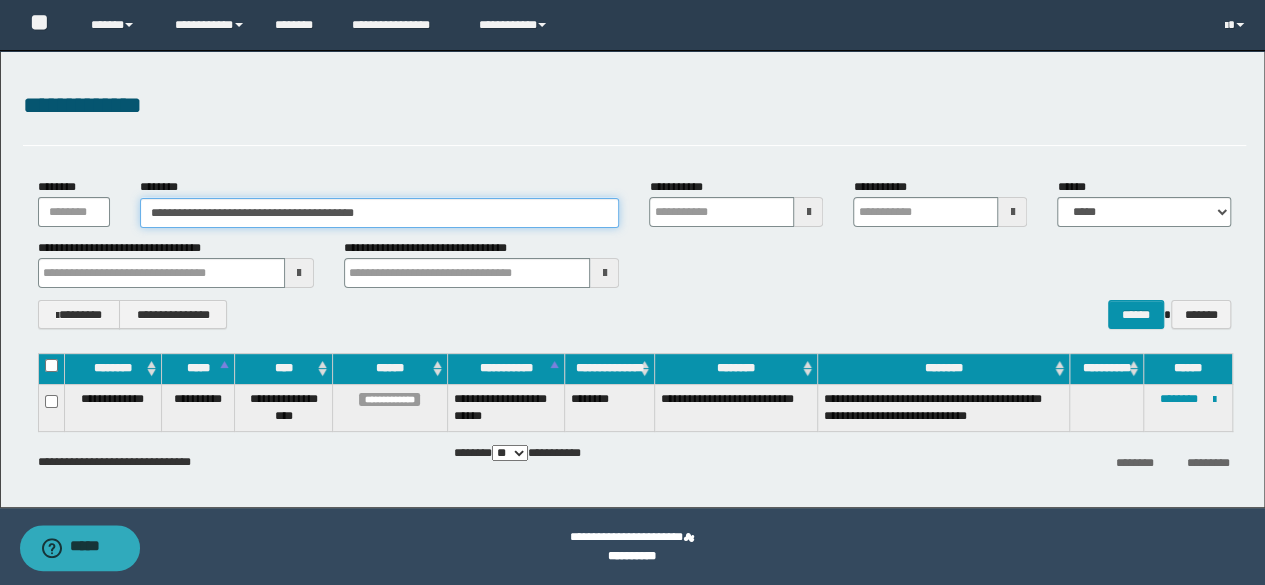 paste 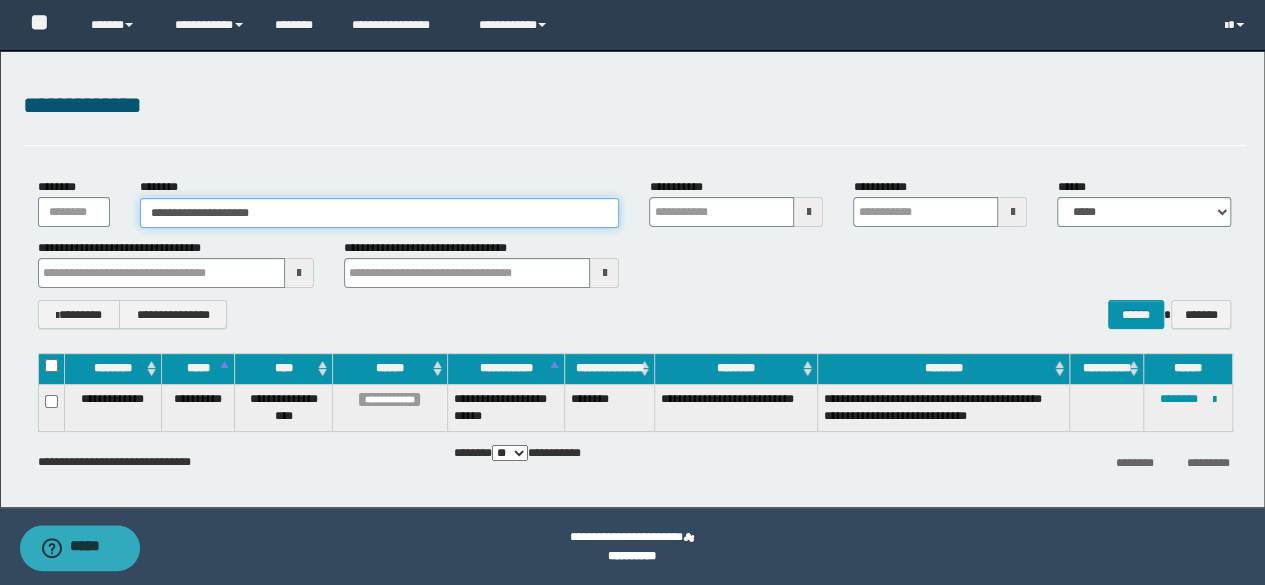 type on "**********" 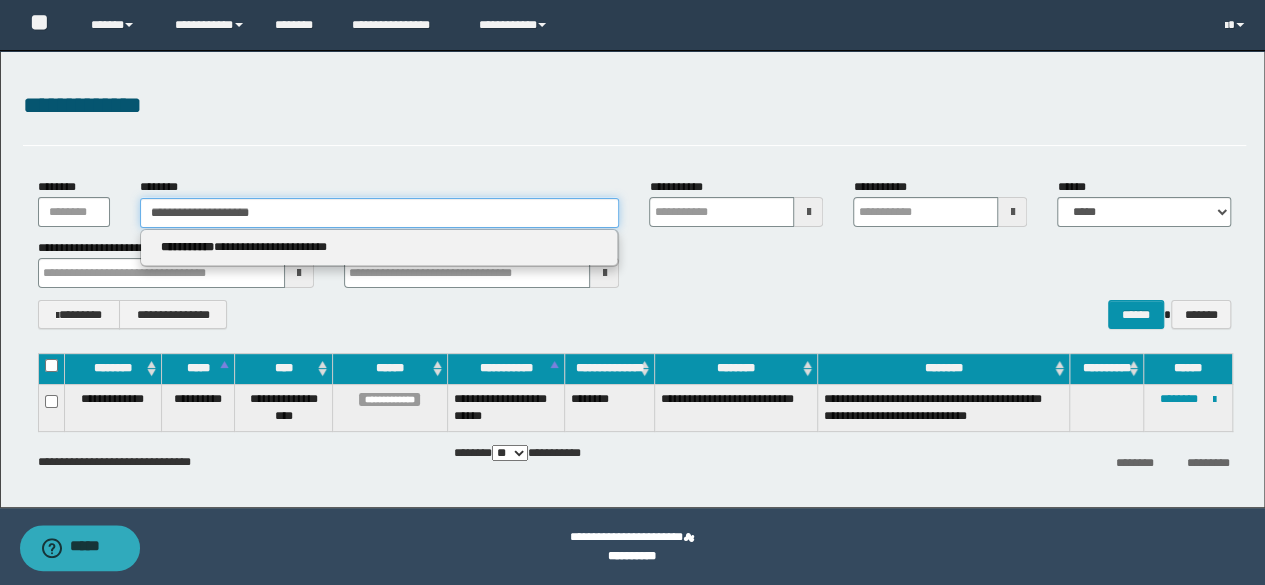 type 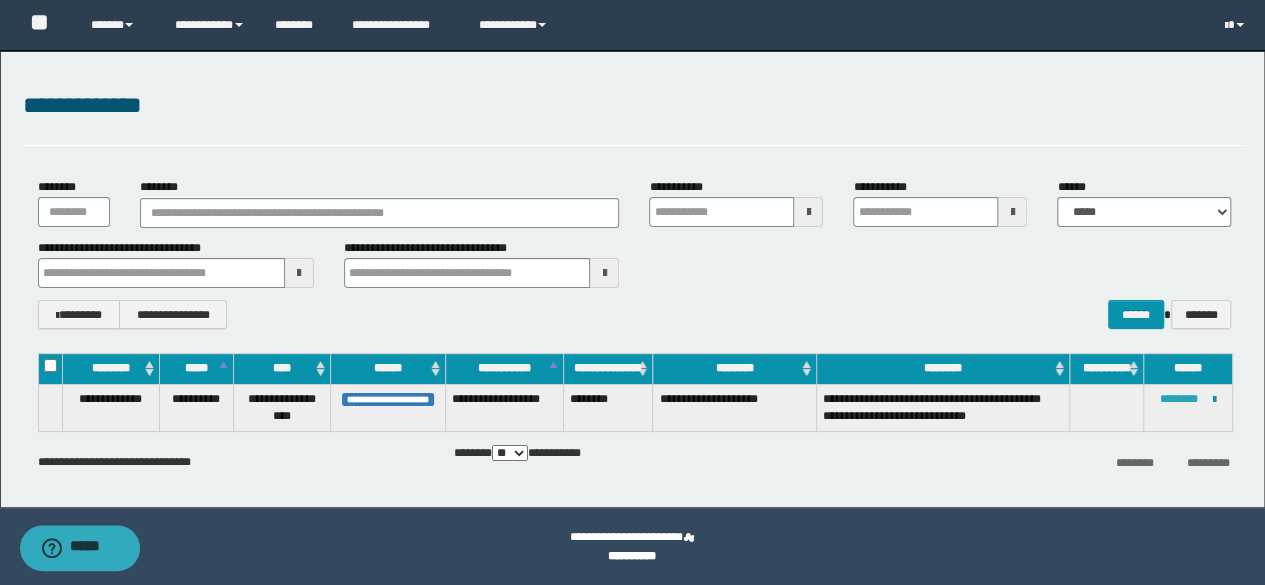 click on "********" at bounding box center [1179, 399] 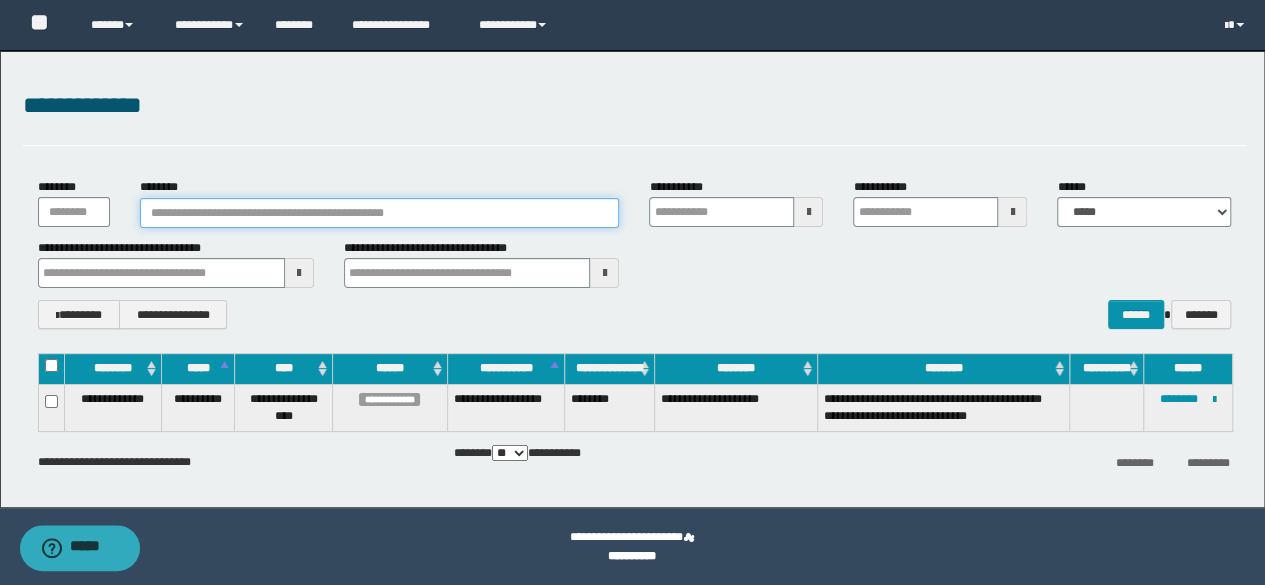 click on "********" at bounding box center (380, 213) 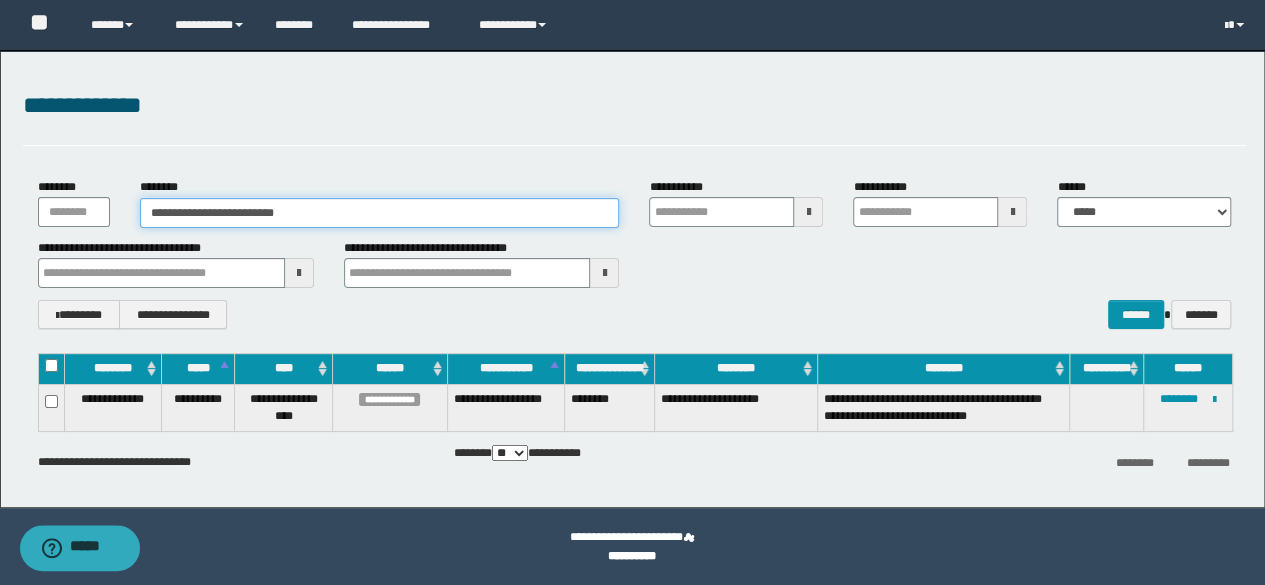 type on "**********" 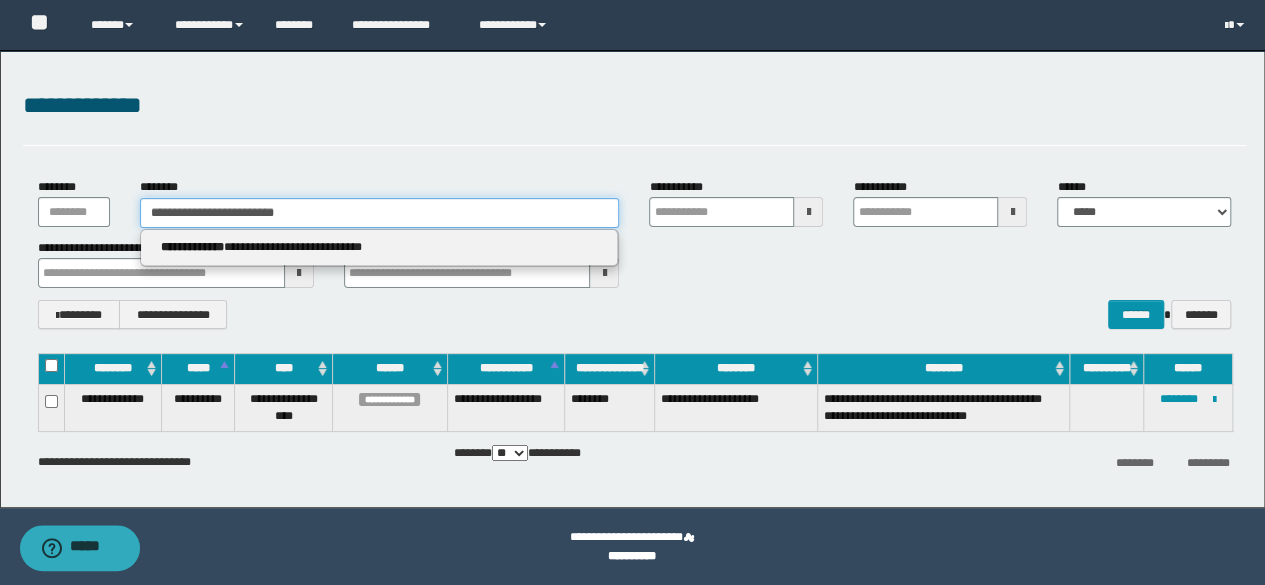 type 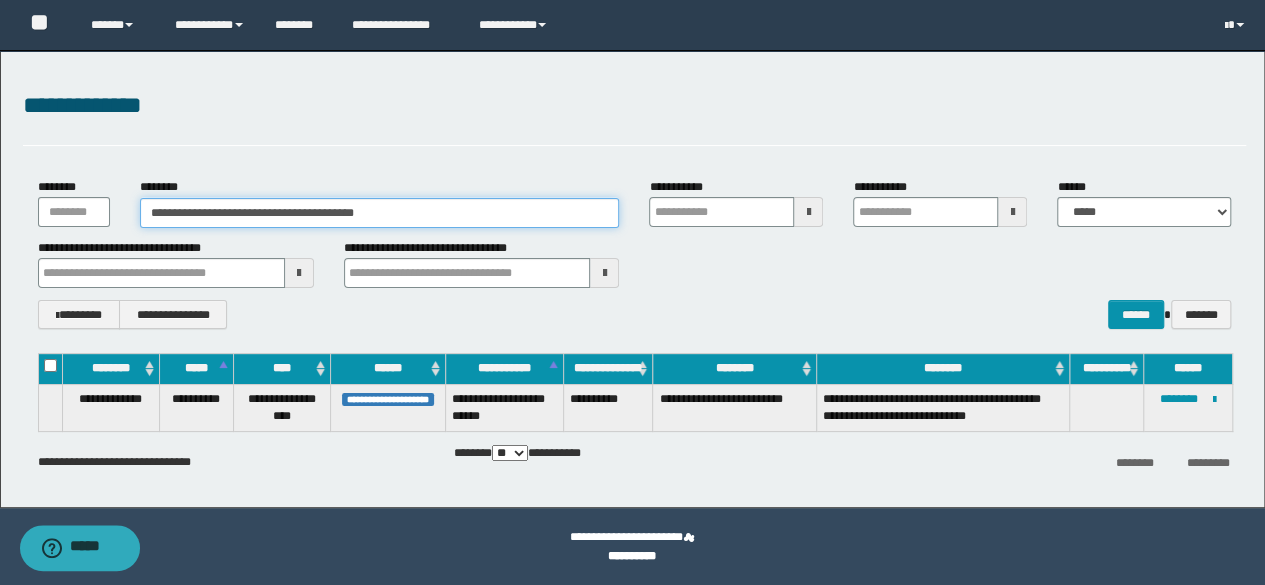 type 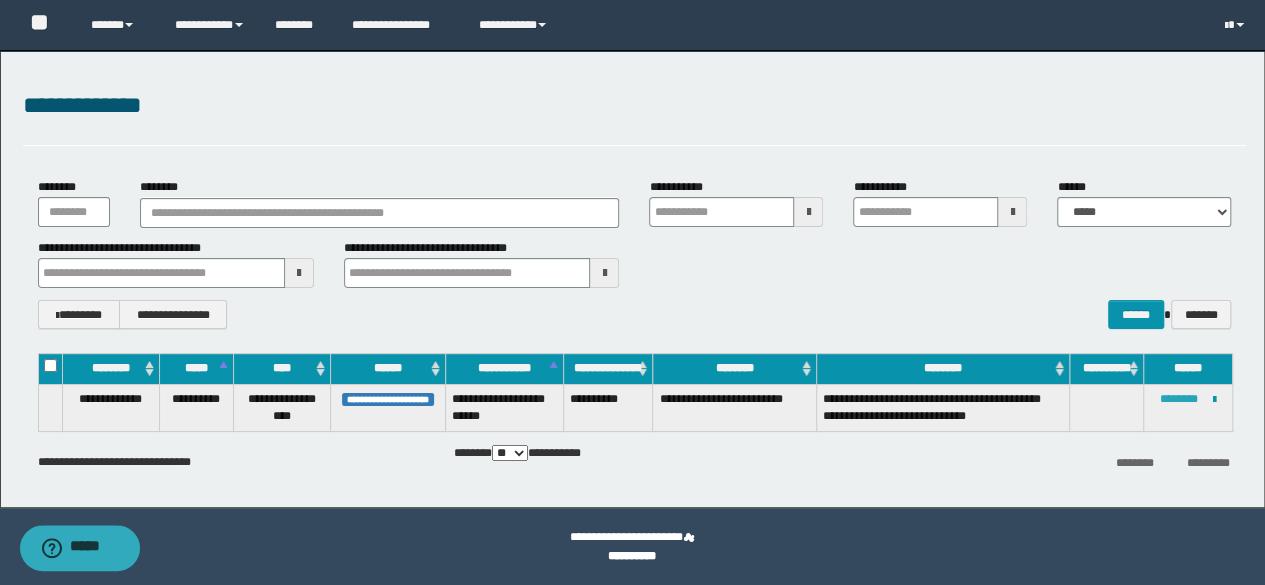 click on "********" at bounding box center [1179, 399] 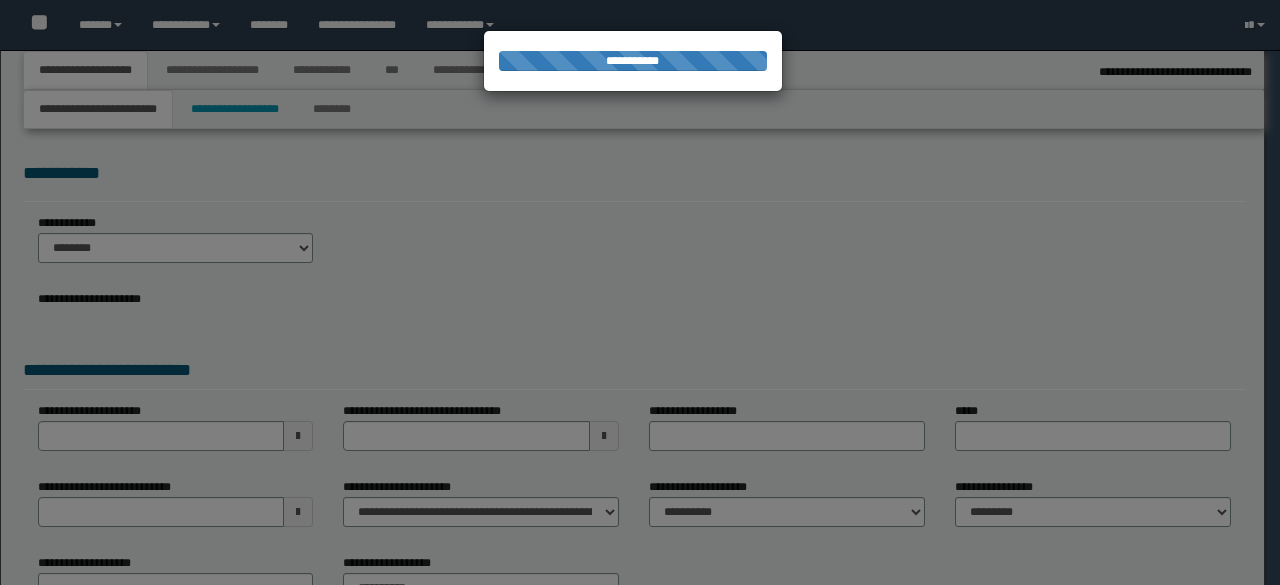 select on "*" 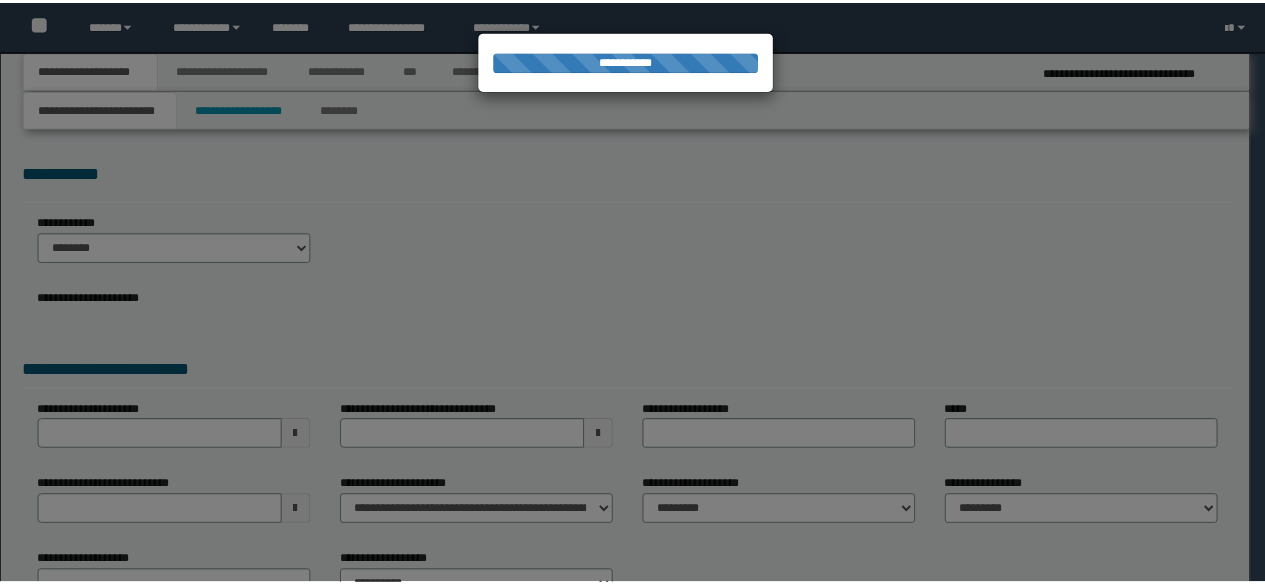 scroll, scrollTop: 0, scrollLeft: 0, axis: both 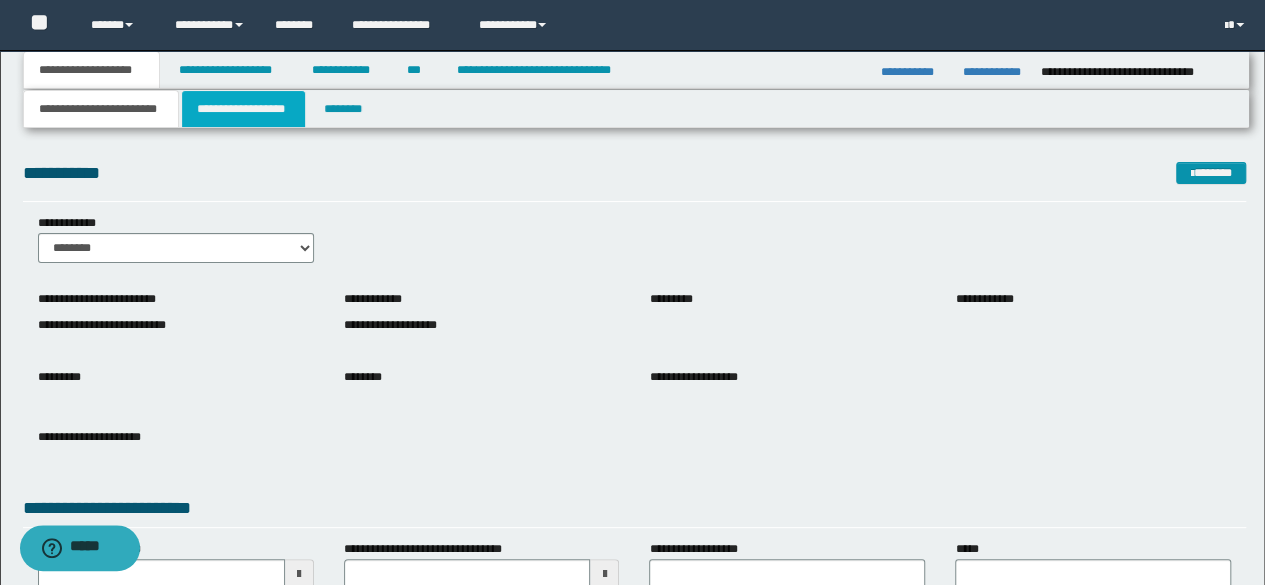 click on "**********" at bounding box center [243, 109] 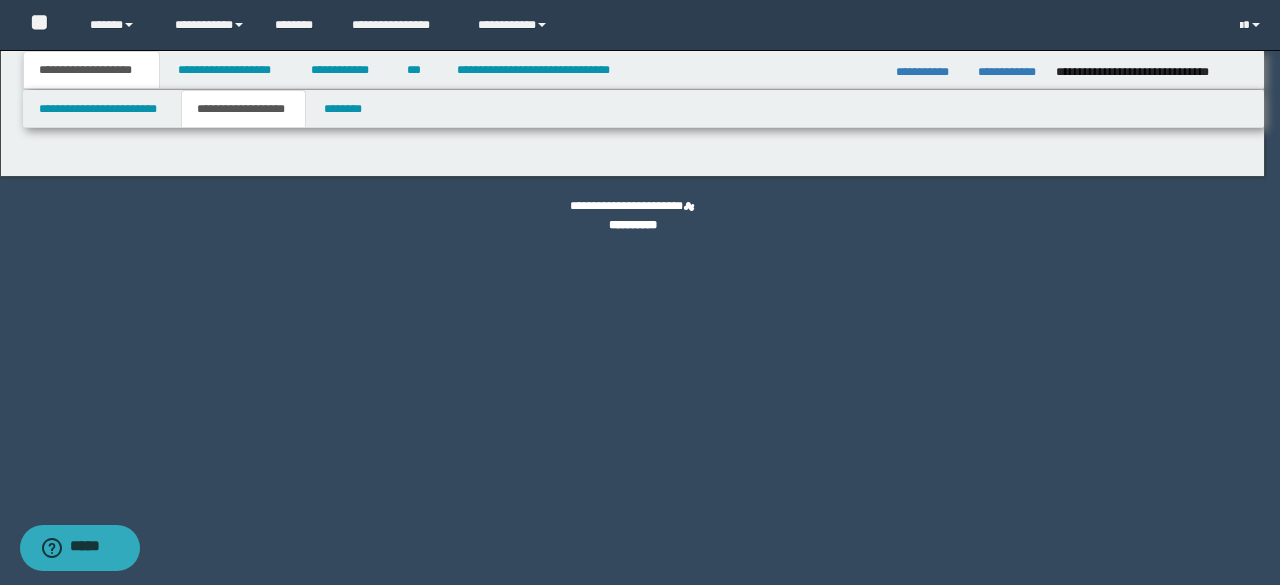 type on "********" 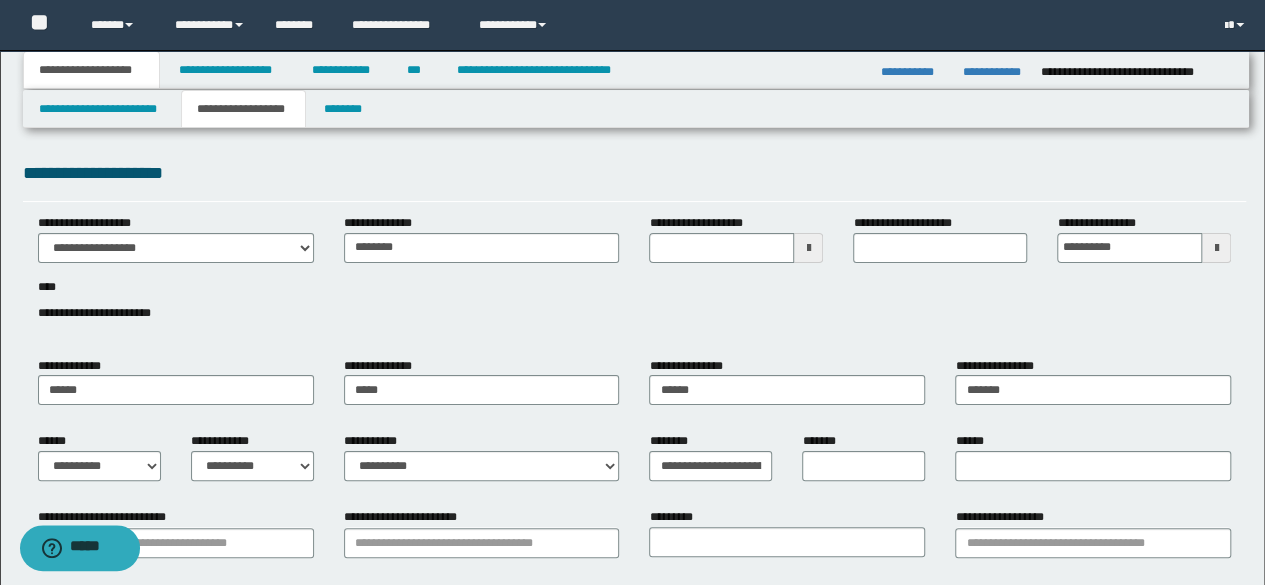 type 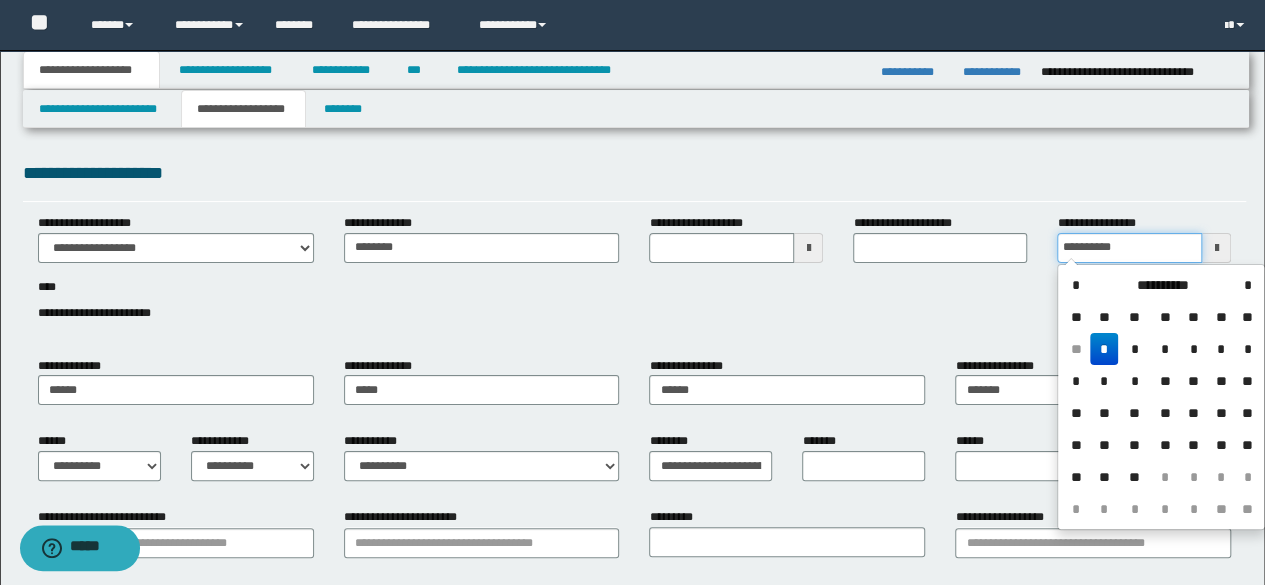 drag, startPoint x: 1132, startPoint y: 249, endPoint x: 1044, endPoint y: 257, distance: 88.362885 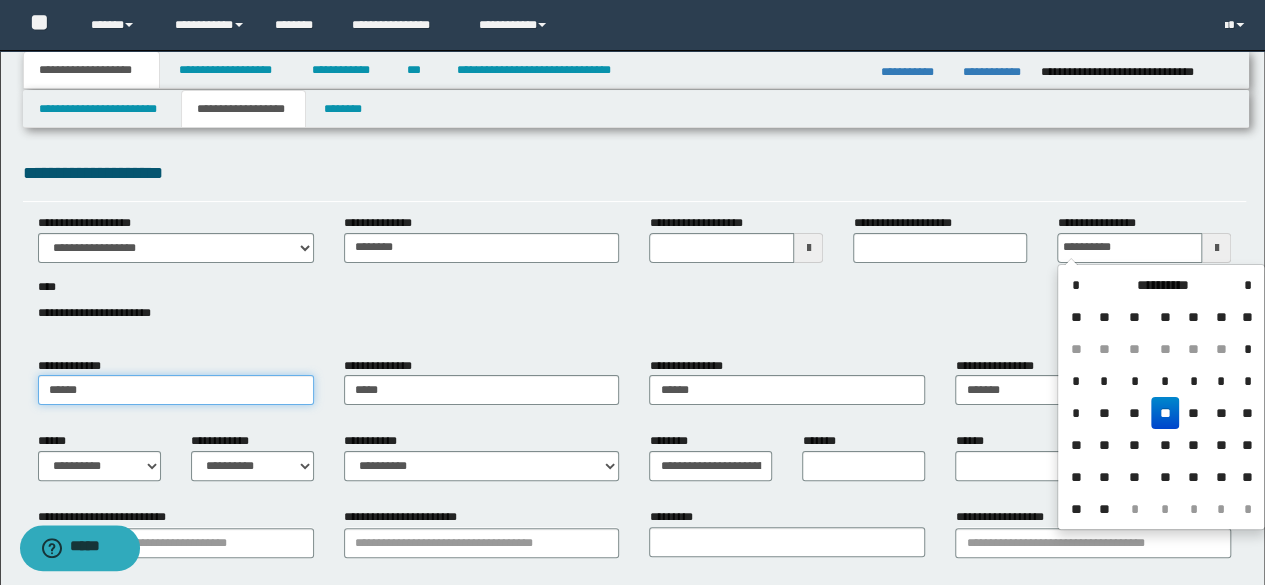 type on "**********" 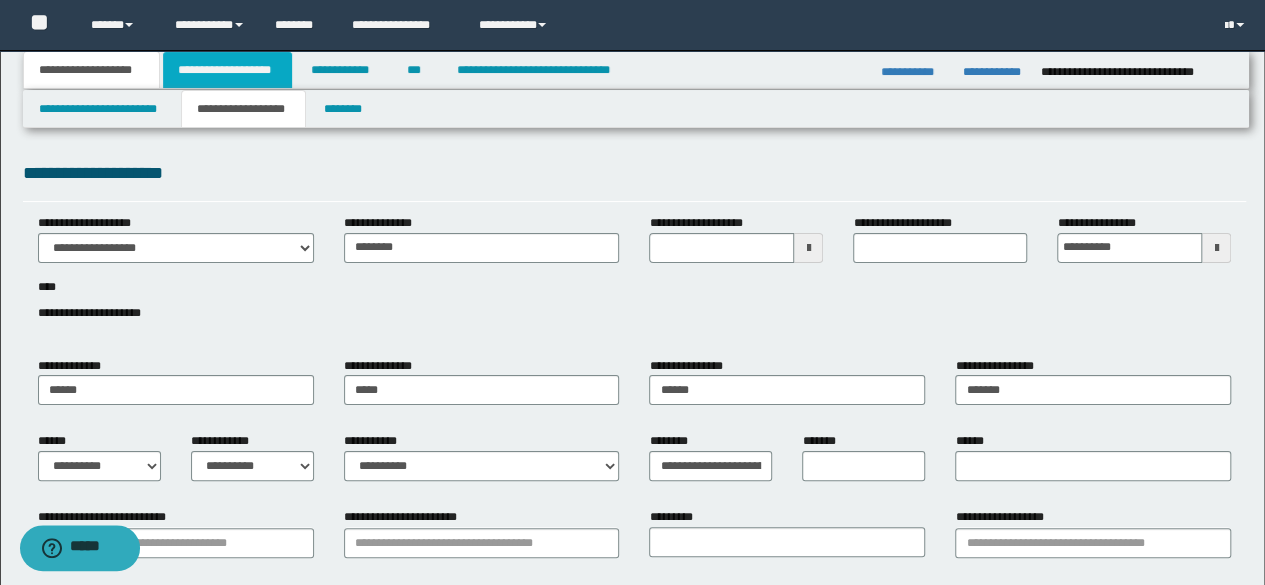 click on "**********" at bounding box center (227, 70) 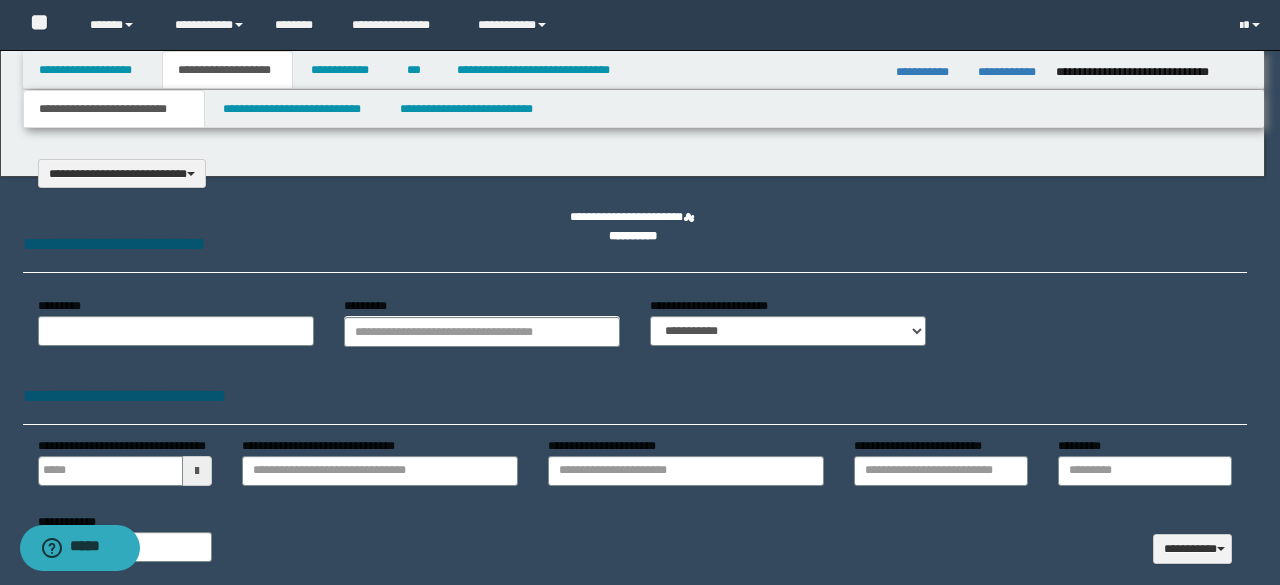 select on "*" 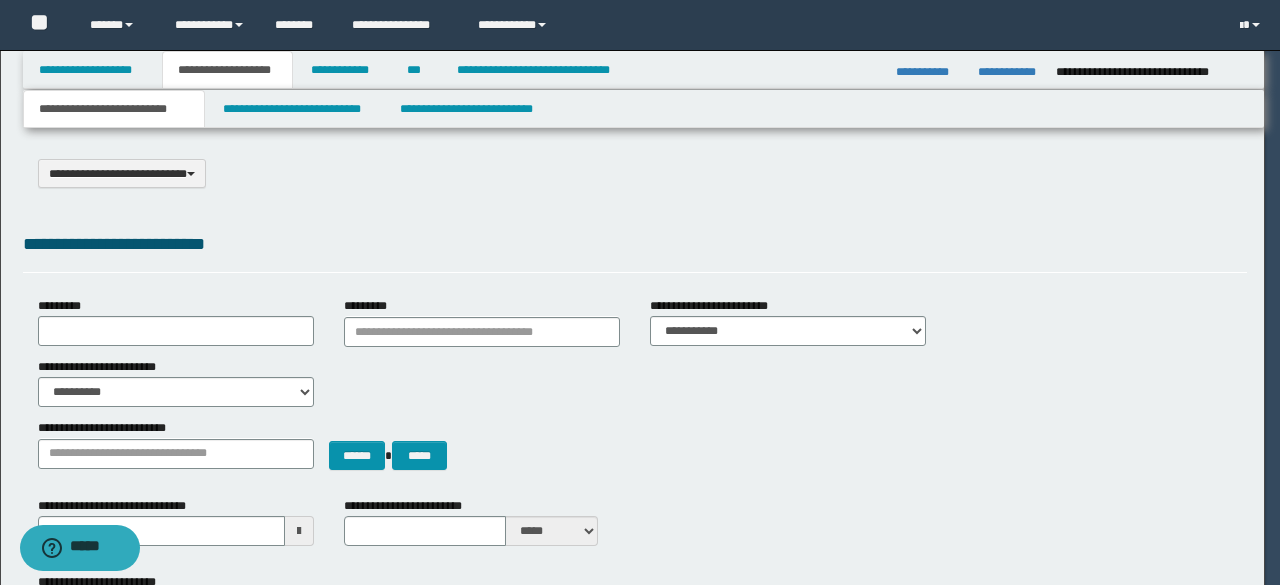 scroll, scrollTop: 0, scrollLeft: 0, axis: both 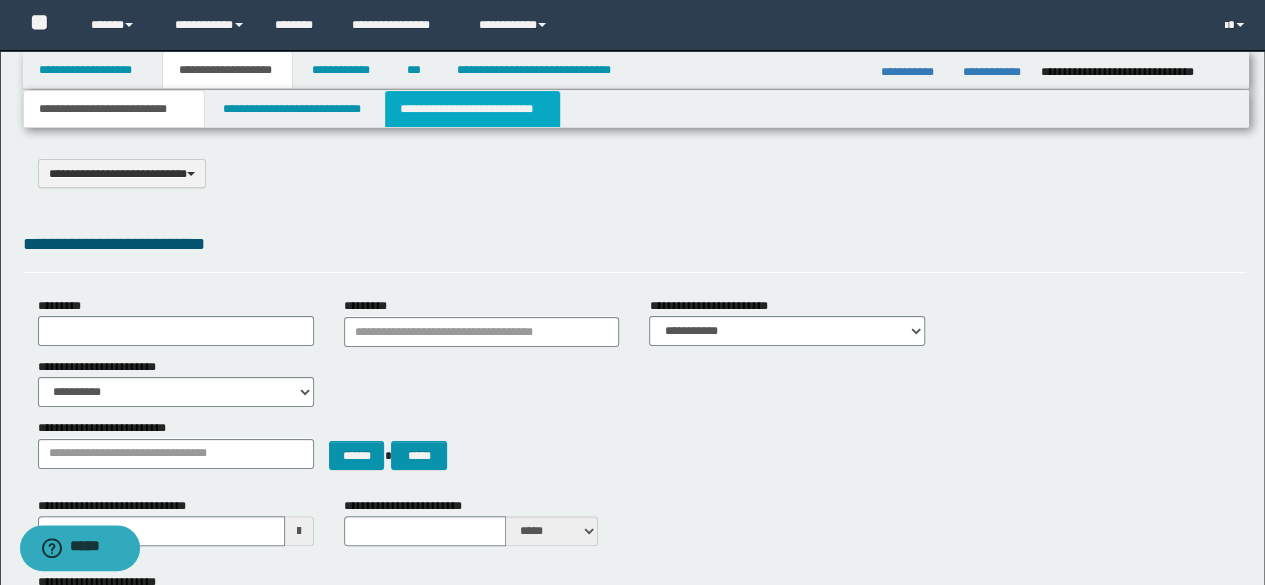 click on "**********" at bounding box center (472, 109) 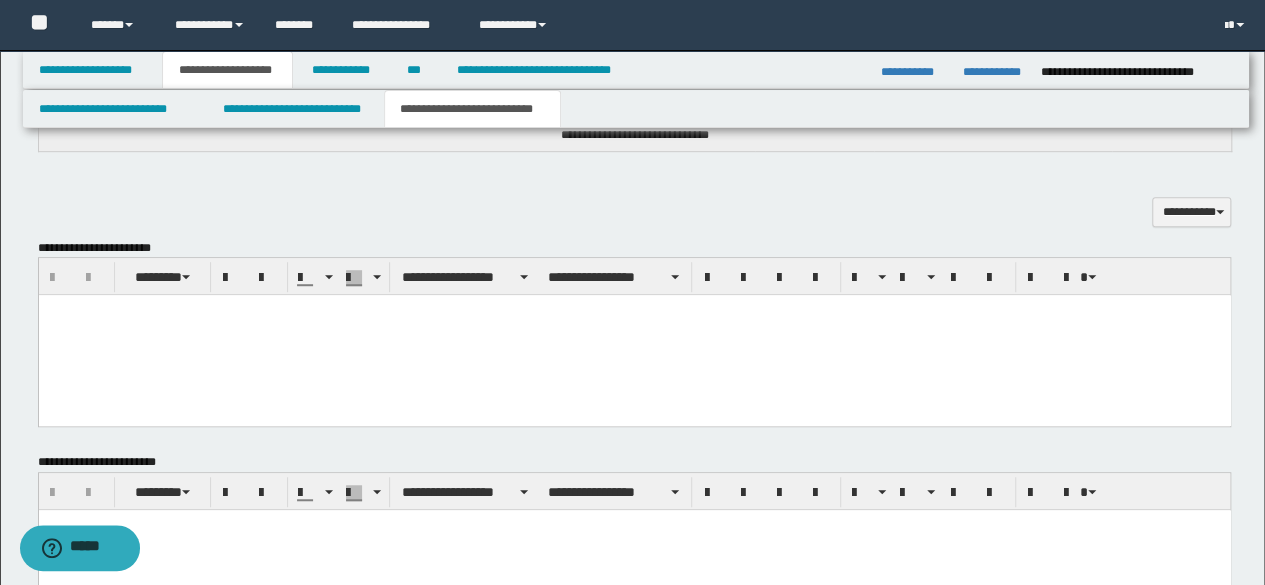 scroll, scrollTop: 600, scrollLeft: 0, axis: vertical 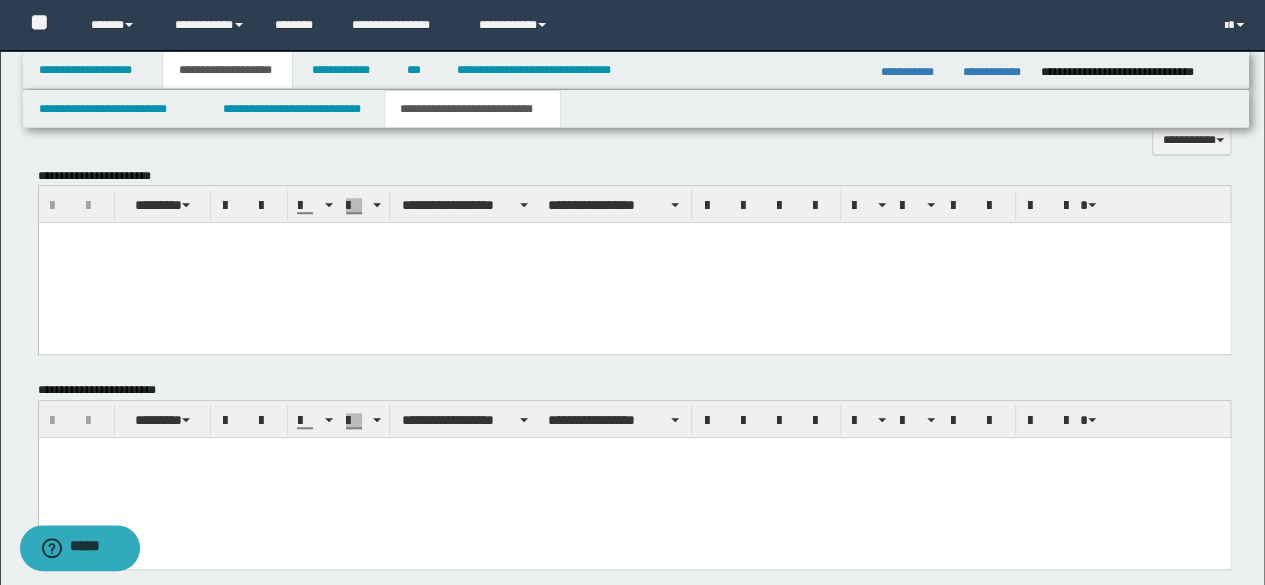 click at bounding box center (634, 263) 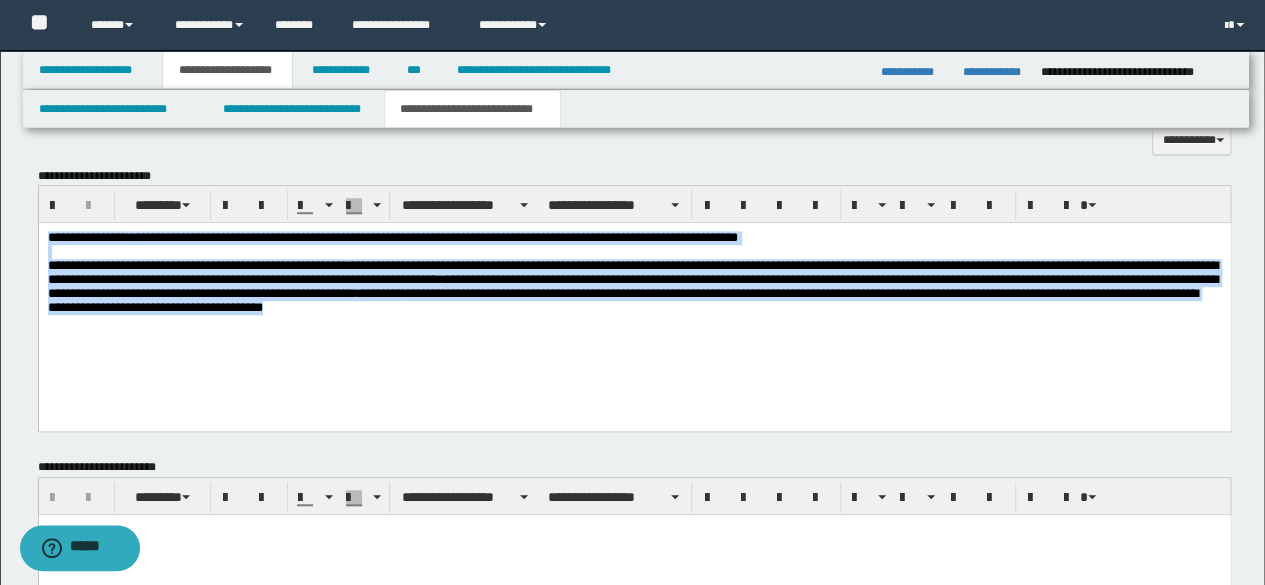 copy on "**********" 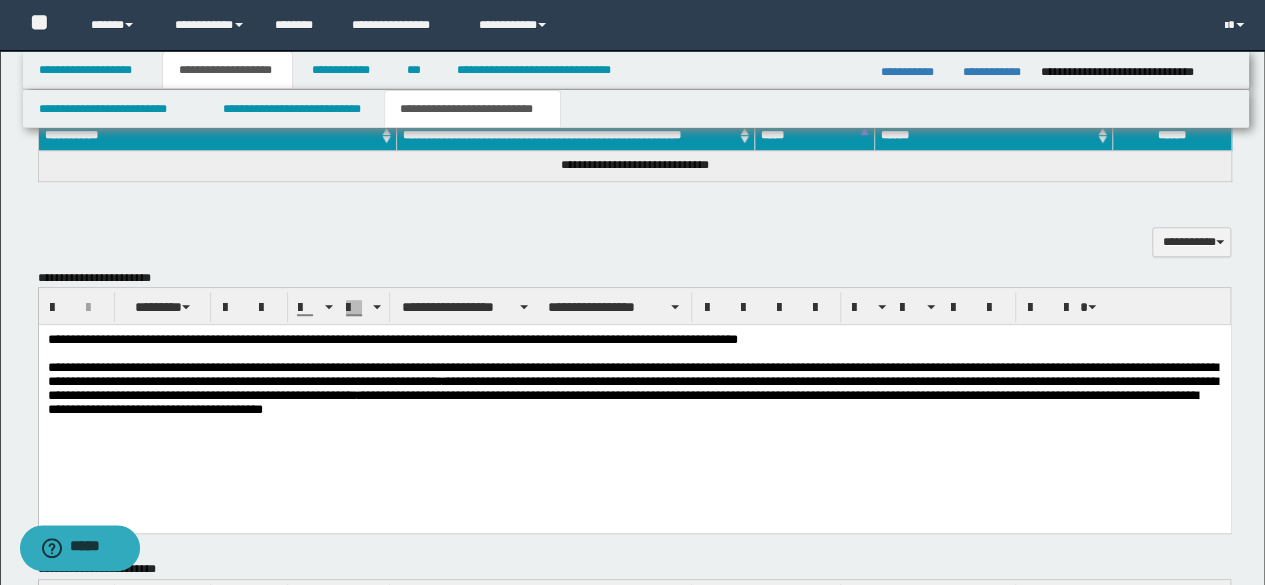 scroll, scrollTop: 400, scrollLeft: 0, axis: vertical 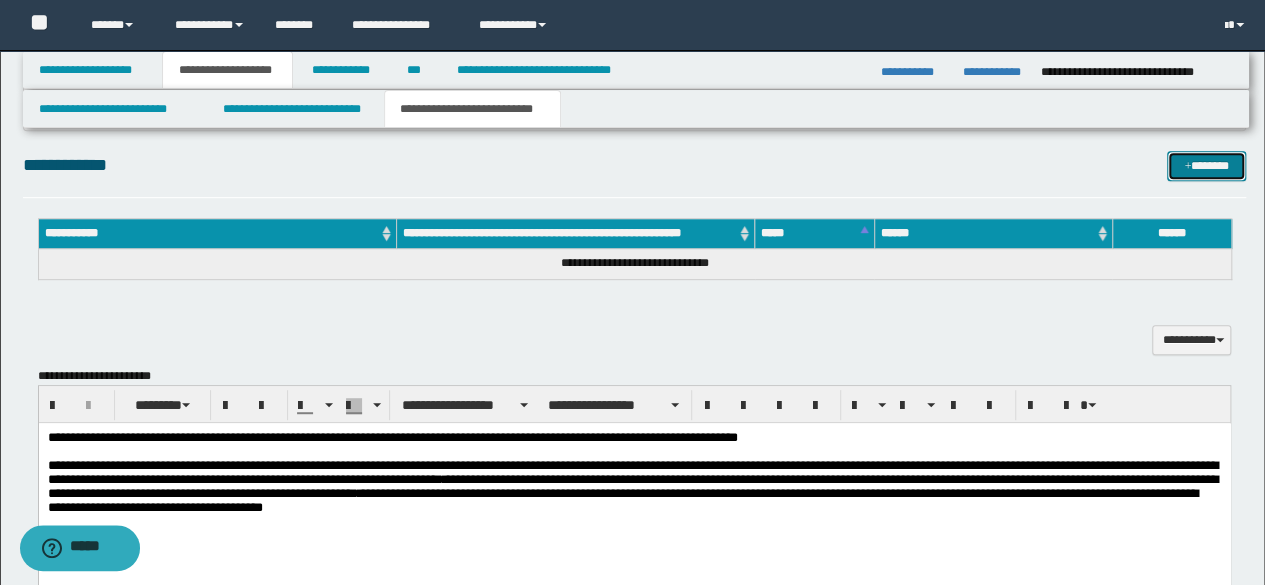 drag, startPoint x: 1236, startPoint y: 162, endPoint x: 1081, endPoint y: 269, distance: 188.34543 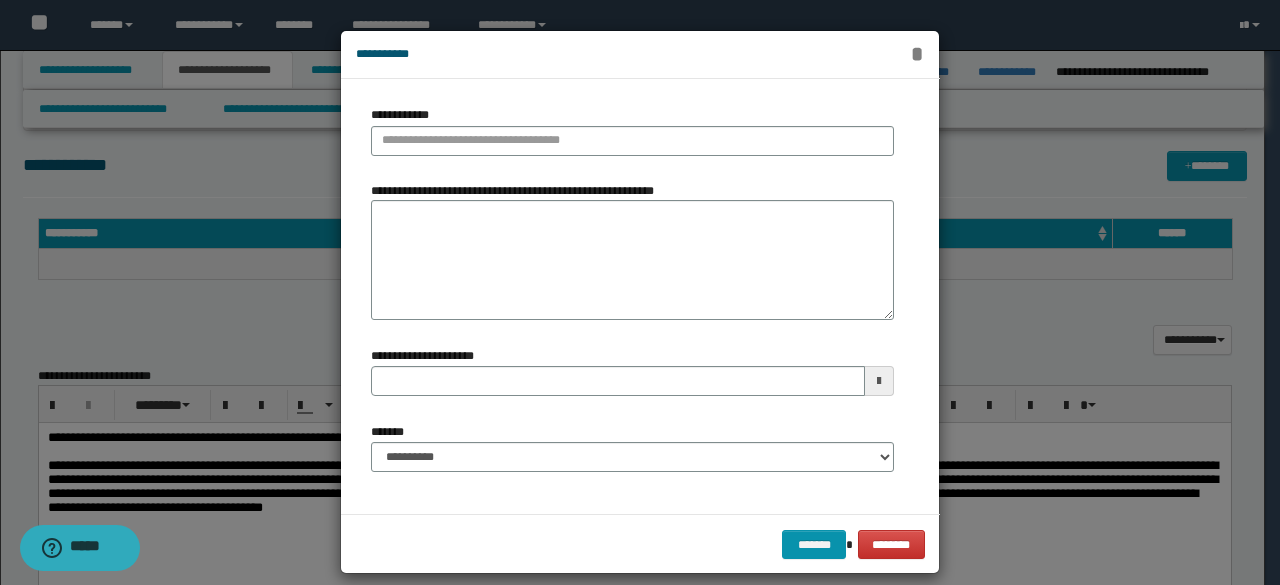 type 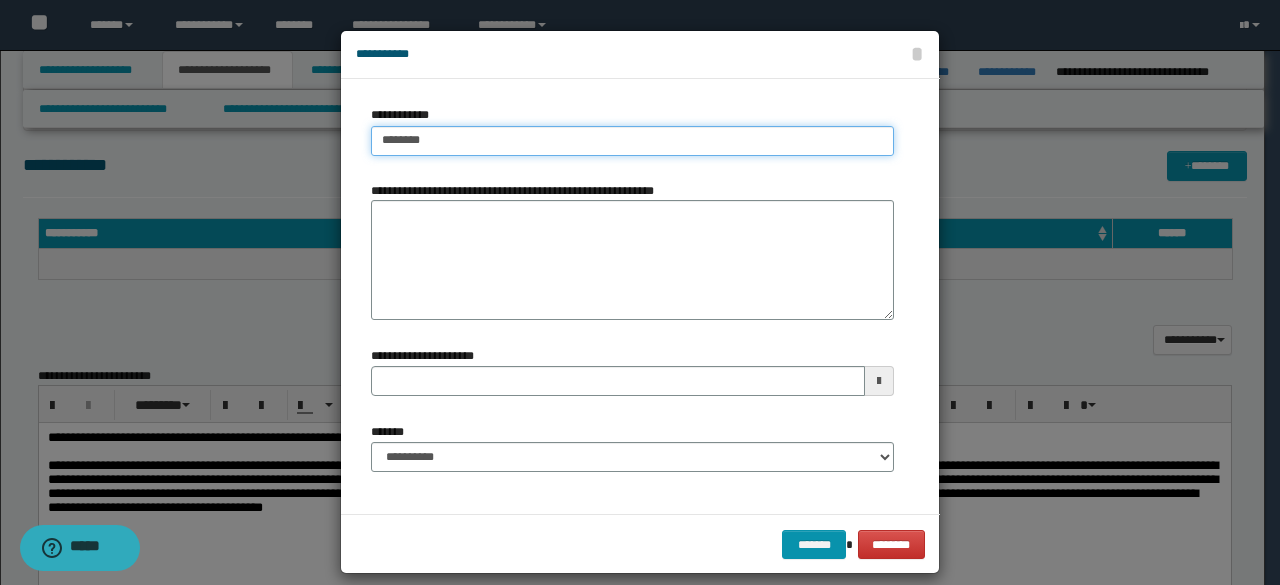 type on "********" 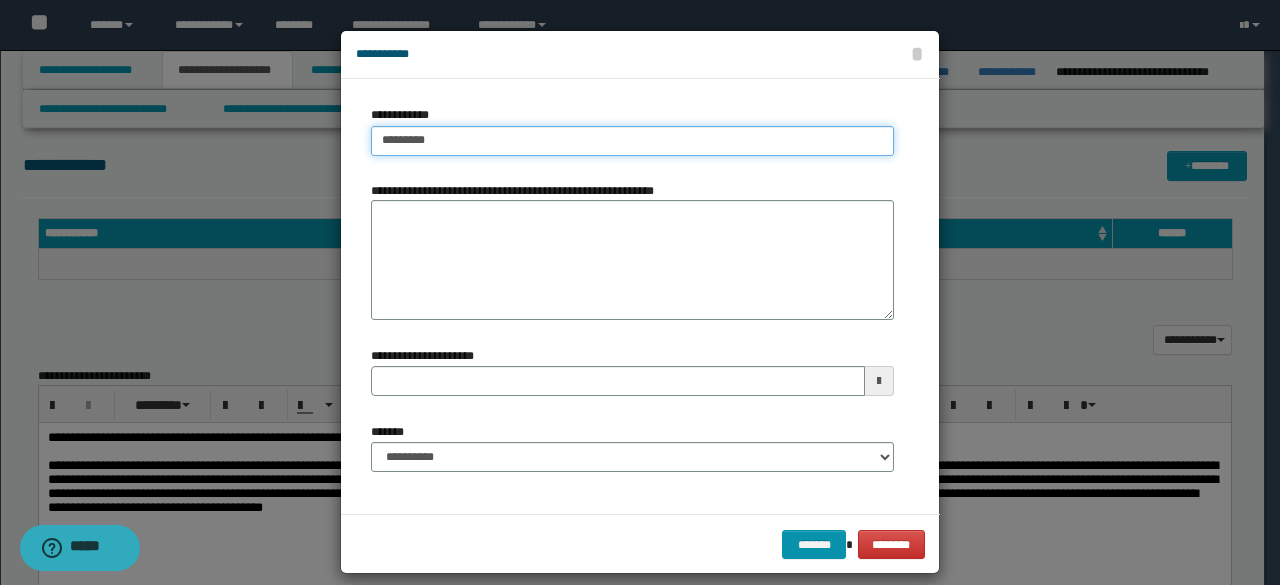 type on "**********" 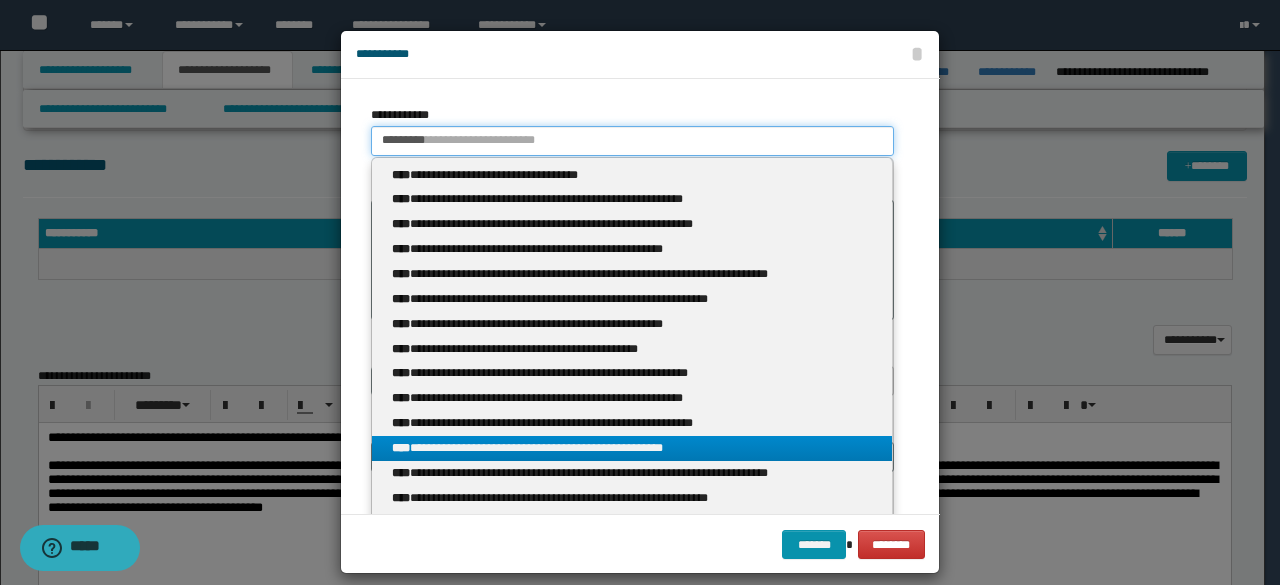 type 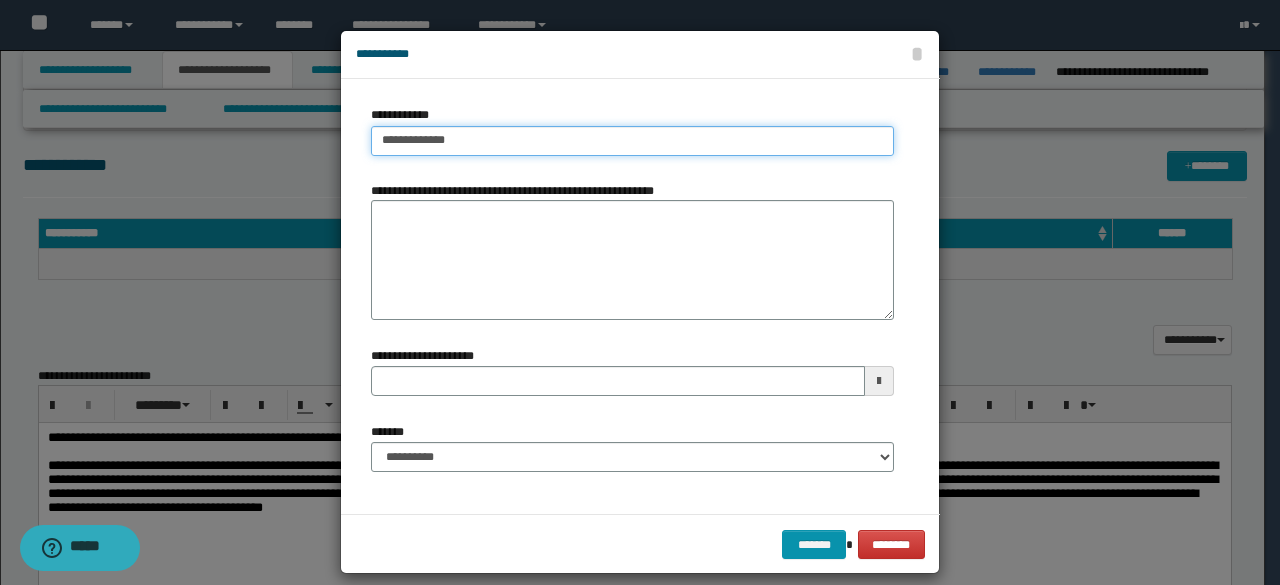 type on "**********" 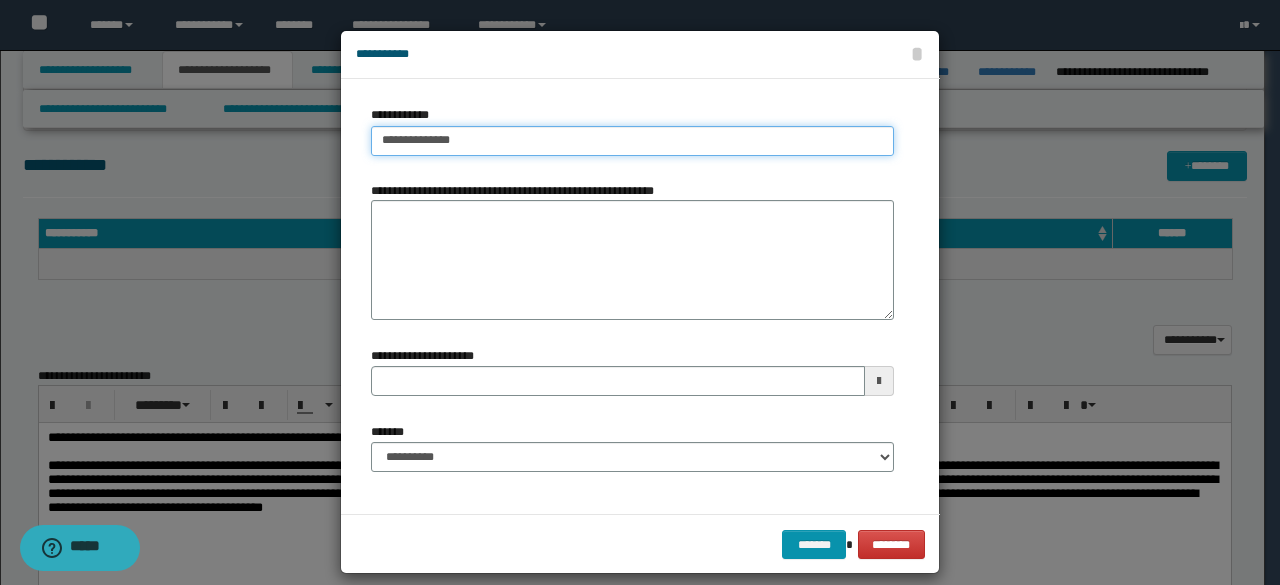 type on "**********" 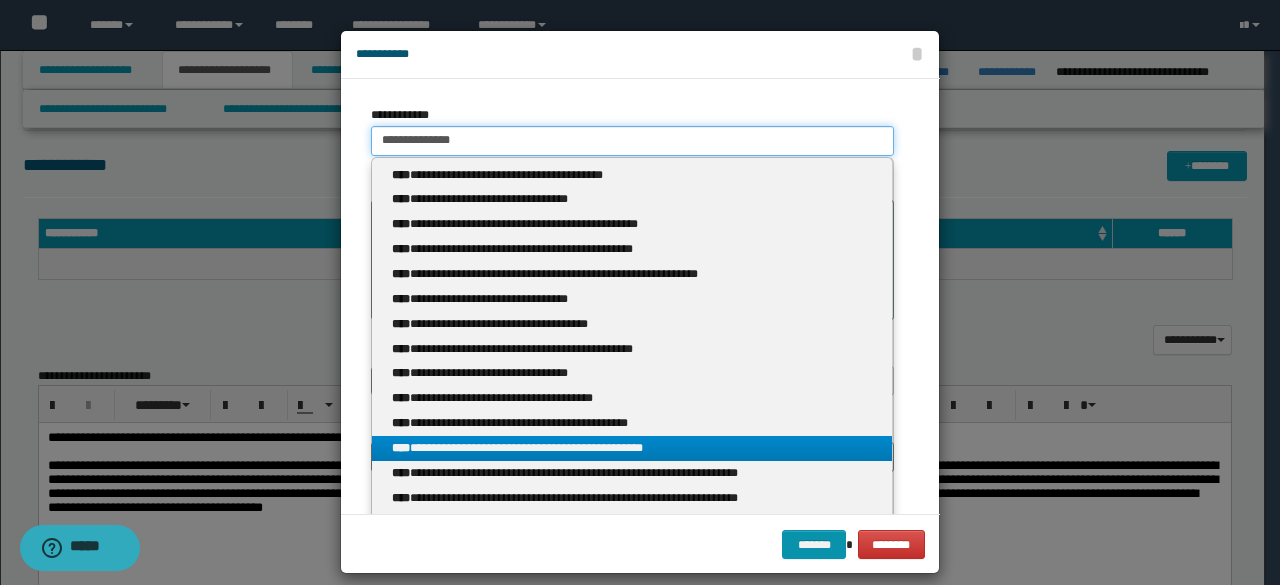 type 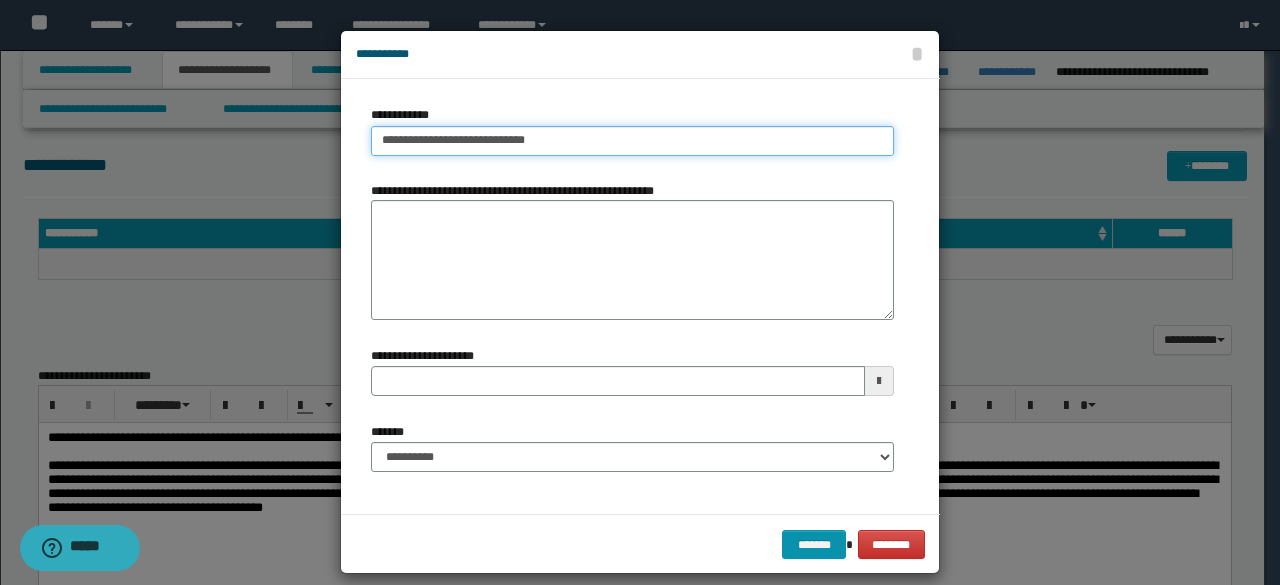 type on "**********" 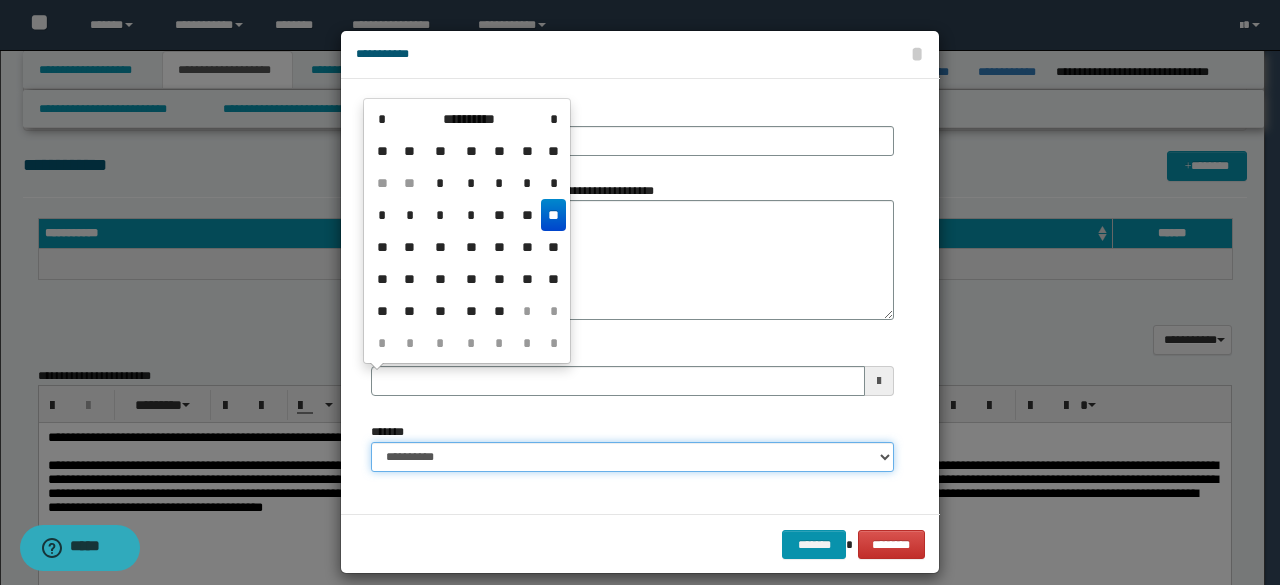 type 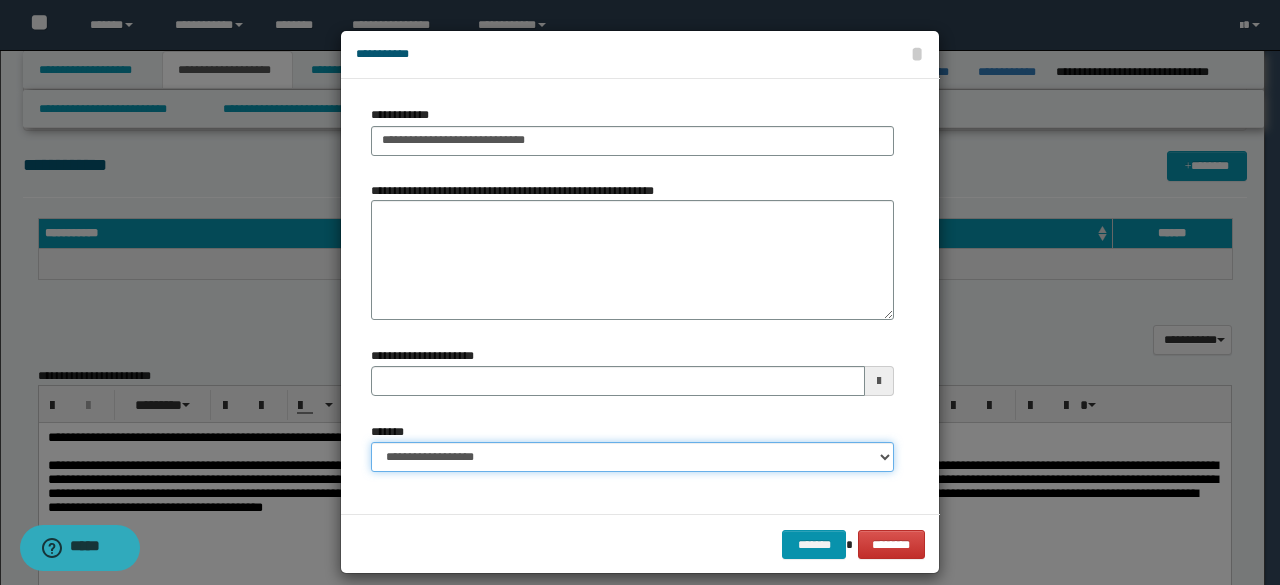 select on "*" 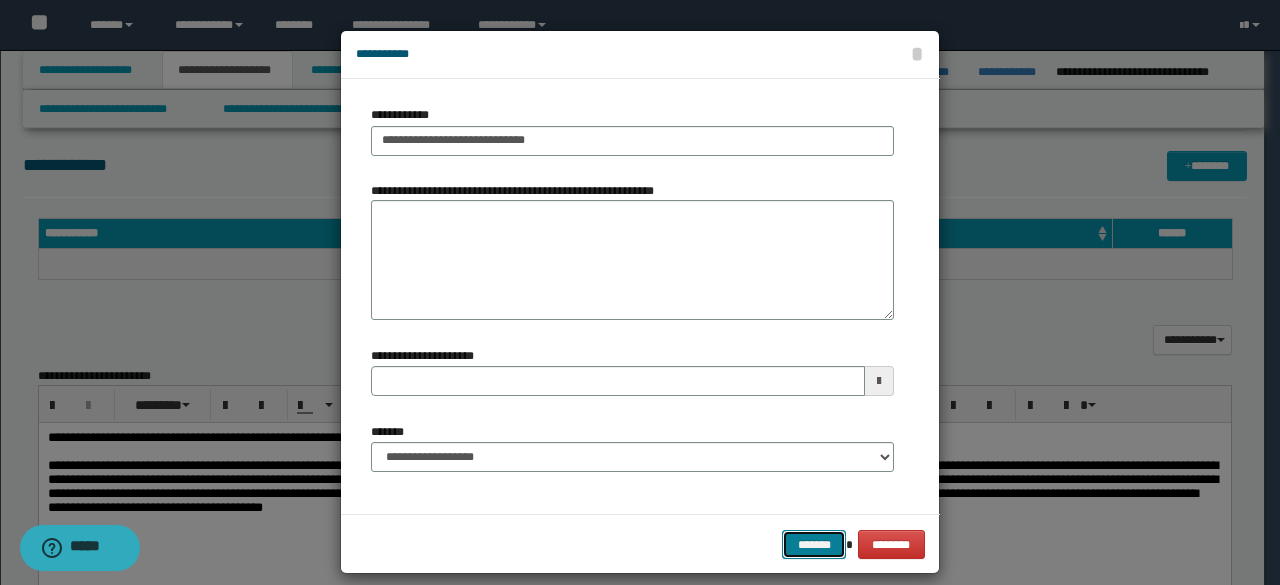 type 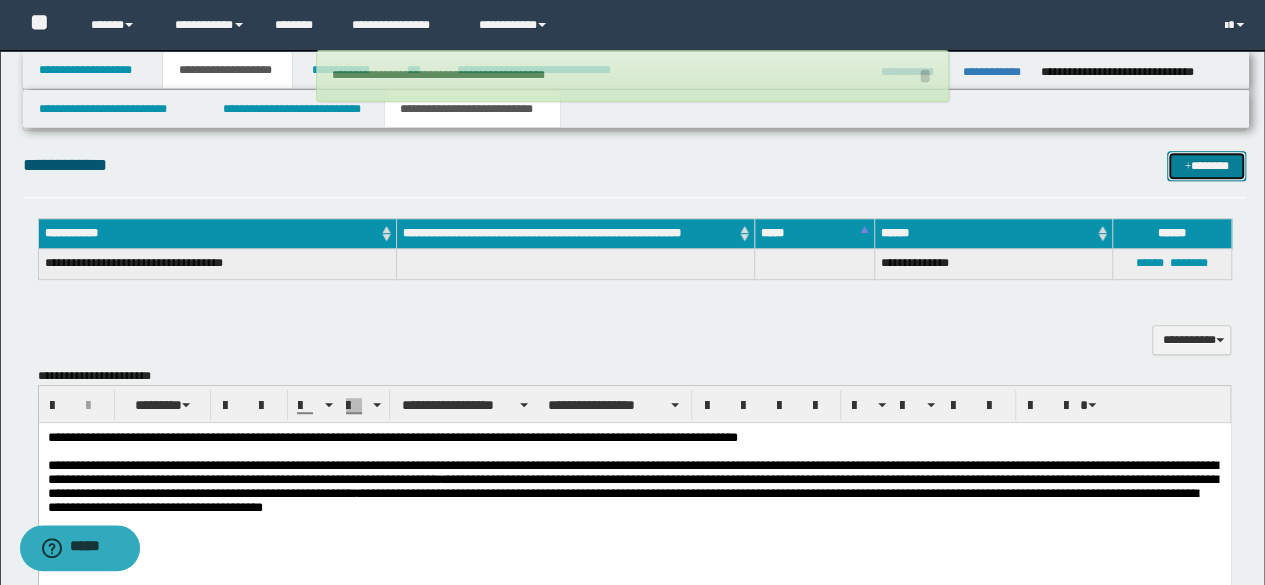 type 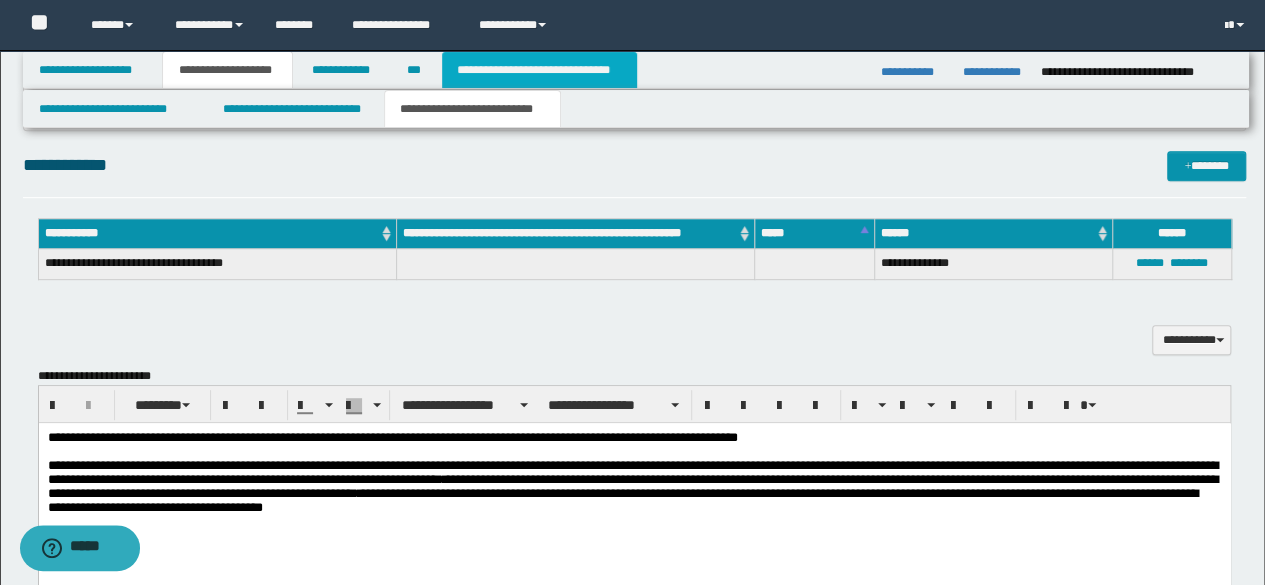 click on "**********" at bounding box center [539, 70] 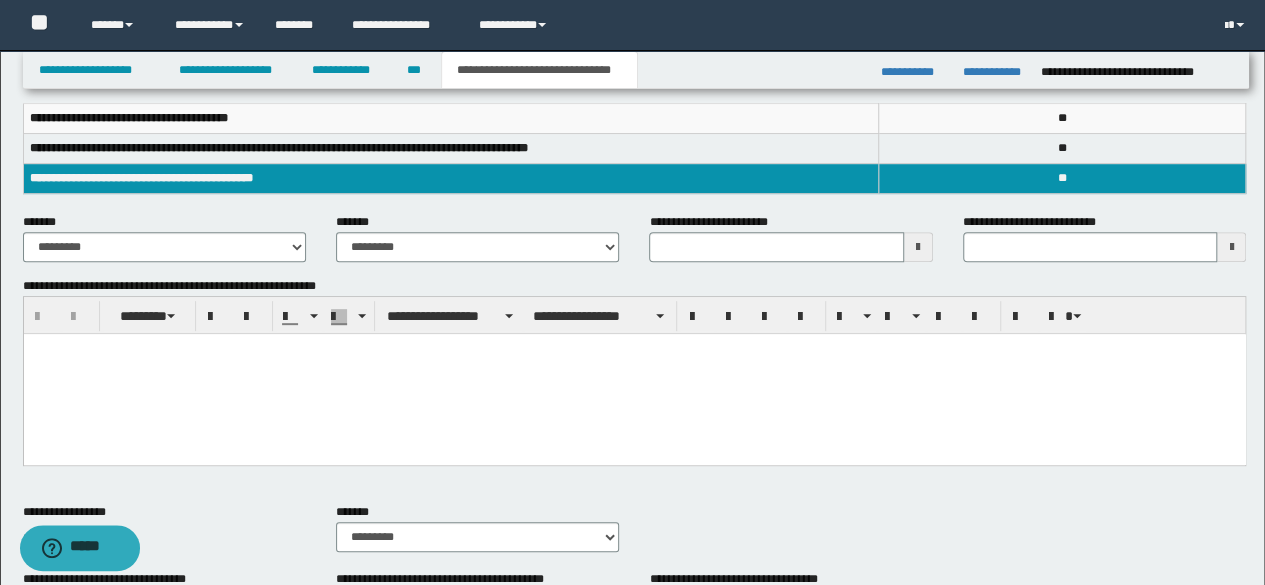 scroll, scrollTop: 200, scrollLeft: 0, axis: vertical 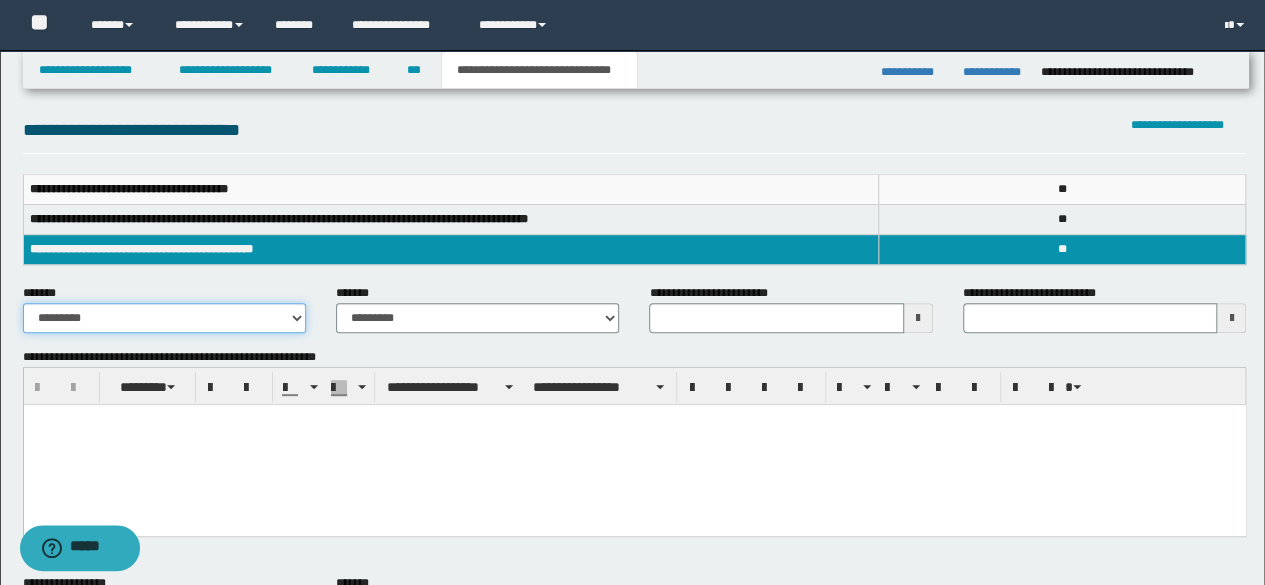 click on "**********" at bounding box center [164, 318] 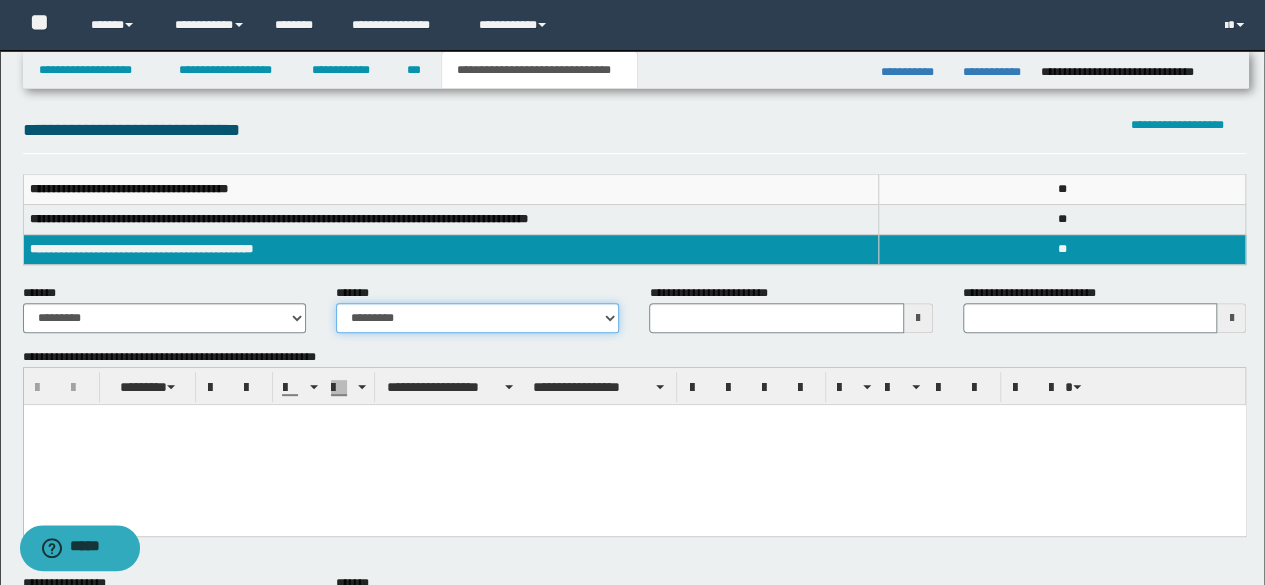 click on "**********" at bounding box center (477, 318) 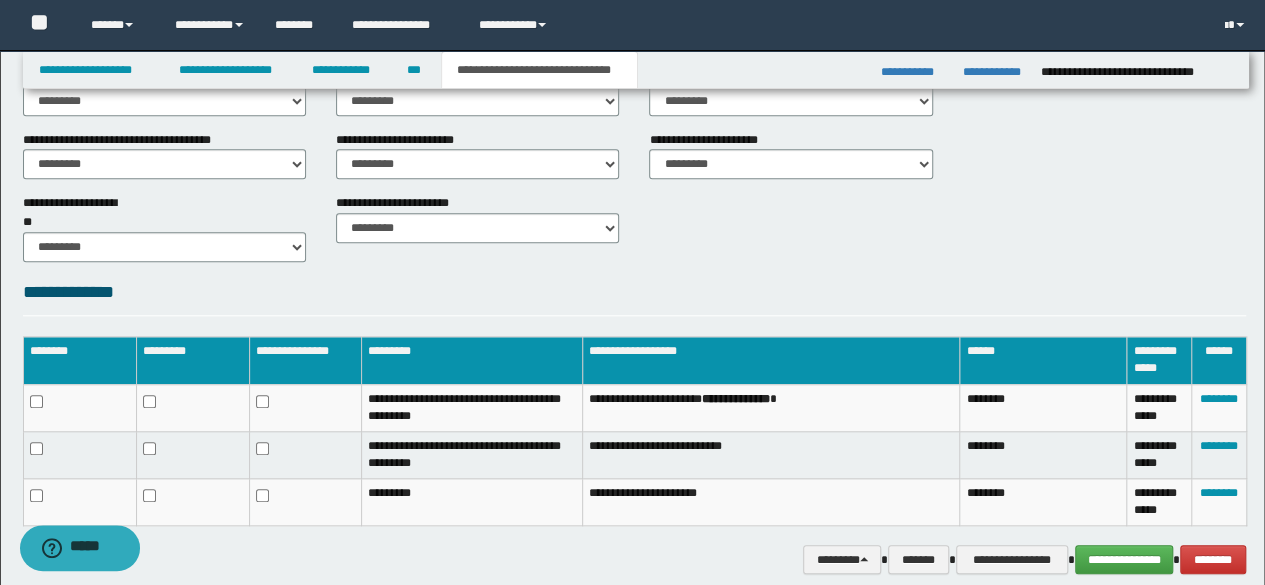 scroll, scrollTop: 858, scrollLeft: 0, axis: vertical 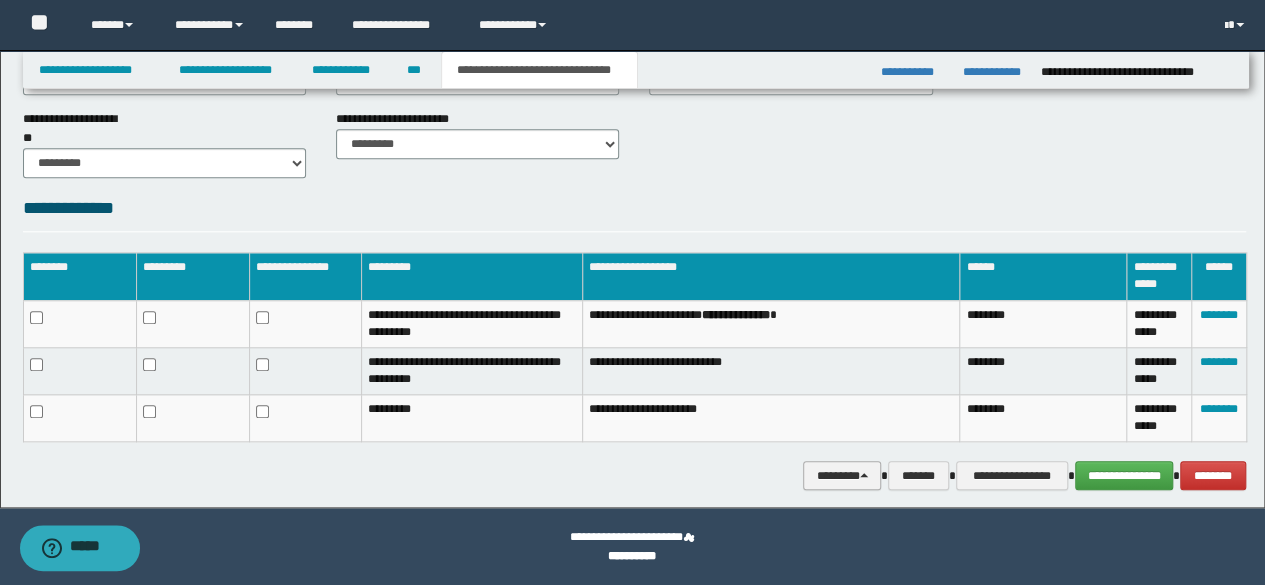 click on "********" at bounding box center (842, 475) 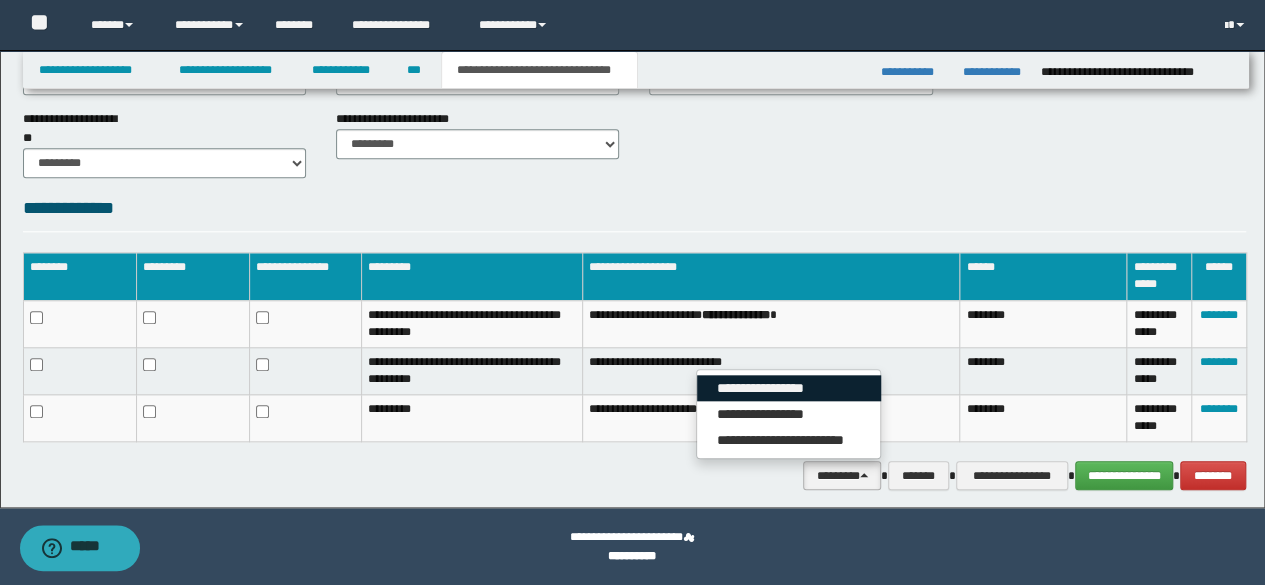 click on "**********" at bounding box center [789, 388] 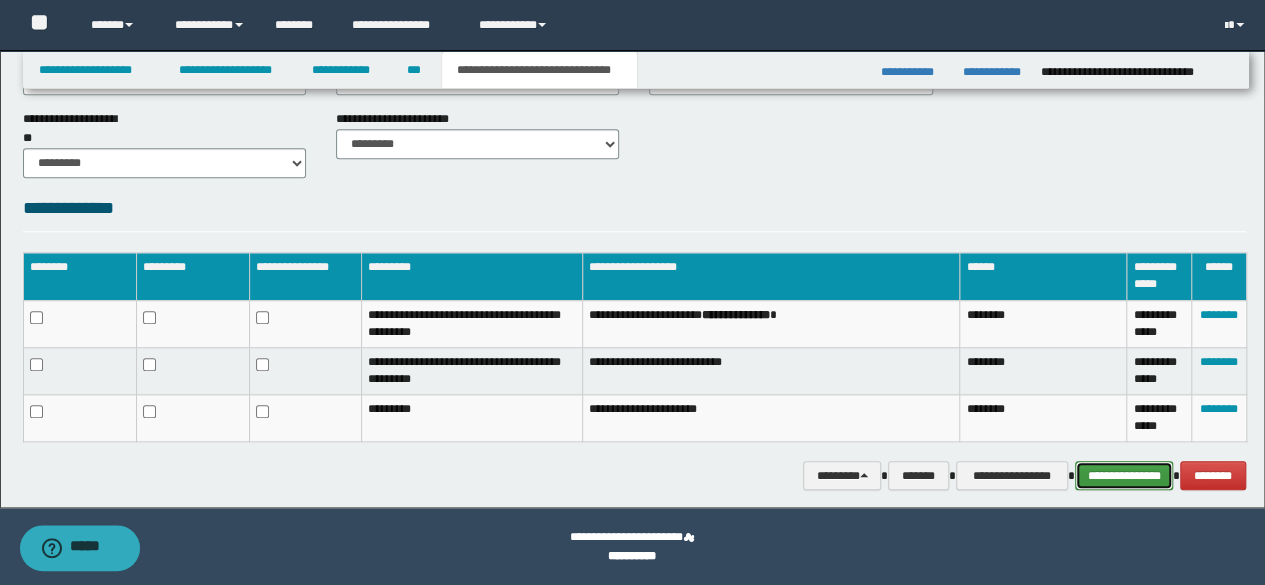 click on "**********" at bounding box center [1124, 475] 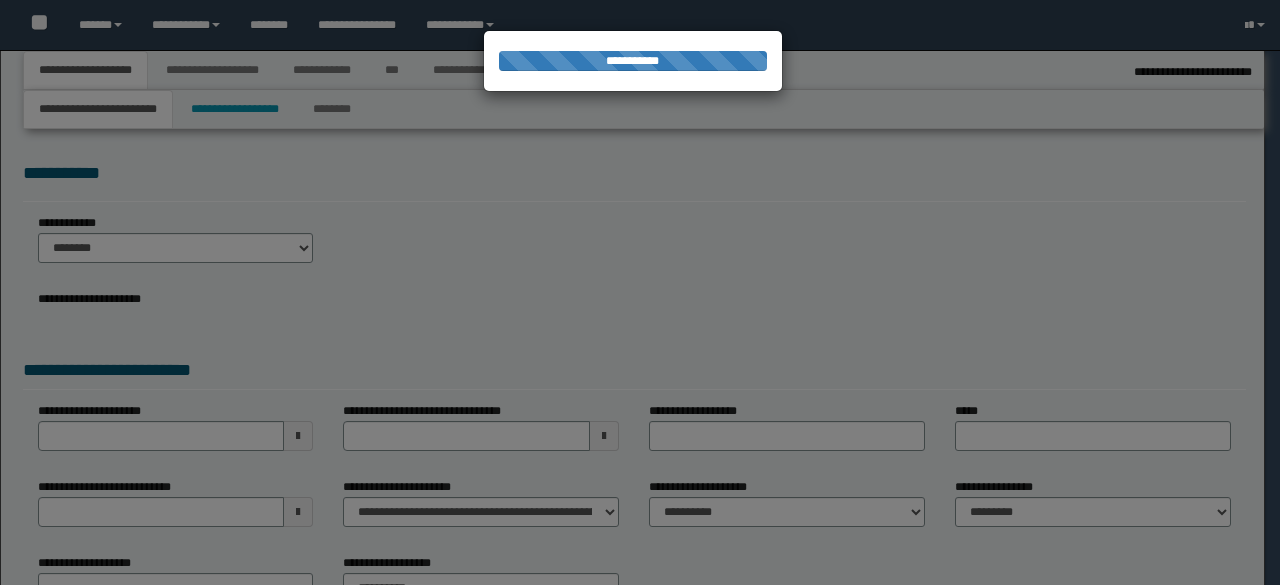 select on "*" 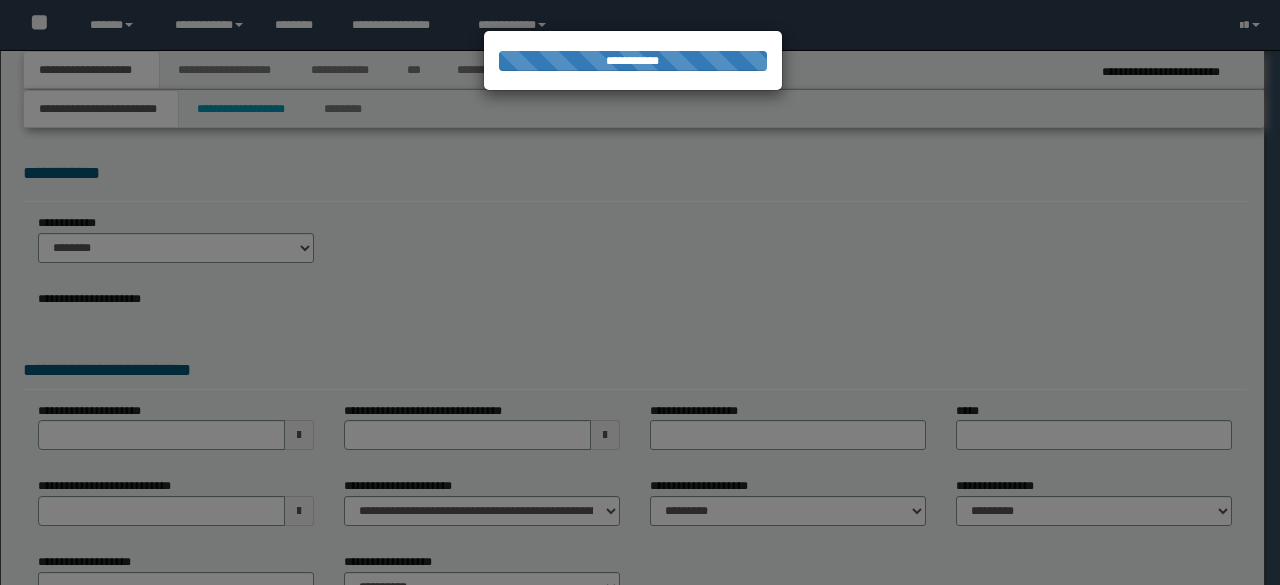 scroll, scrollTop: 0, scrollLeft: 0, axis: both 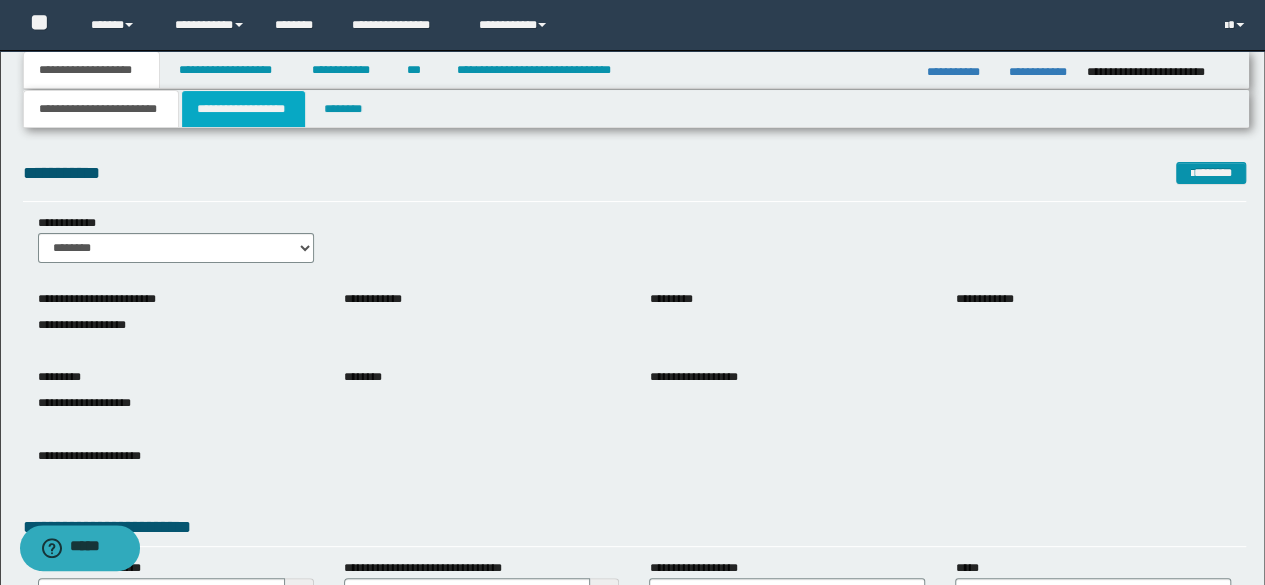 click on "**********" at bounding box center [243, 109] 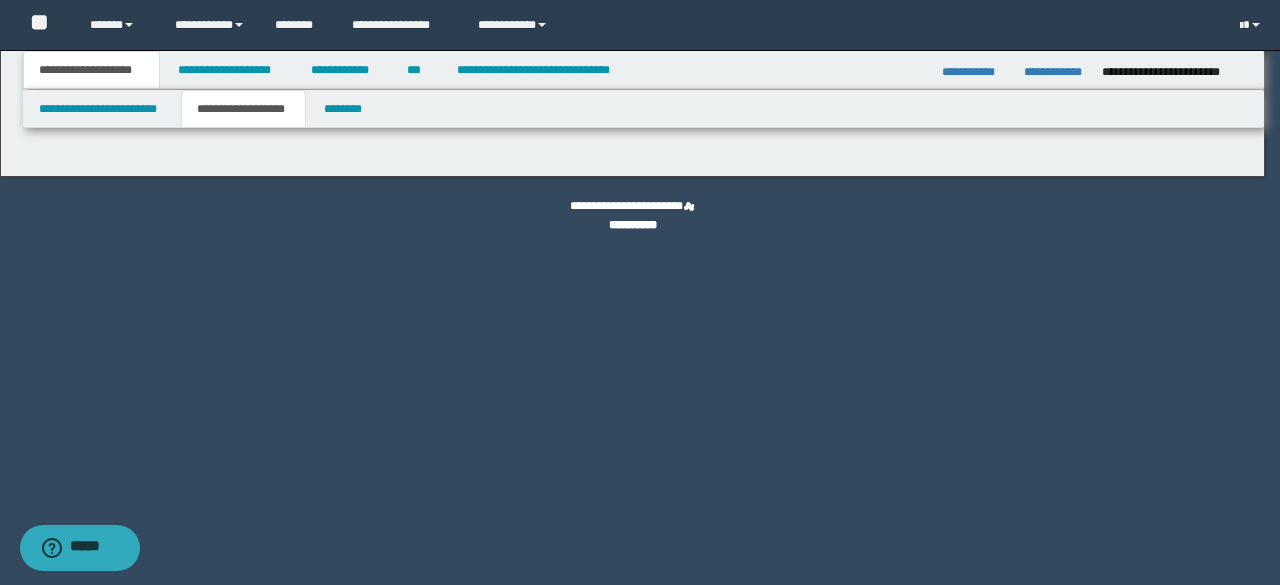 type on "********" 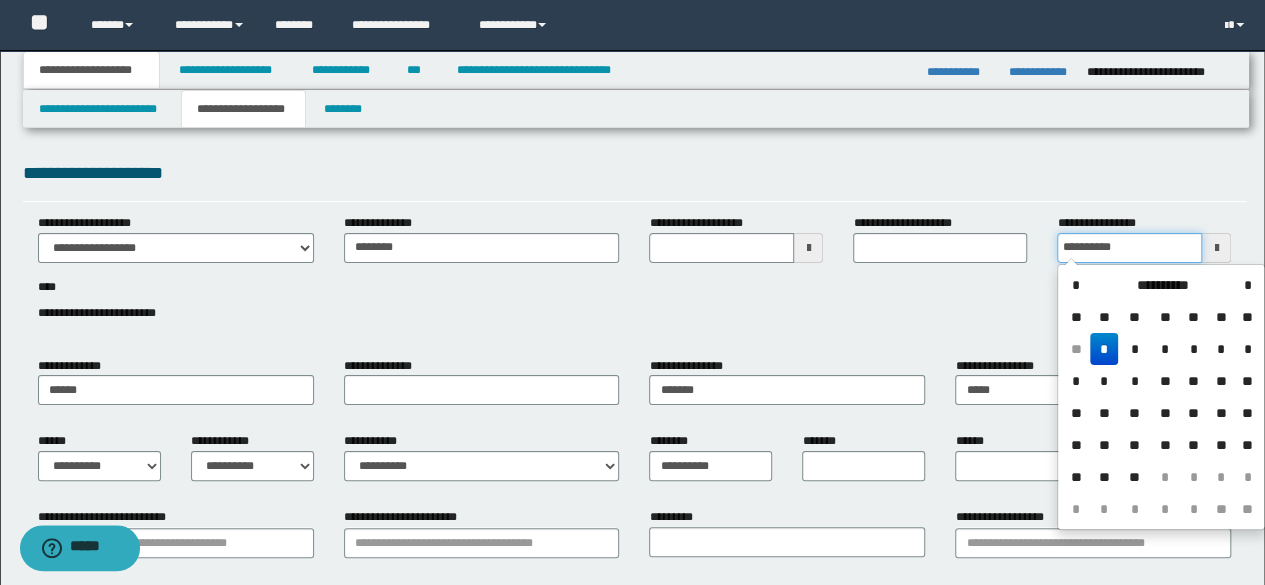 drag, startPoint x: 1097, startPoint y: 249, endPoint x: 964, endPoint y: 259, distance: 133.37541 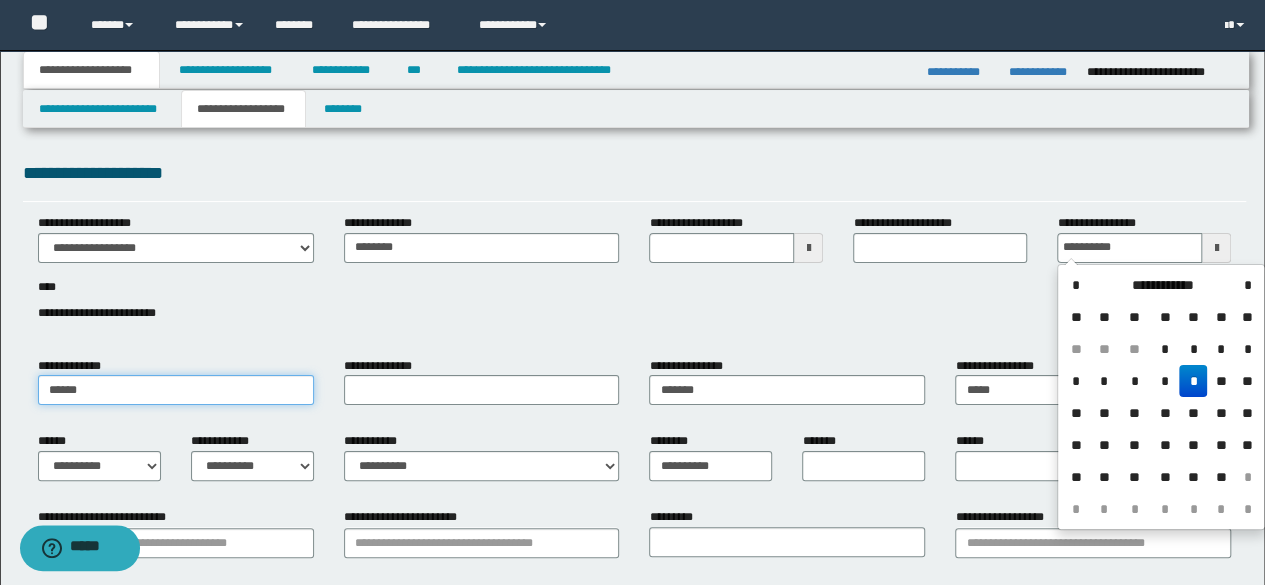type on "**********" 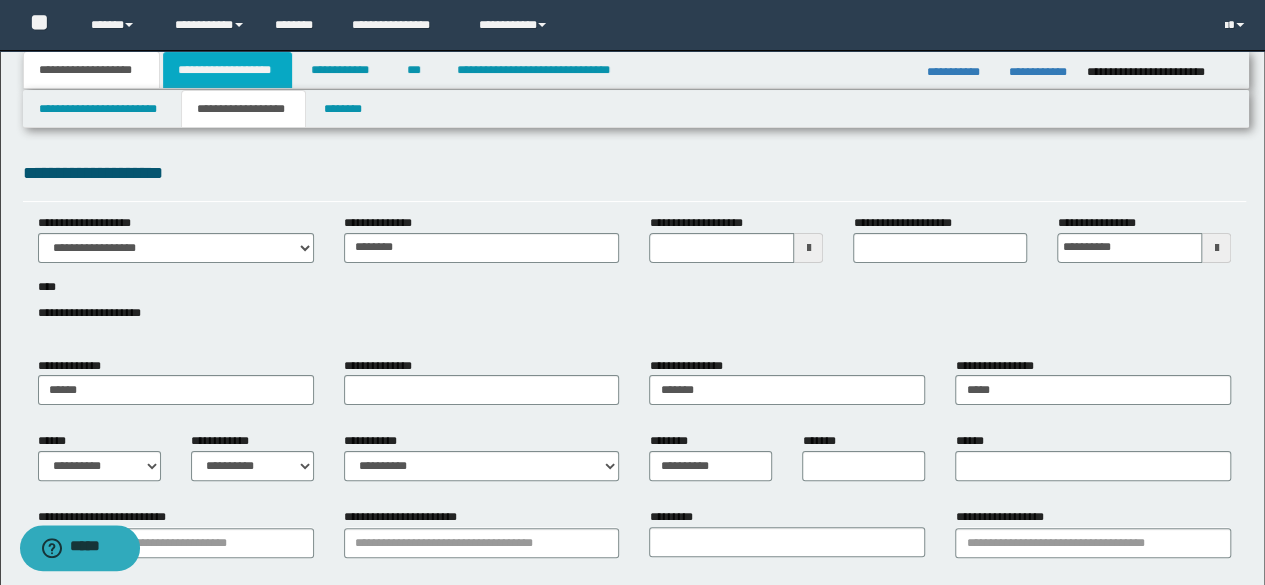 click on "**********" at bounding box center (227, 70) 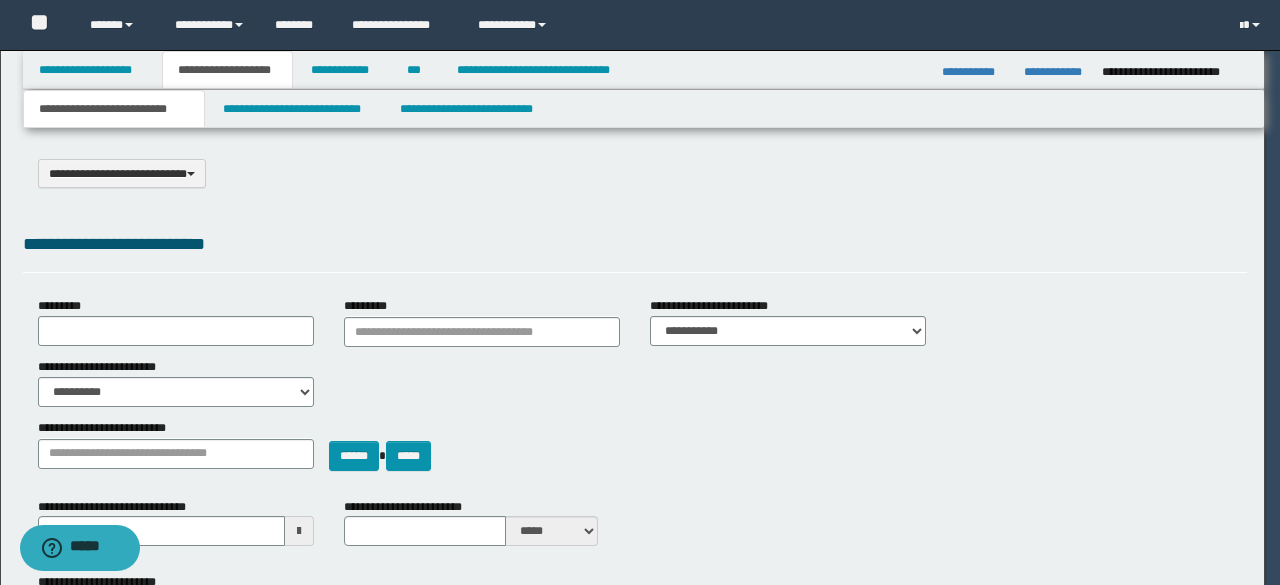 select on "*" 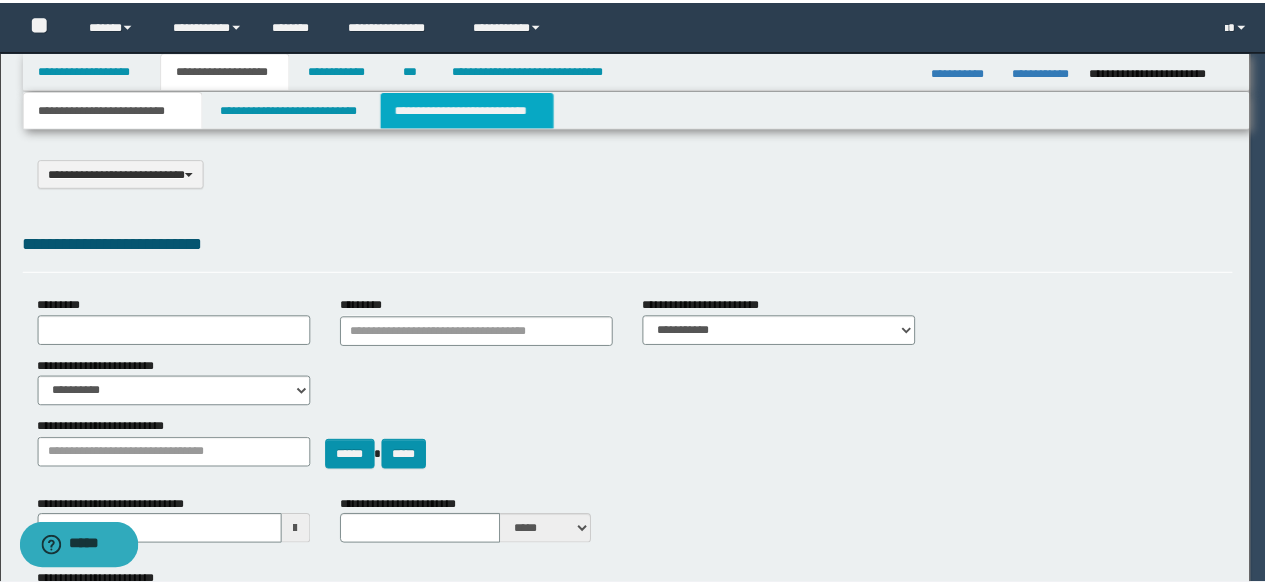 scroll, scrollTop: 0, scrollLeft: 0, axis: both 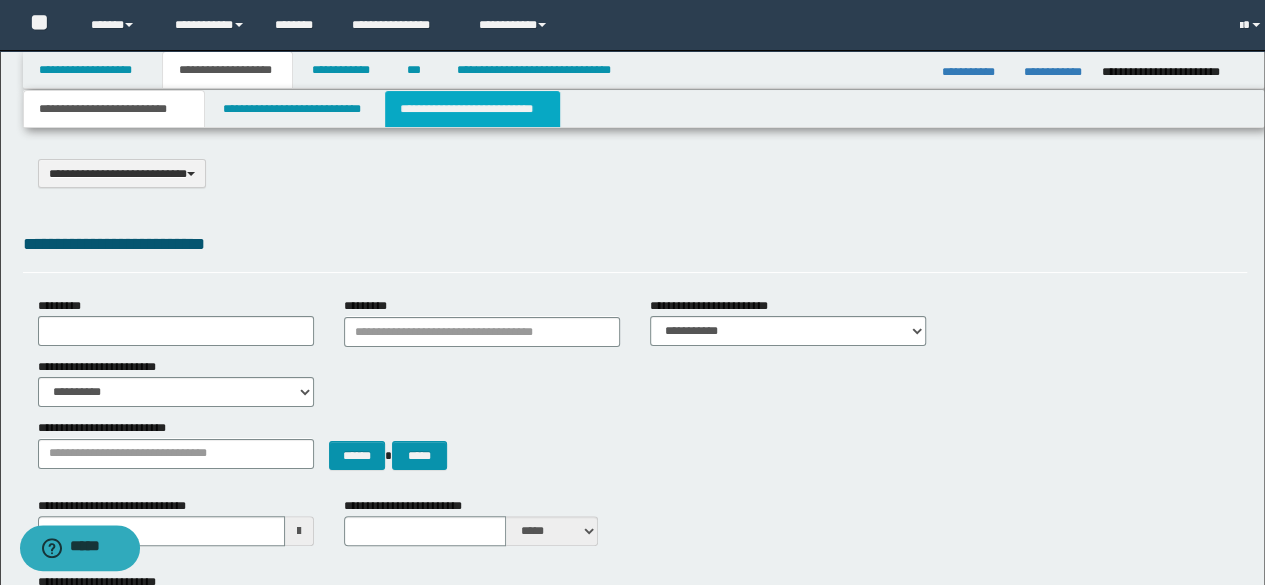 click on "**********" at bounding box center [472, 109] 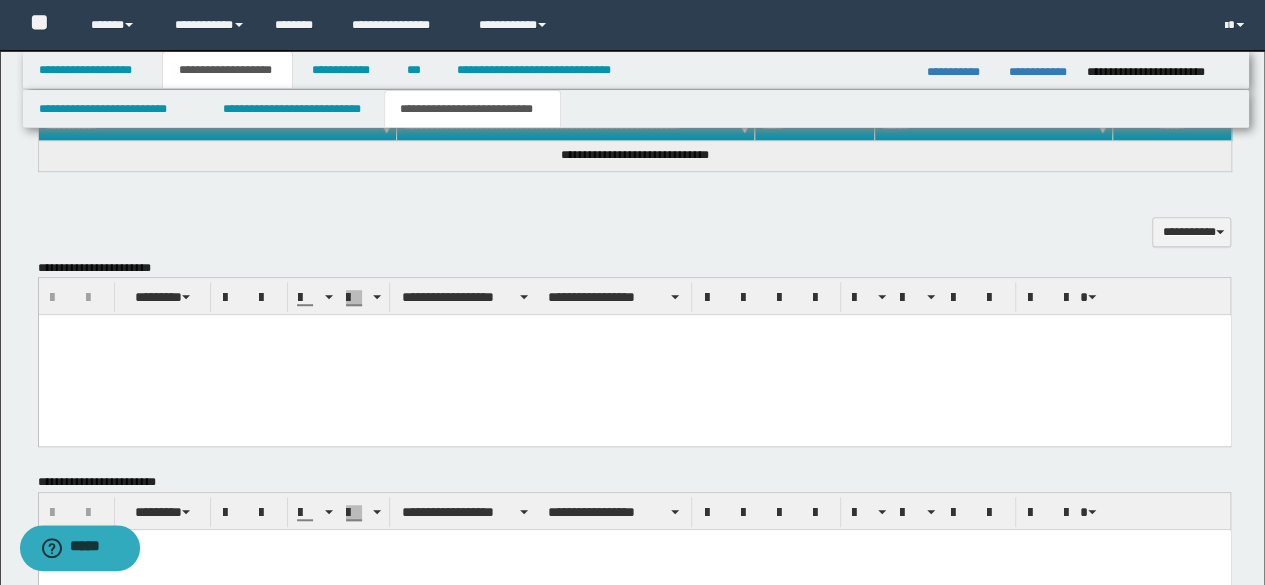 scroll, scrollTop: 600, scrollLeft: 0, axis: vertical 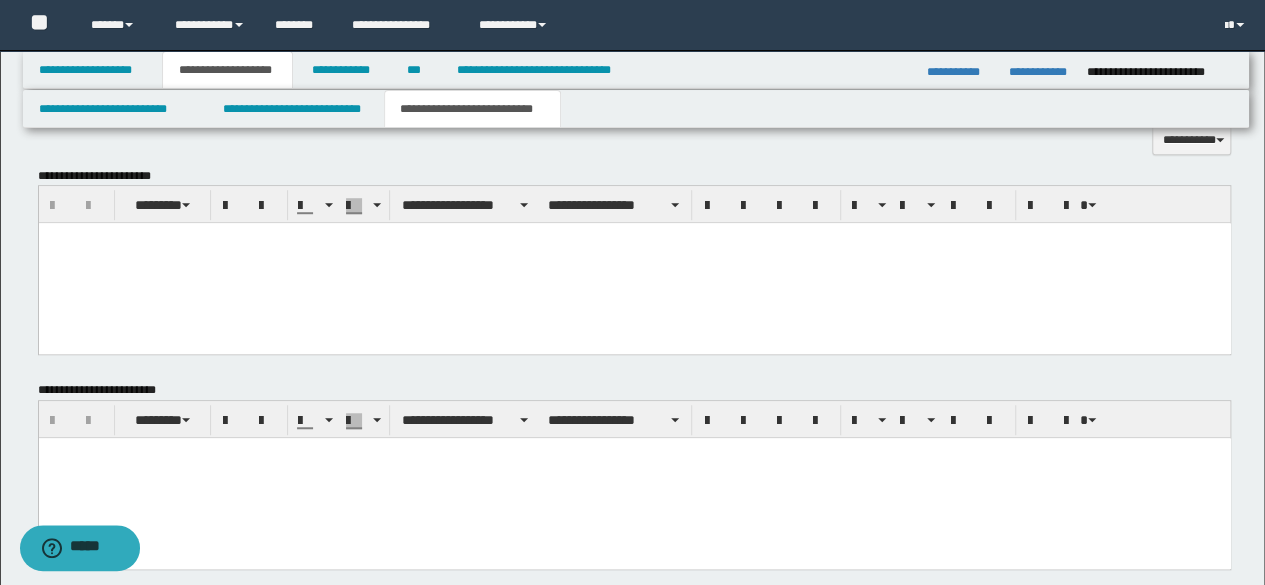 click at bounding box center (634, 263) 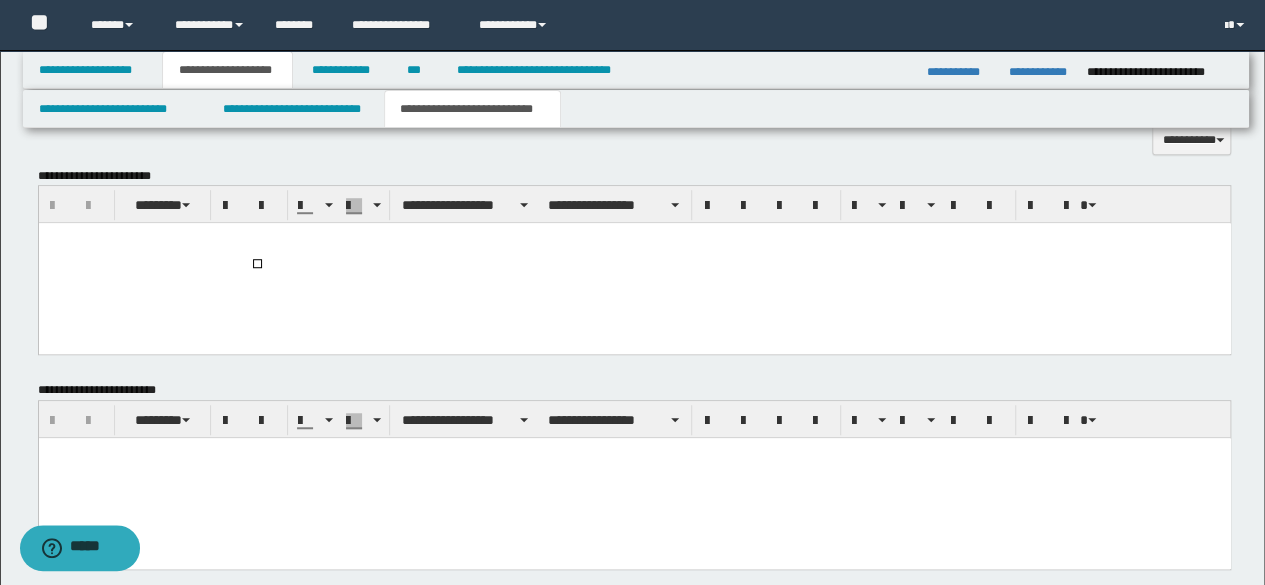 type 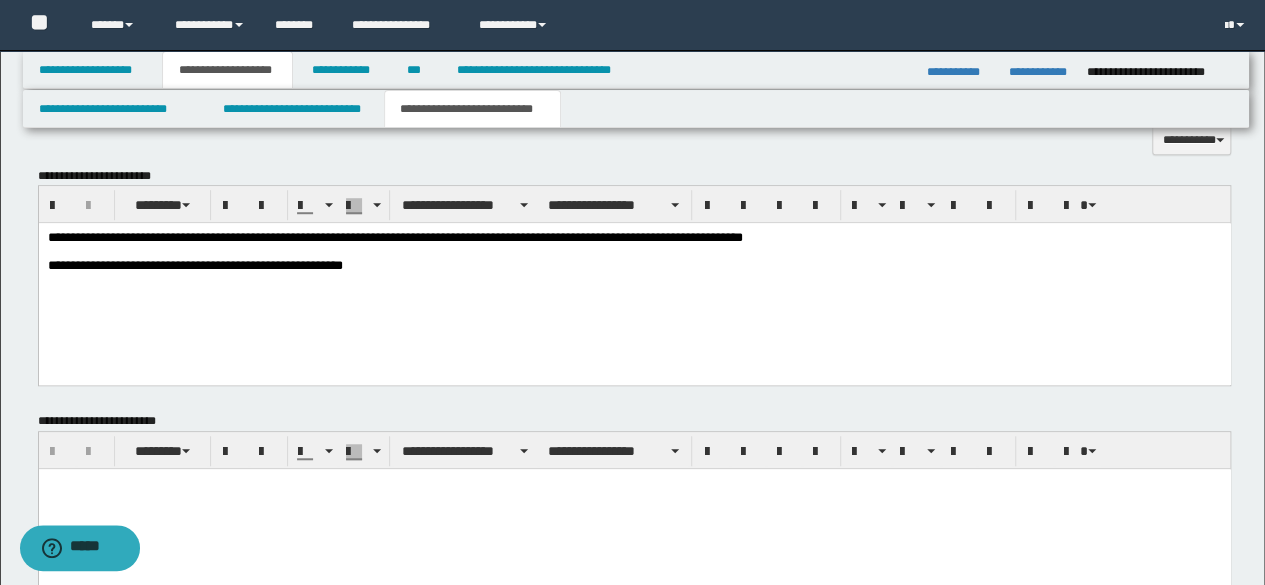 click on "**********" at bounding box center [634, 279] 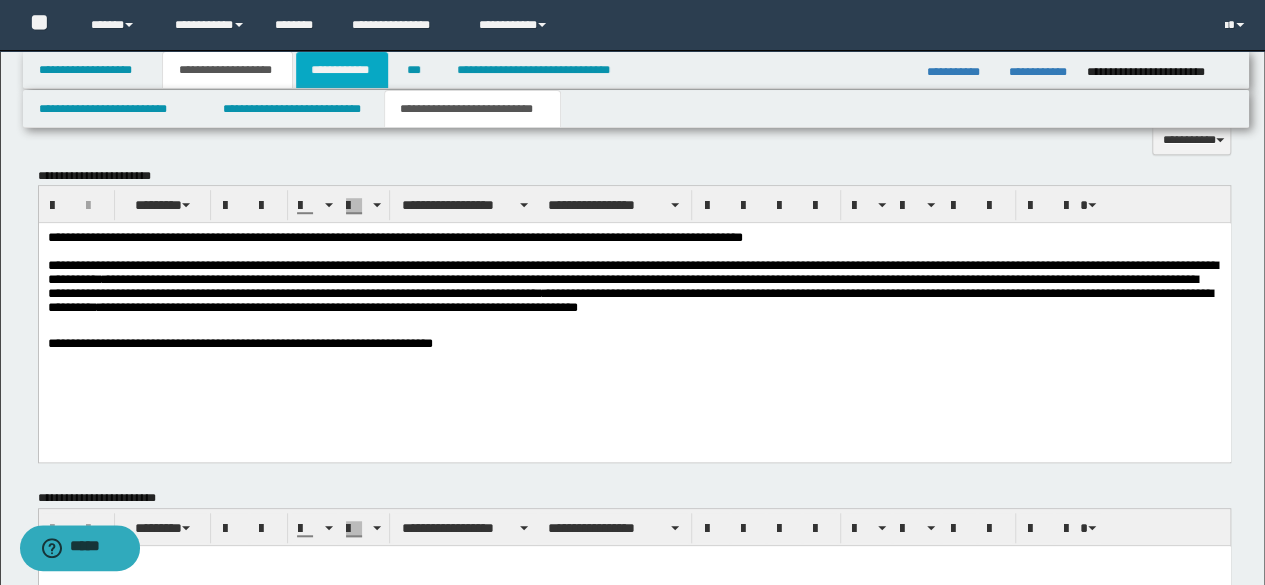 click on "**********" at bounding box center (342, 70) 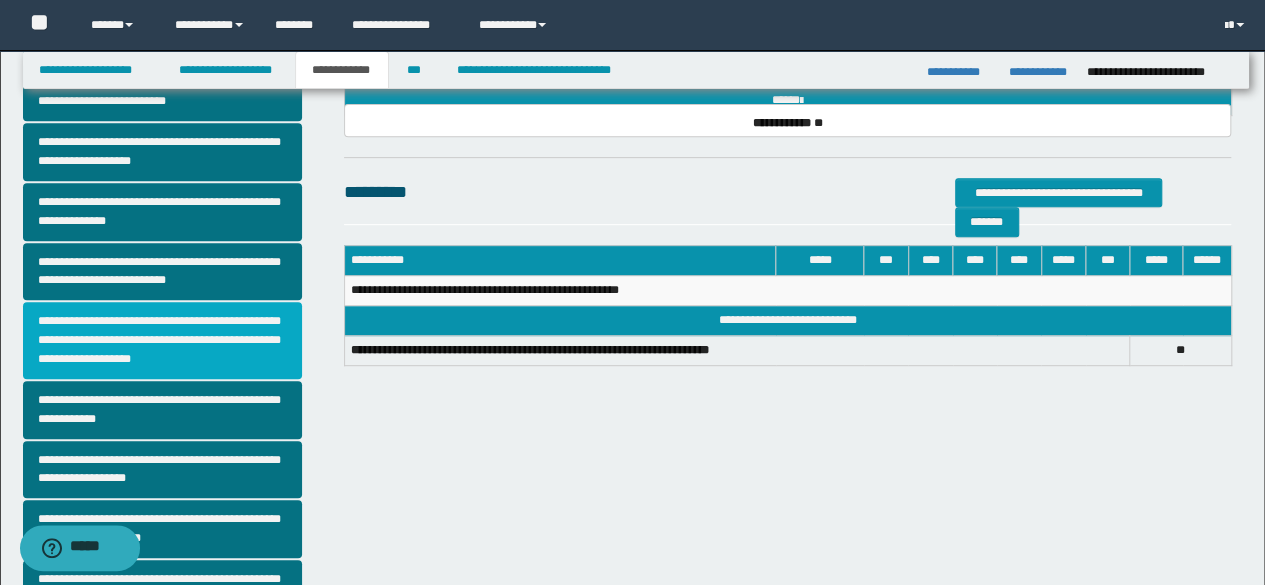scroll, scrollTop: 263, scrollLeft: 0, axis: vertical 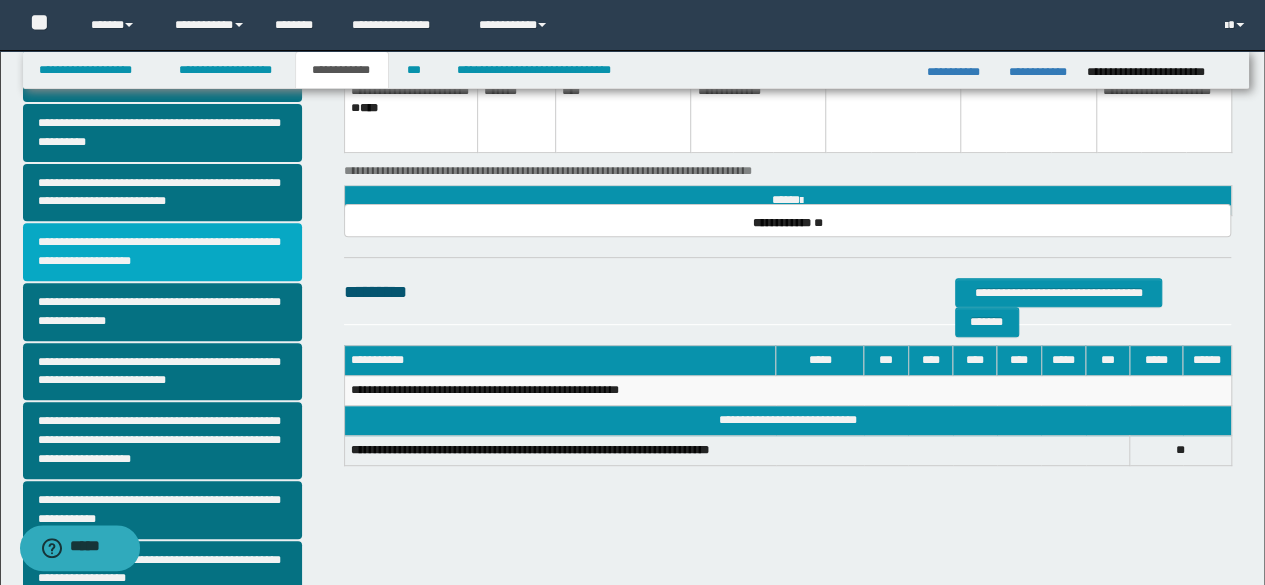 click on "**********" at bounding box center [162, 252] 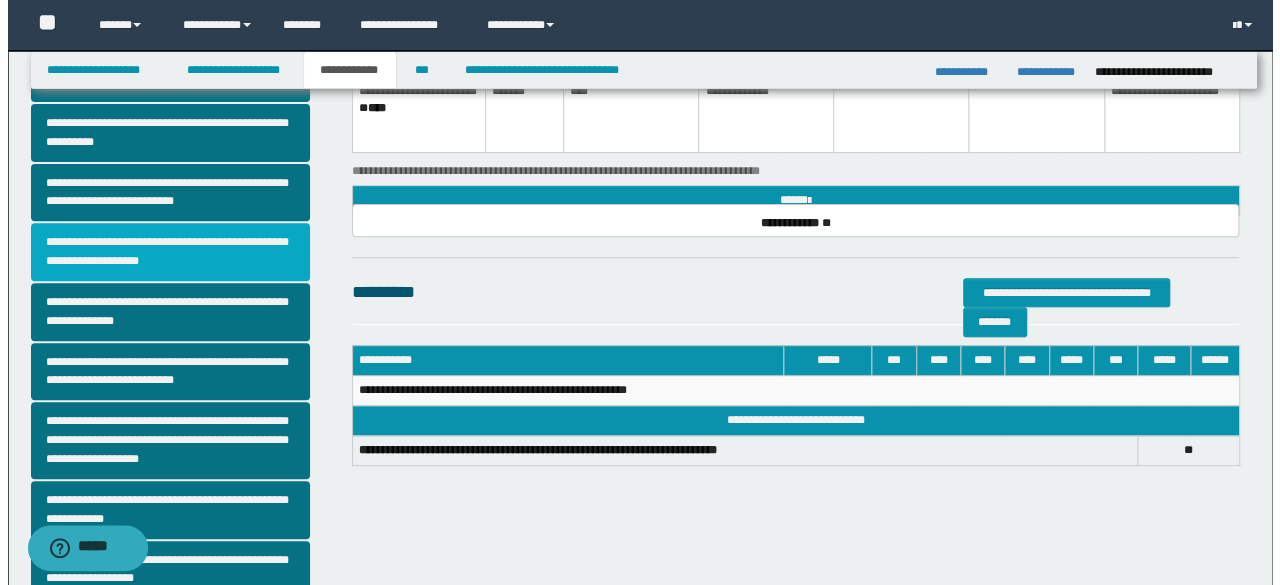 scroll, scrollTop: 0, scrollLeft: 0, axis: both 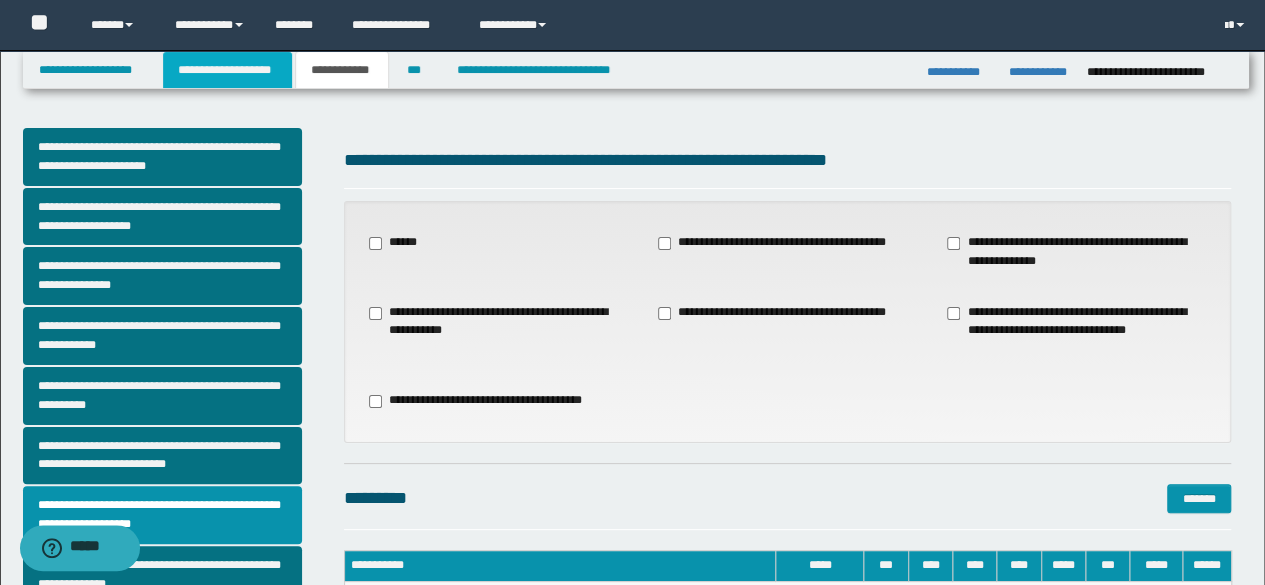 click on "**********" at bounding box center [227, 70] 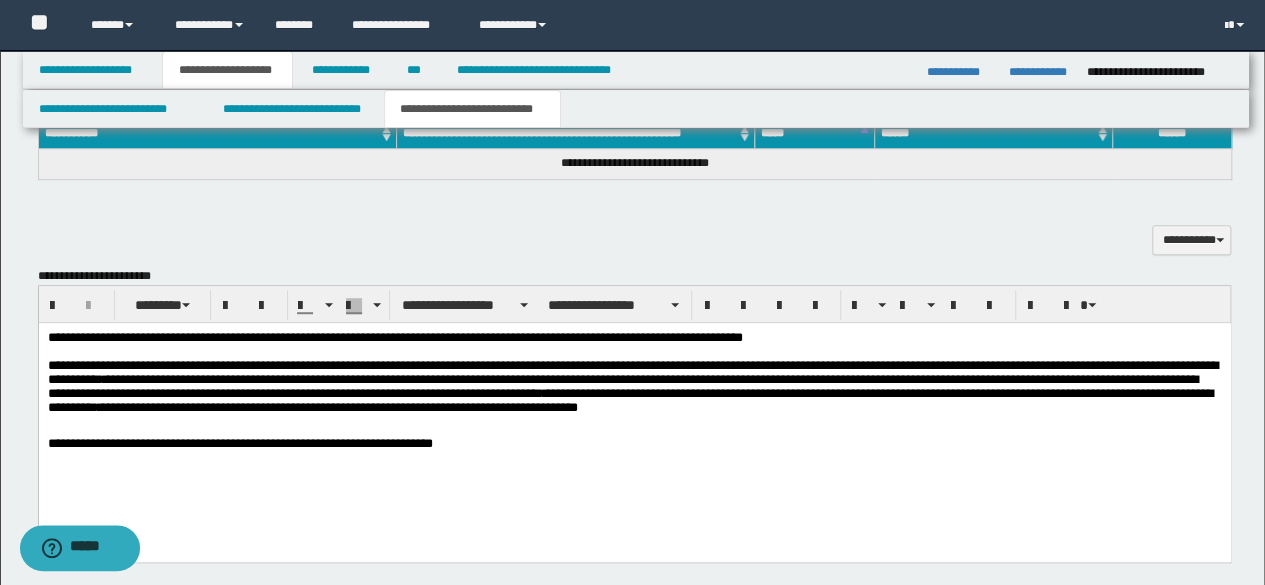 scroll, scrollTop: 600, scrollLeft: 0, axis: vertical 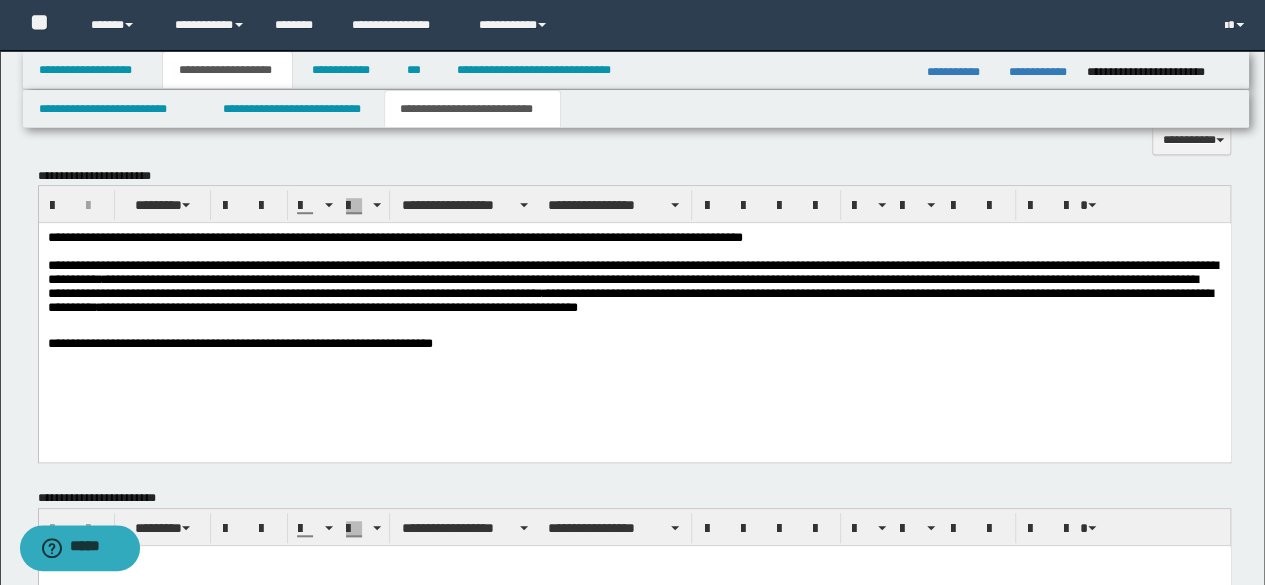 click on "**********" at bounding box center (634, 316) 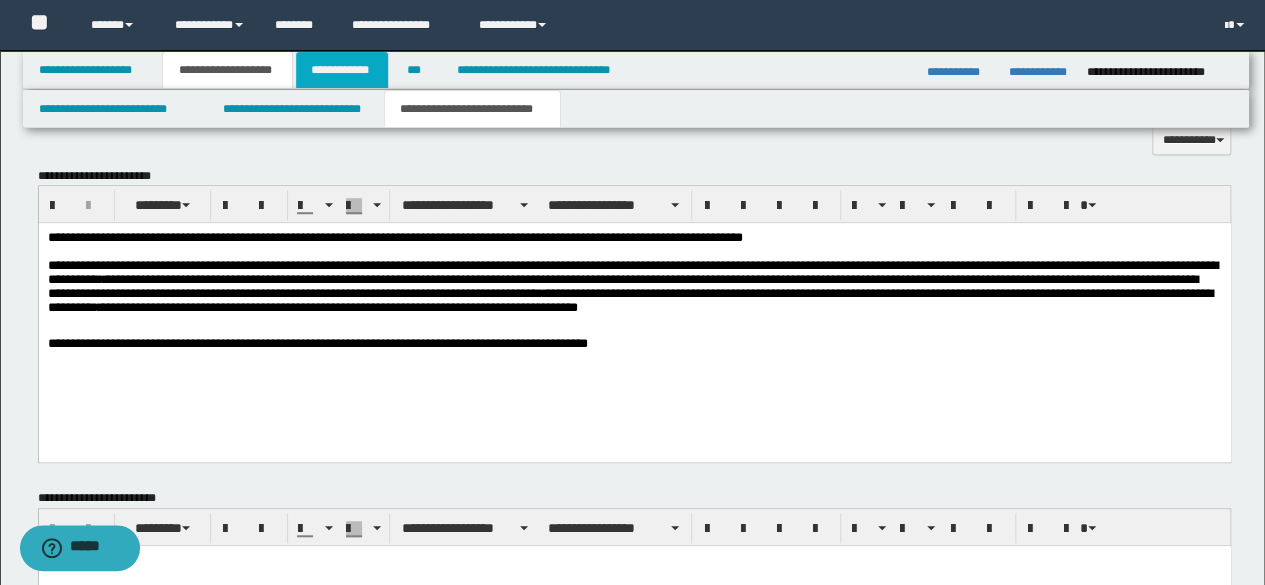 click on "**********" at bounding box center (342, 70) 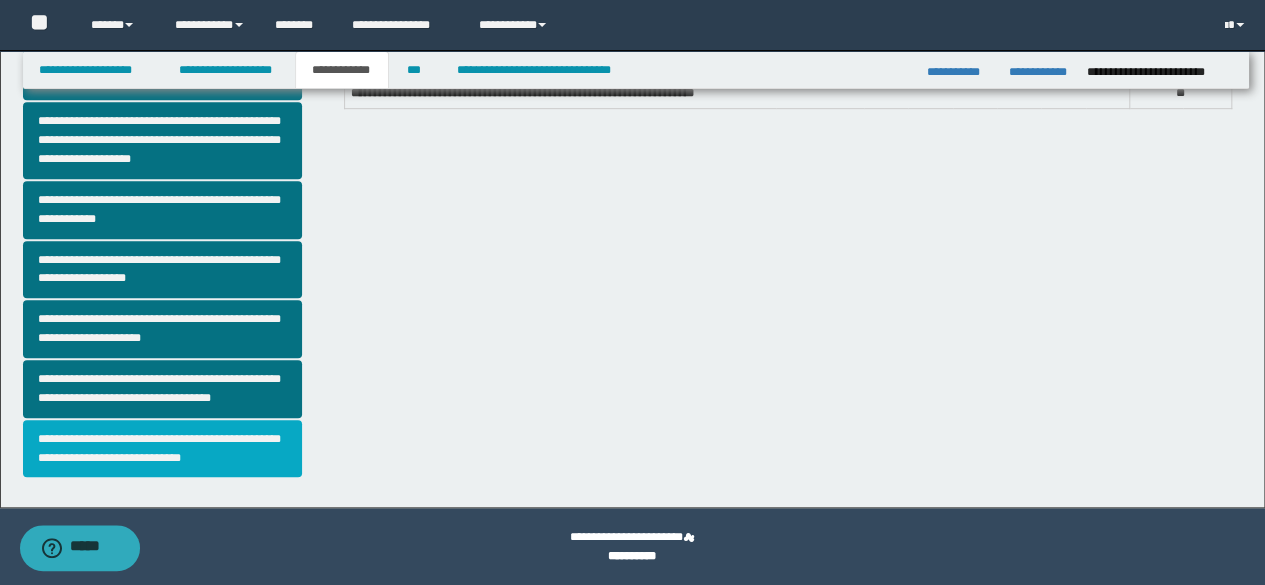 click on "**********" at bounding box center (162, 449) 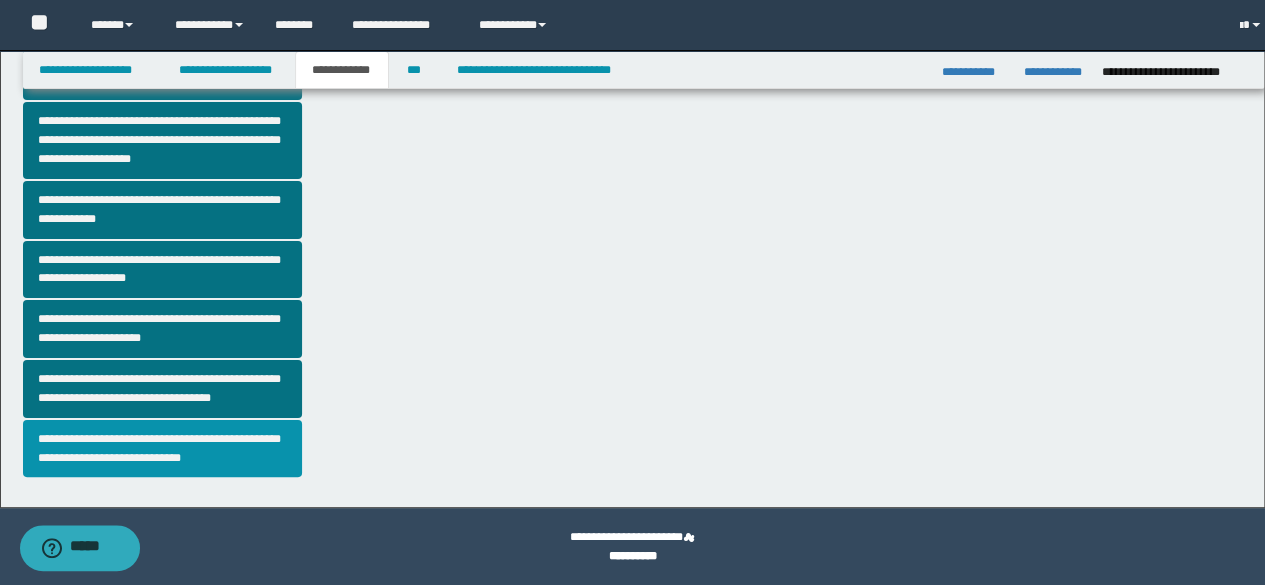 scroll, scrollTop: 0, scrollLeft: 0, axis: both 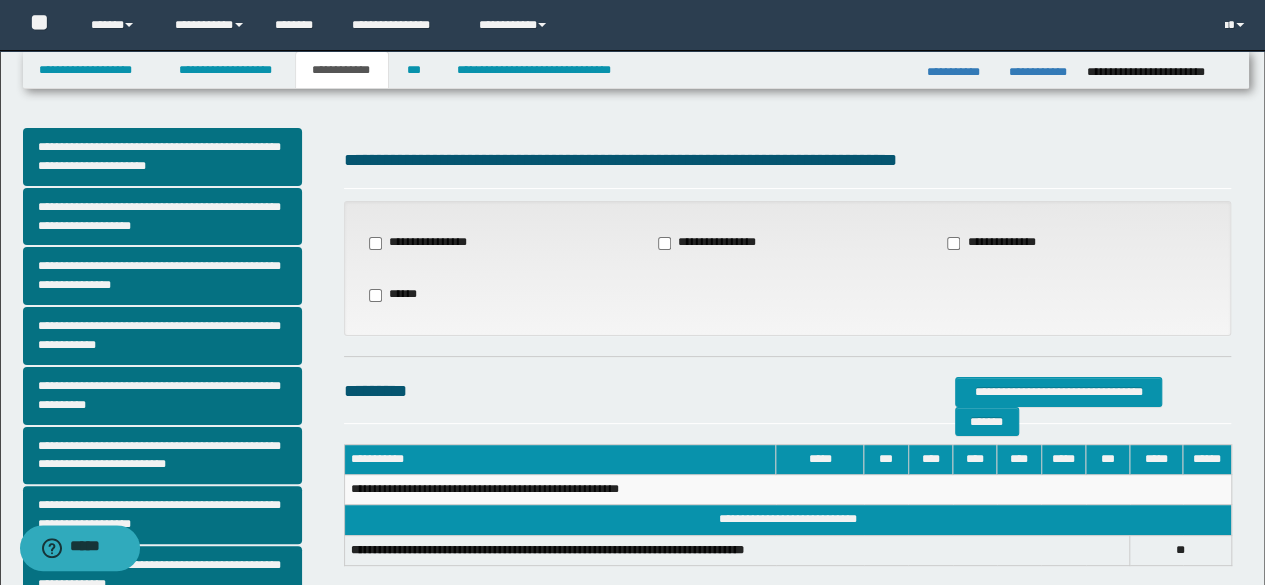 click on "******" at bounding box center [393, 295] 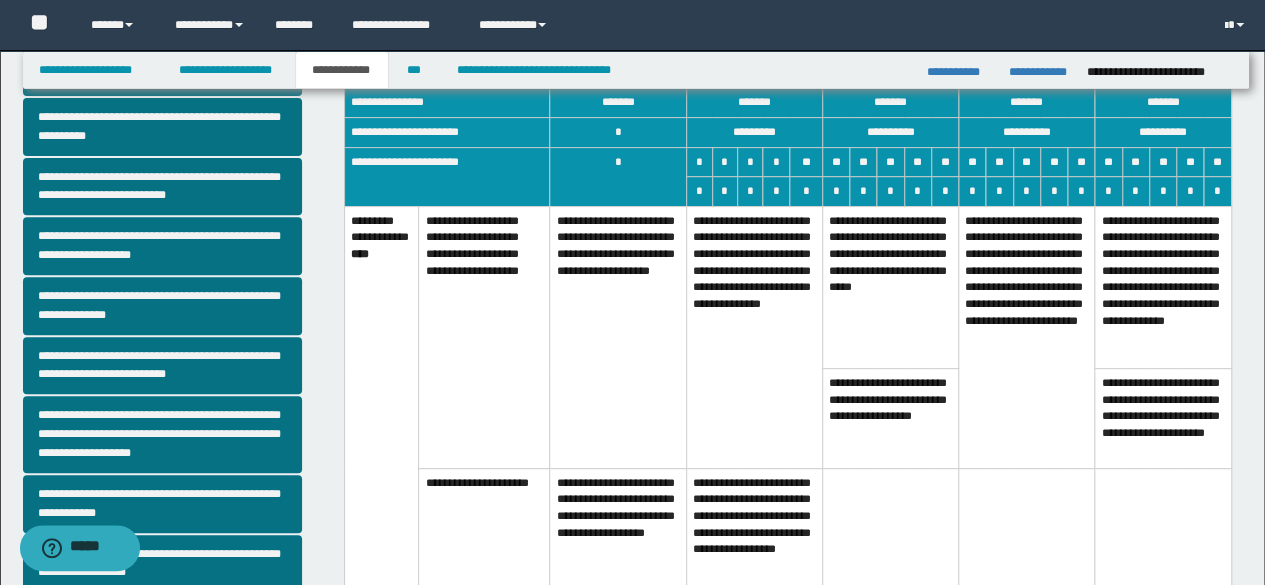 scroll, scrollTop: 300, scrollLeft: 0, axis: vertical 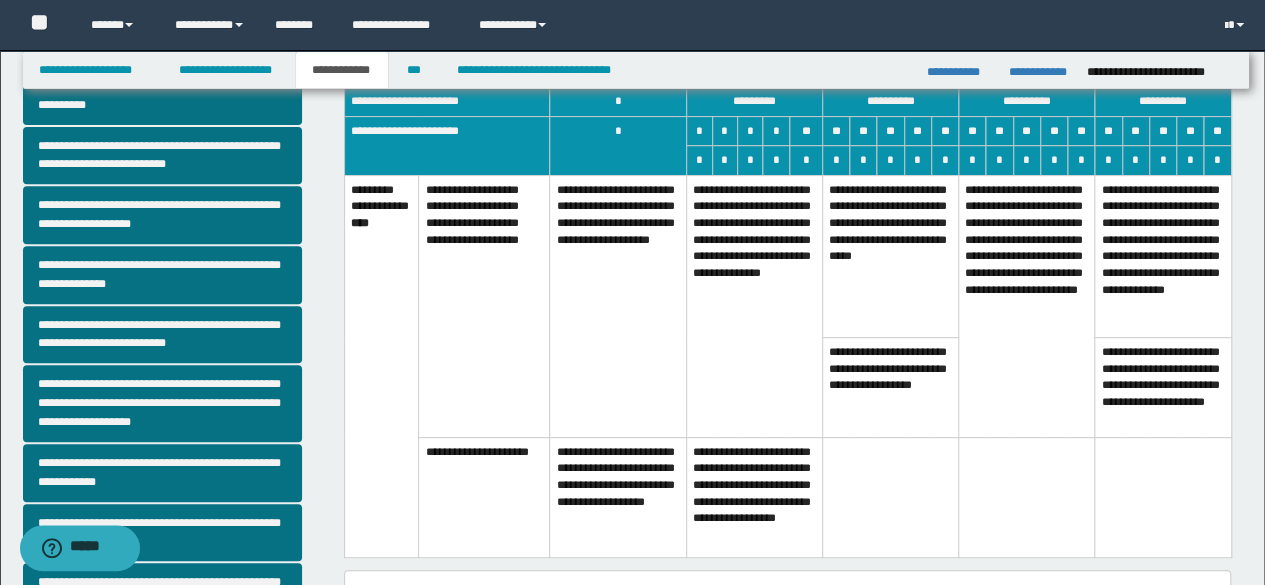 click on "**********" at bounding box center (754, 306) 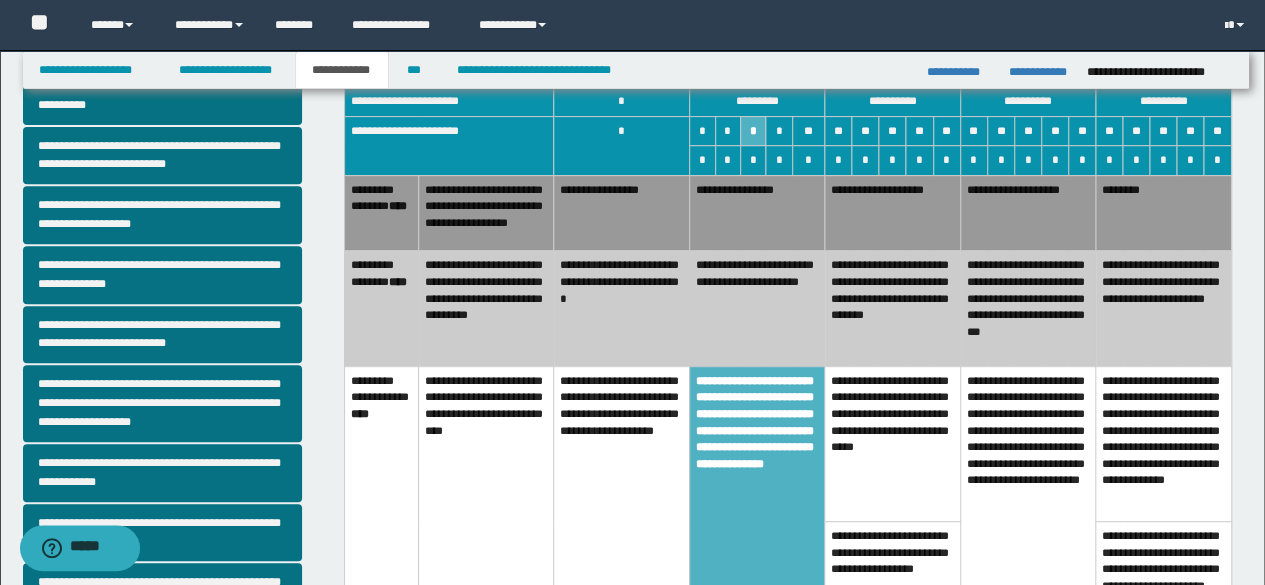 click on "**********" at bounding box center [621, 213] 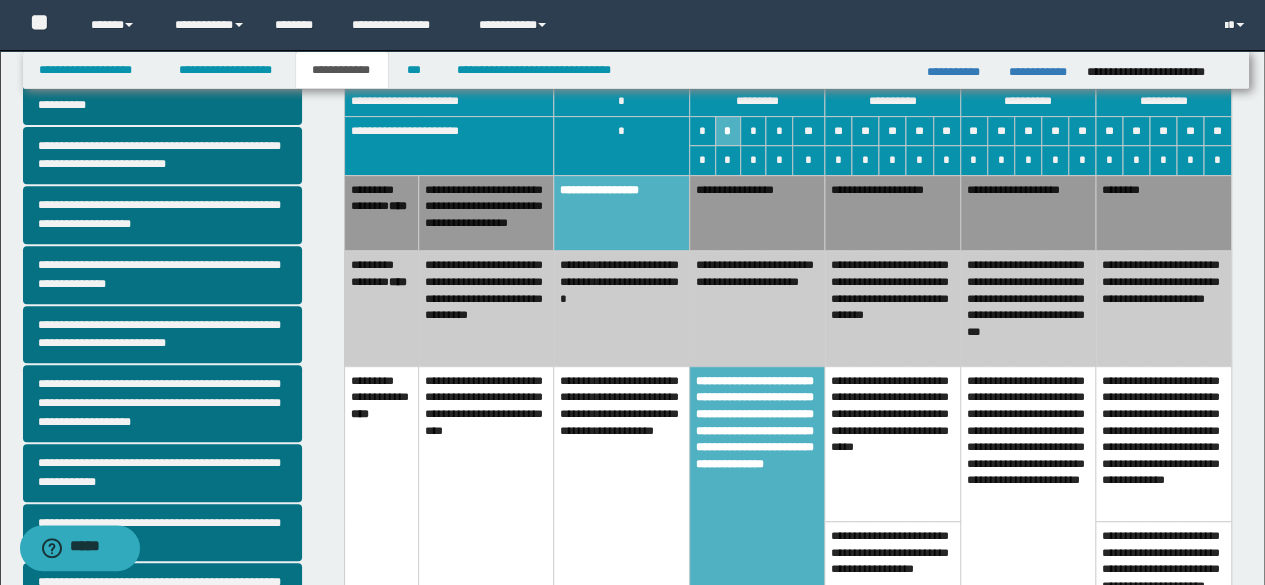 click on "**********" at bounding box center [621, 308] 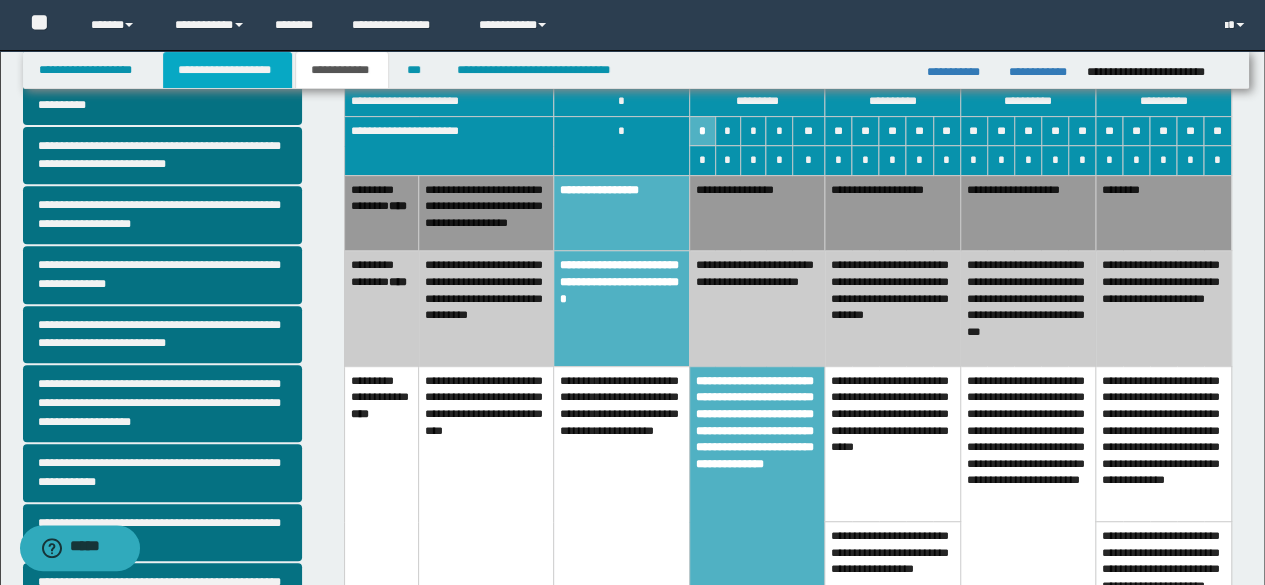 drag, startPoint x: 238, startPoint y: 69, endPoint x: 269, endPoint y: 128, distance: 66.64833 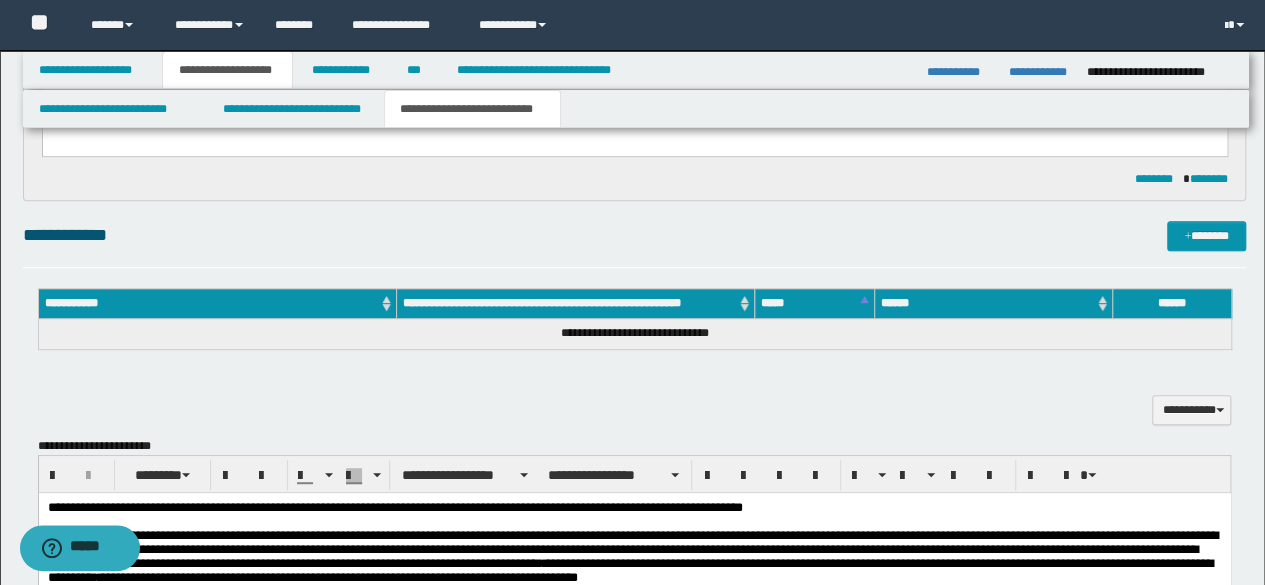 scroll, scrollTop: 630, scrollLeft: 0, axis: vertical 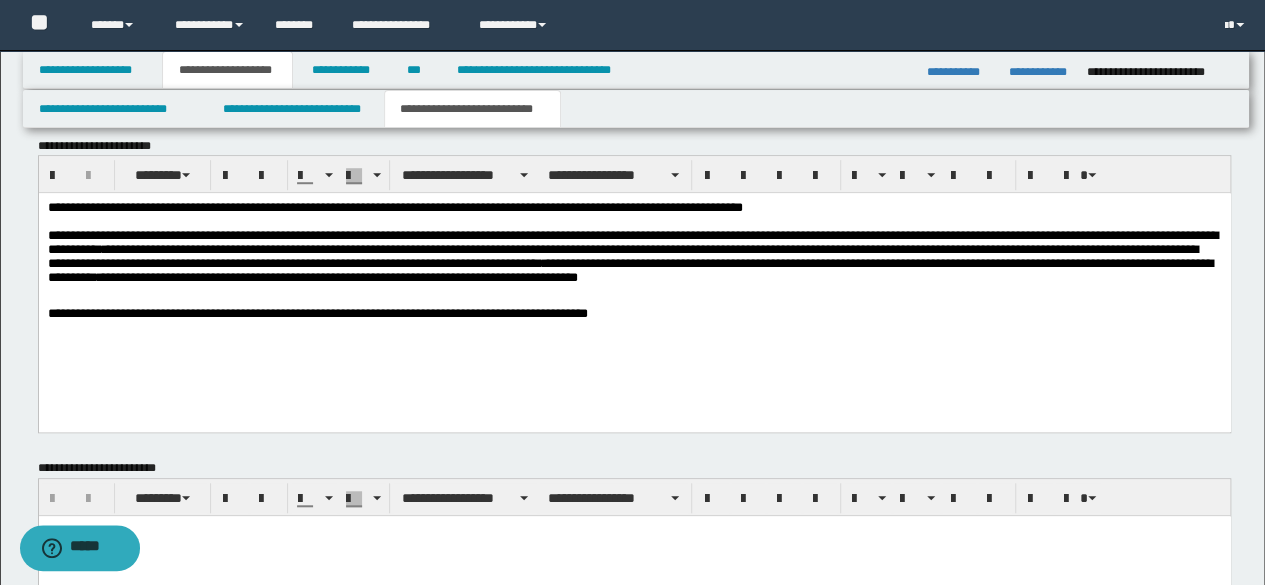 click on "**********" at bounding box center [634, 286] 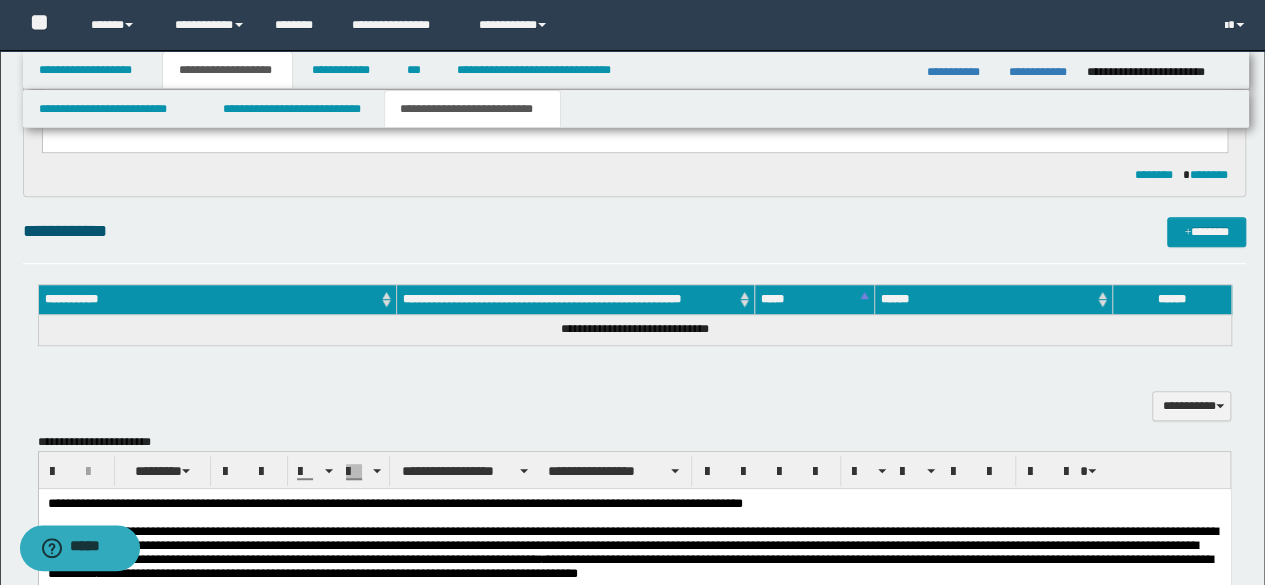 scroll, scrollTop: 330, scrollLeft: 0, axis: vertical 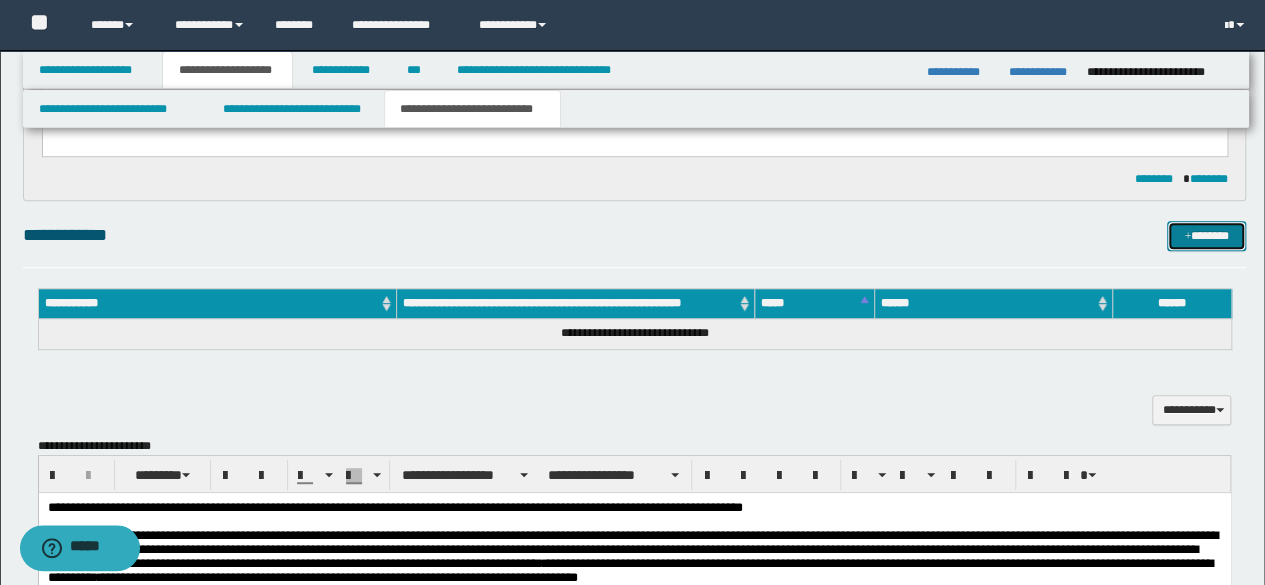 click at bounding box center (1187, 237) 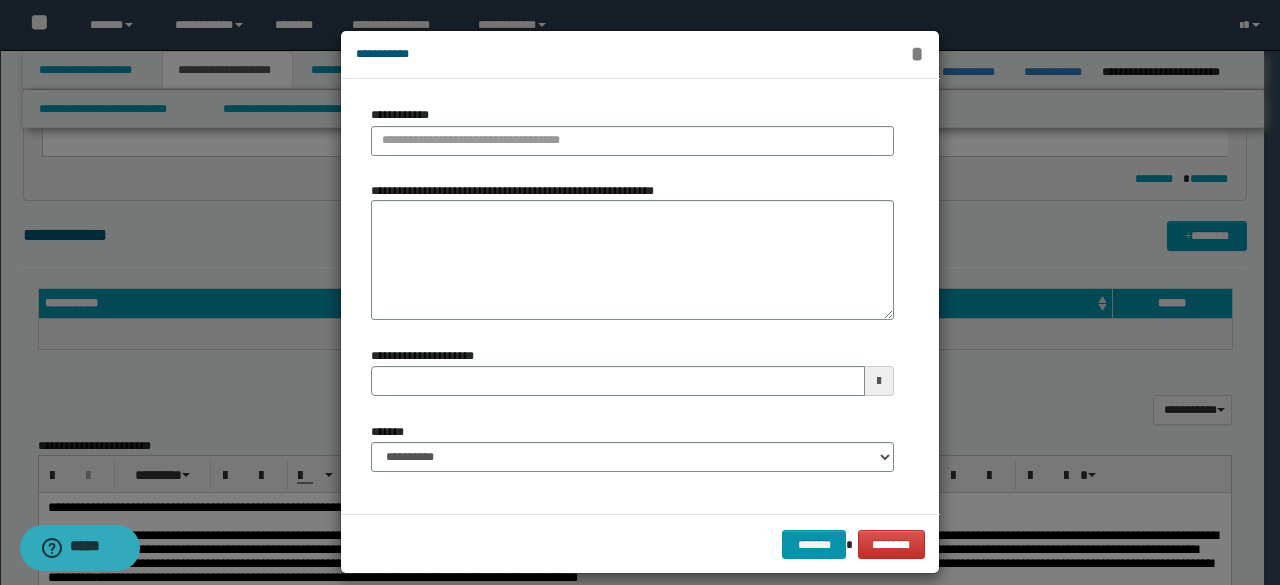 type 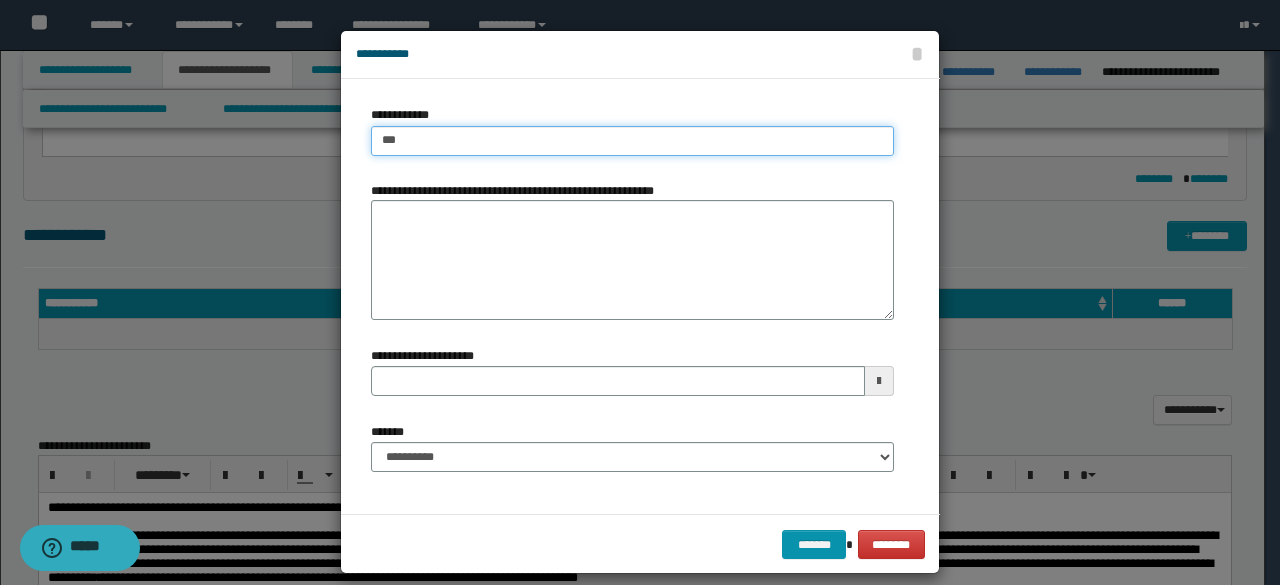 type on "****" 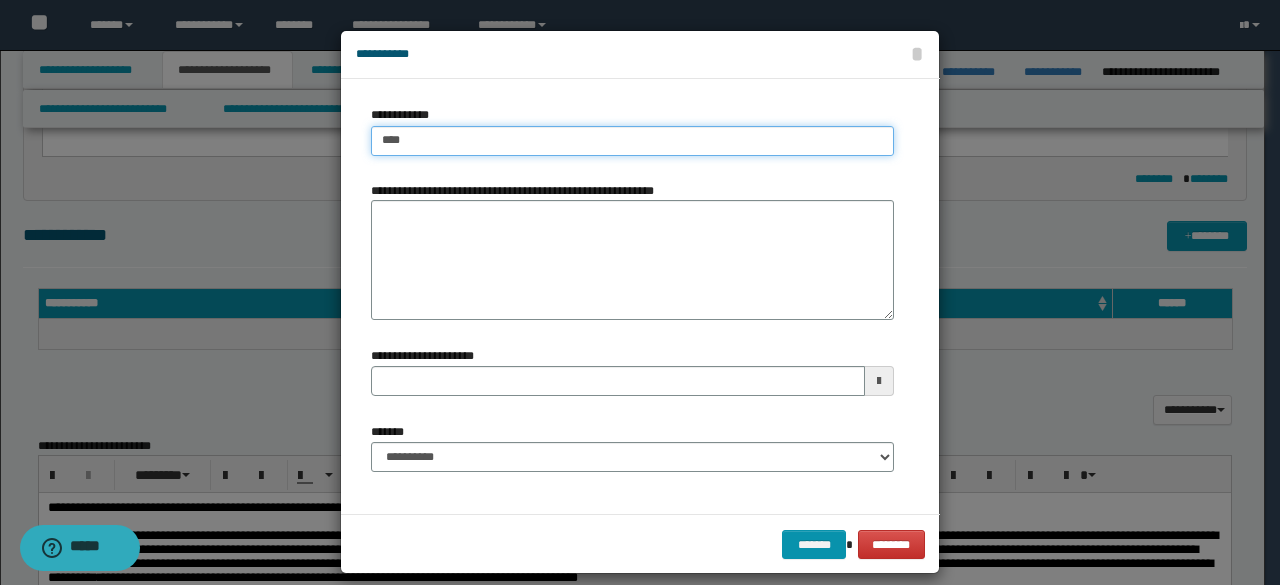 type on "****" 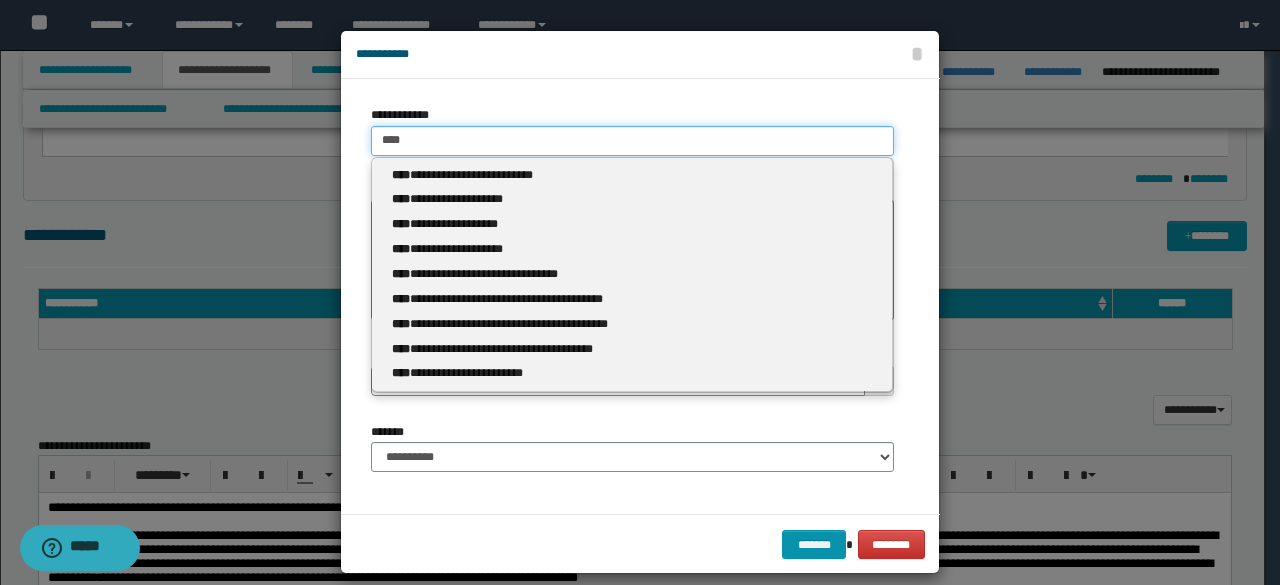type 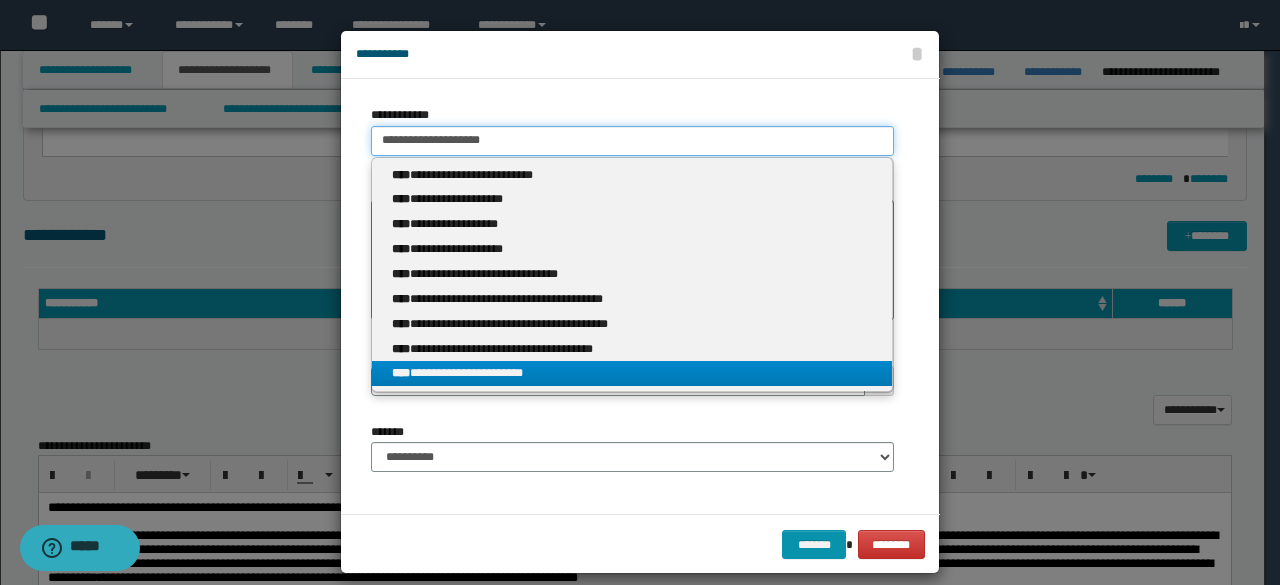 type on "**********" 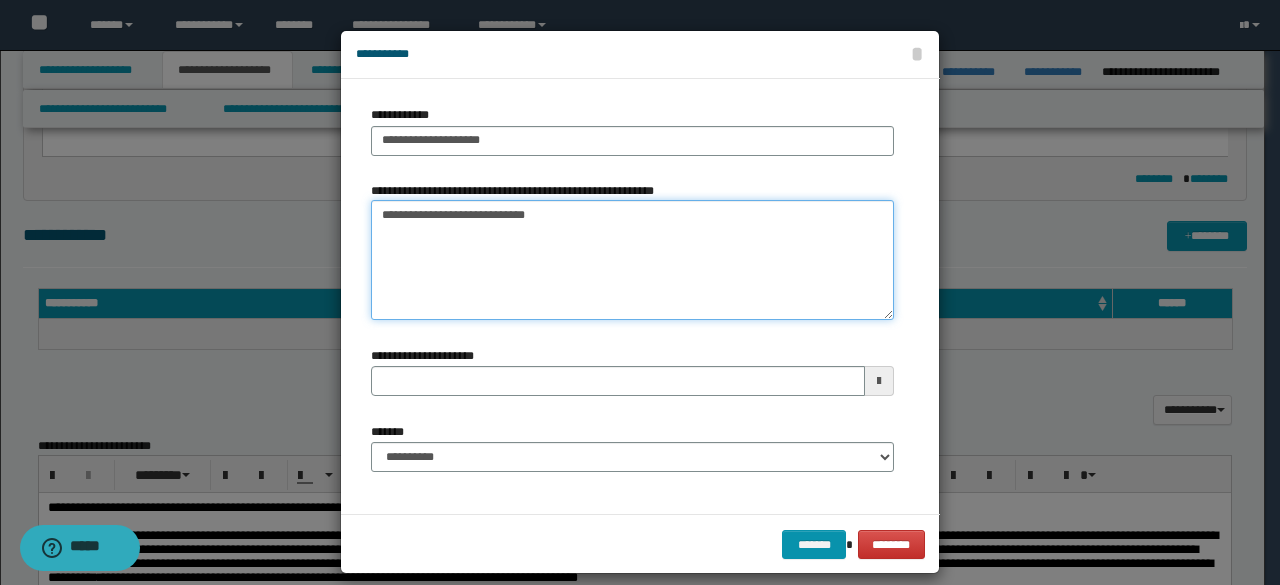 type on "**********" 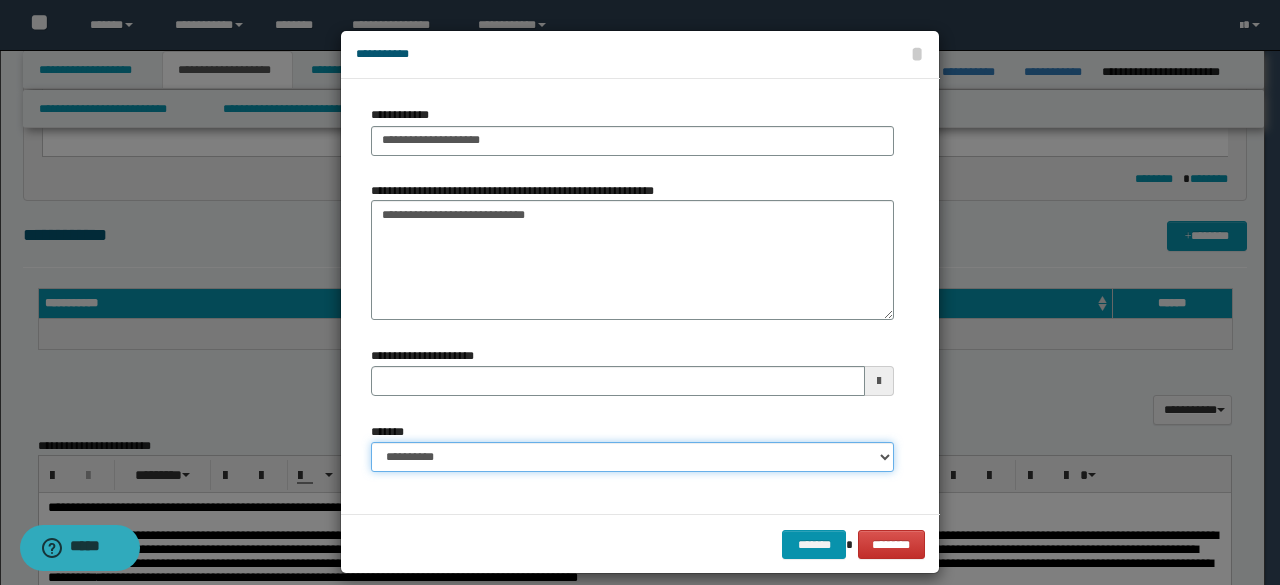 type 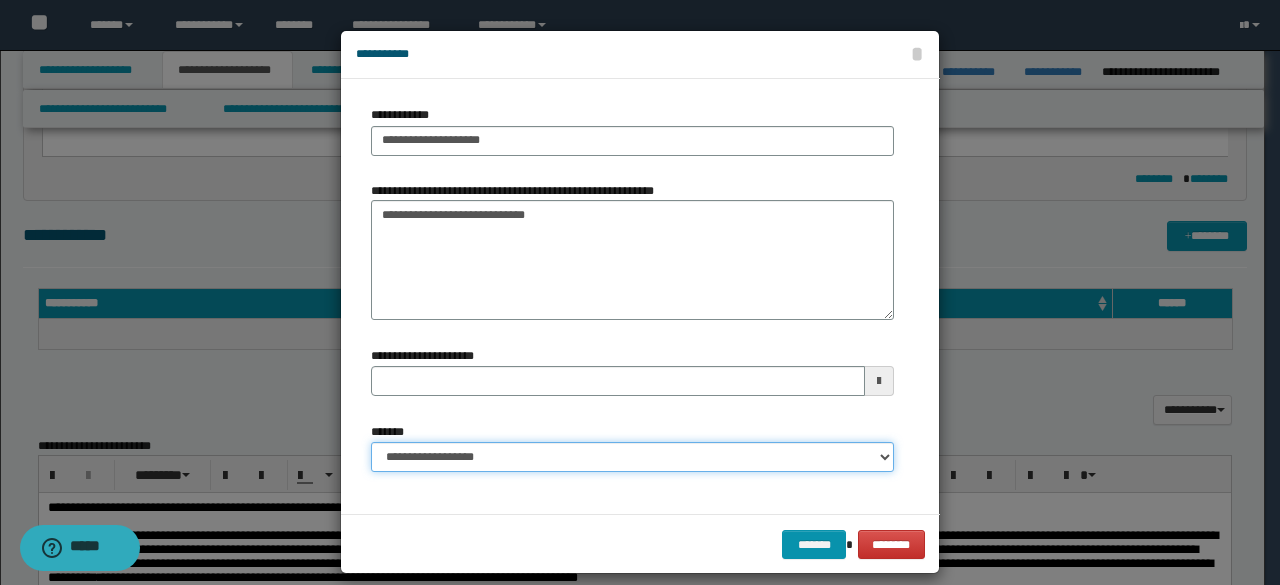 select on "*" 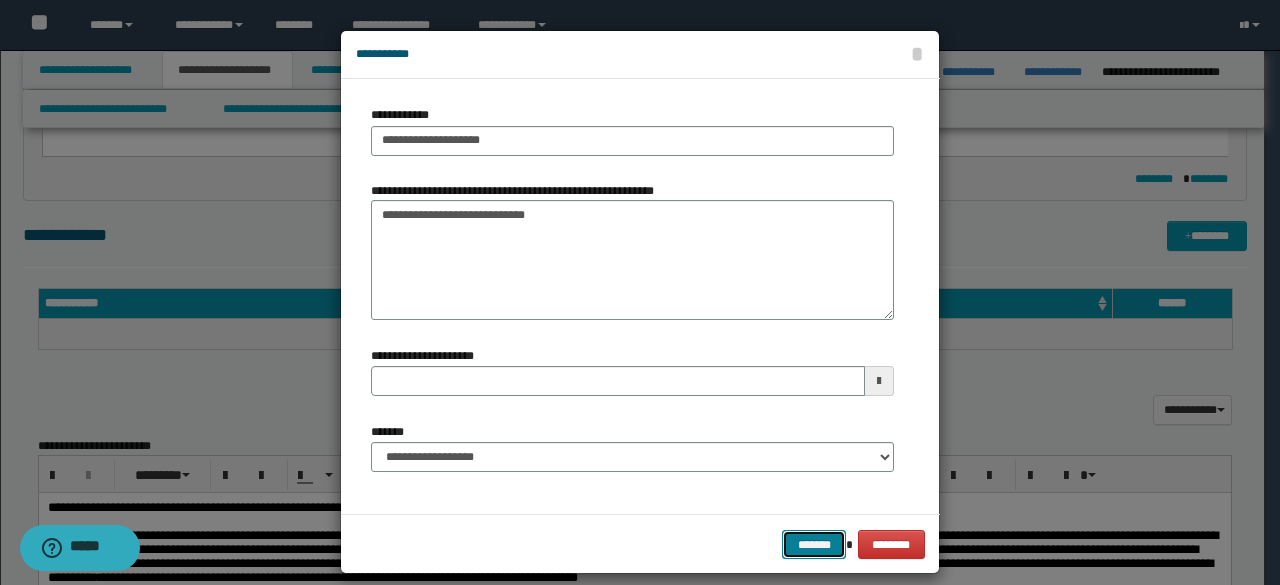 type 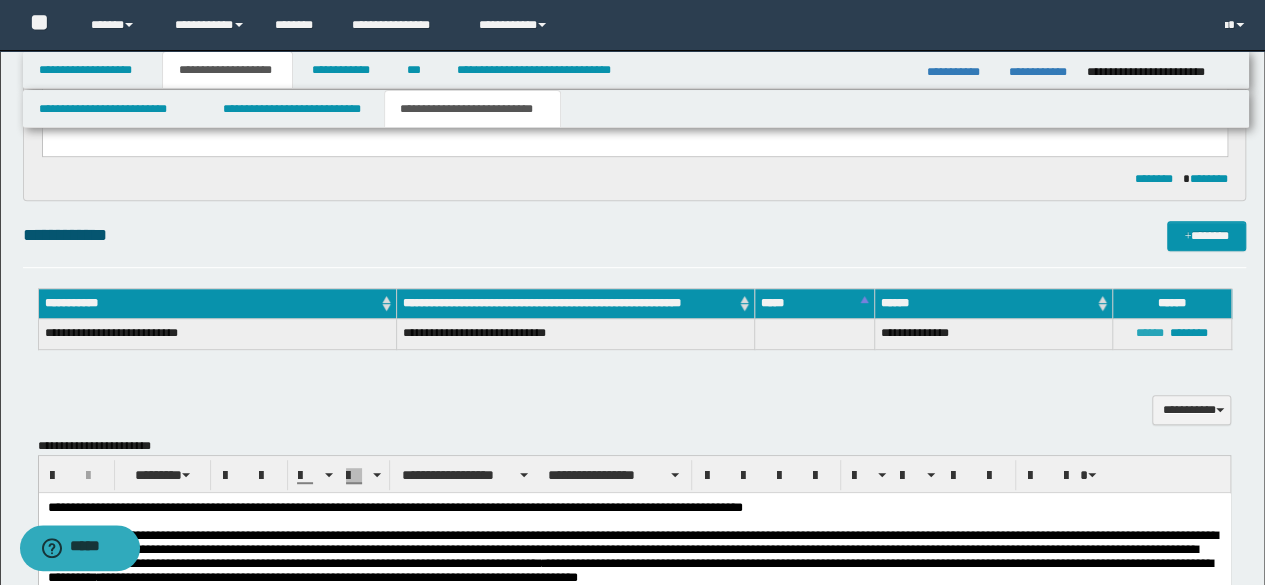 click on "******" at bounding box center [1150, 333] 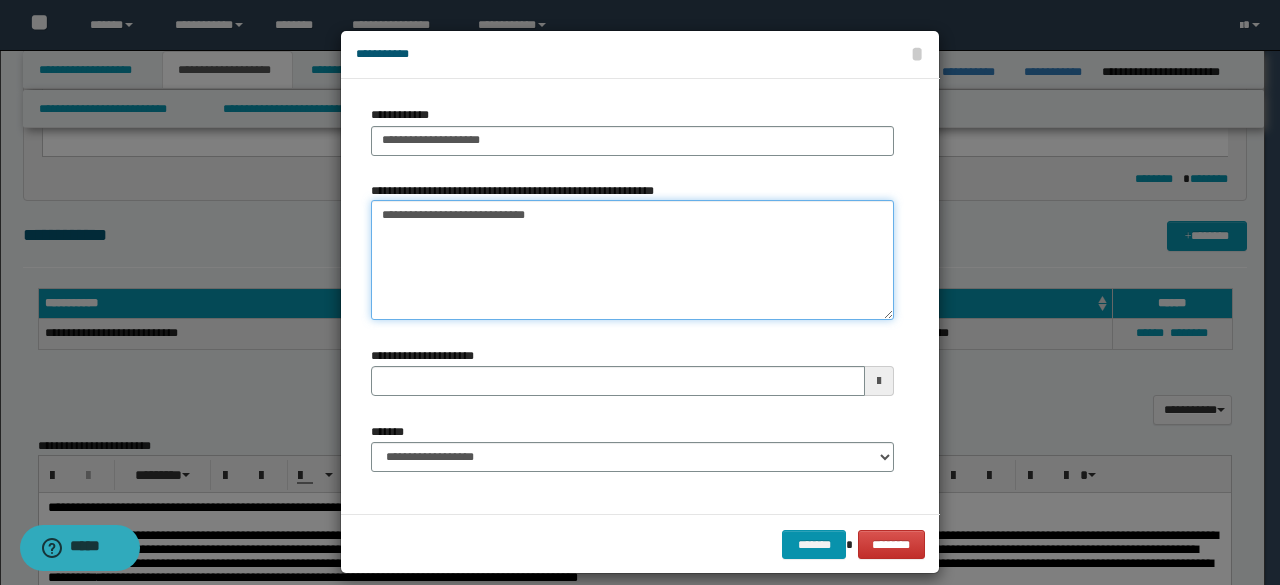 click on "**********" at bounding box center [632, 260] 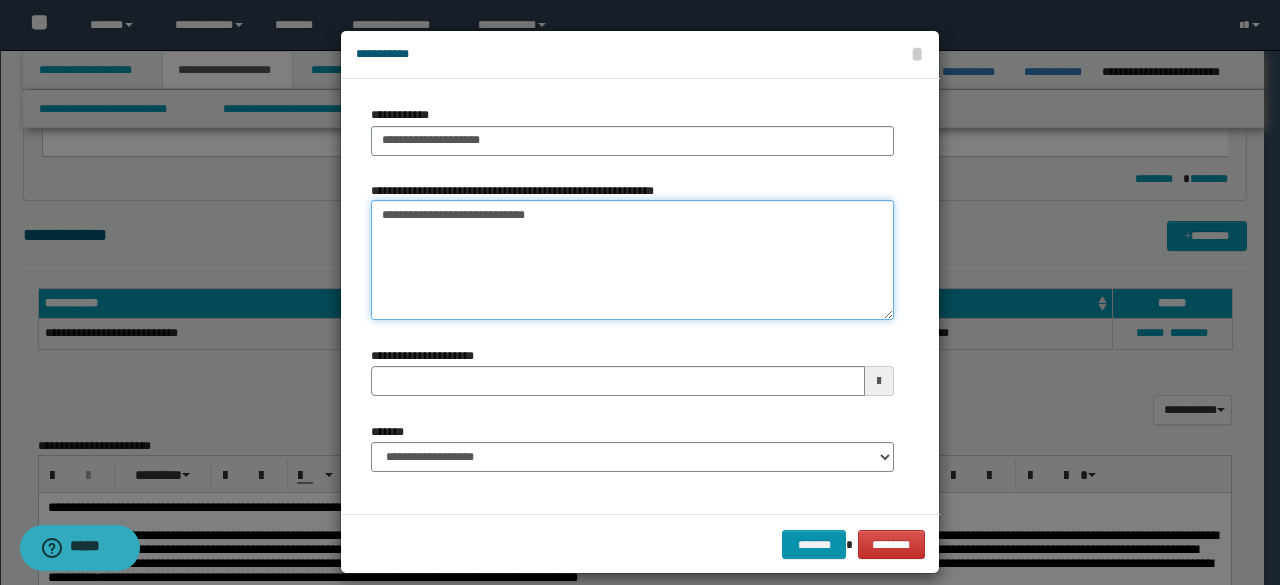 type on "**********" 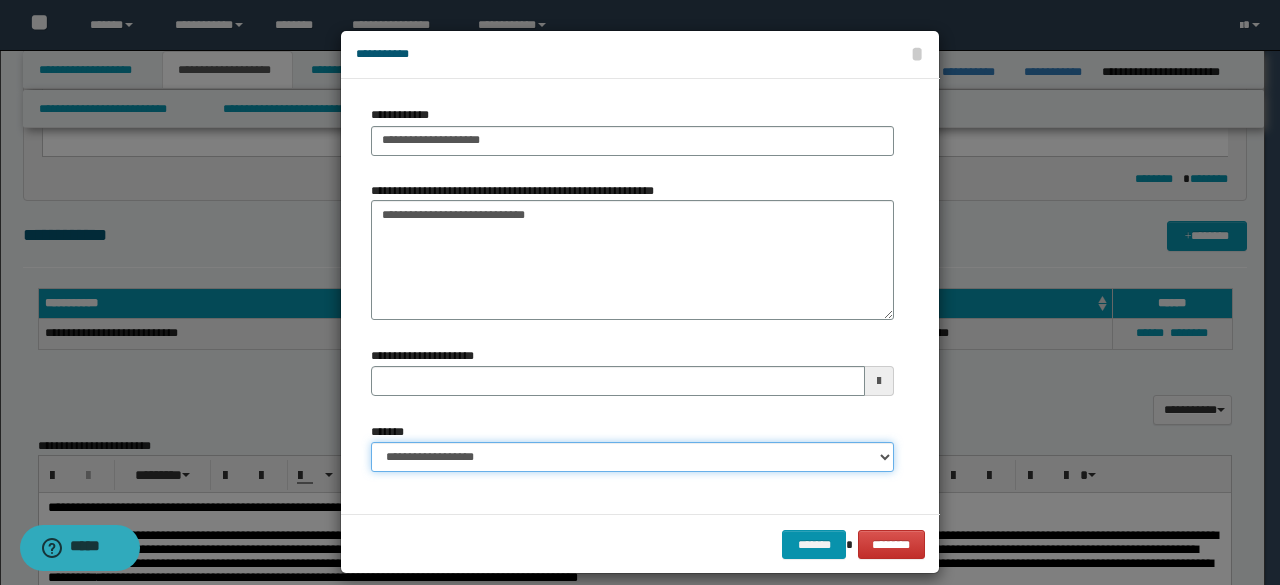 type 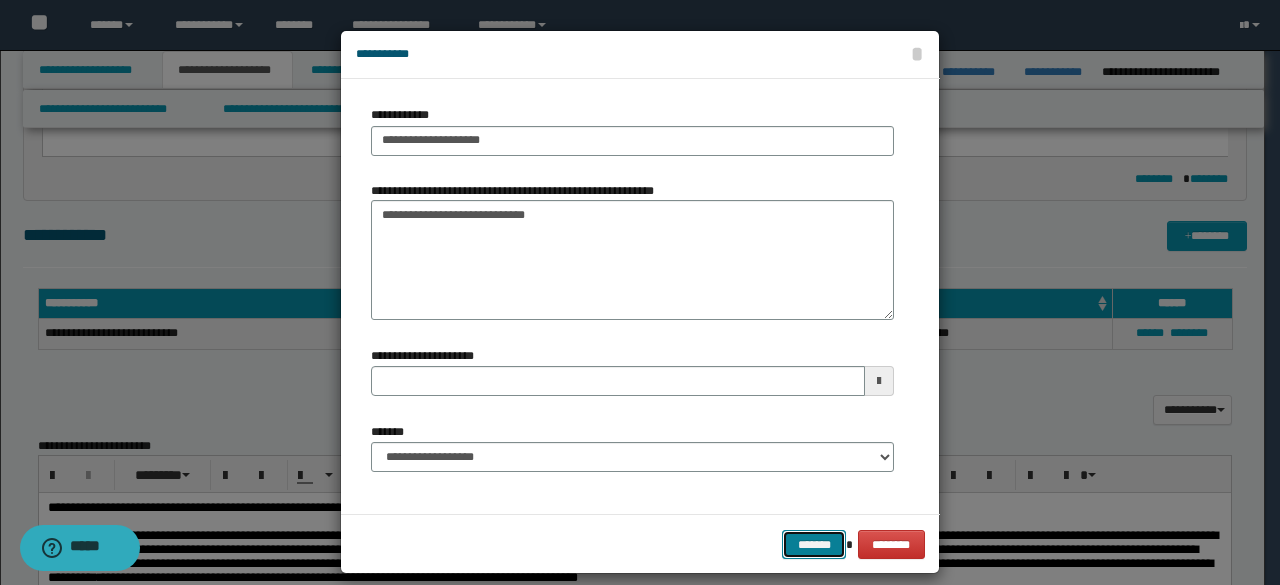 click on "*******" at bounding box center (814, 544) 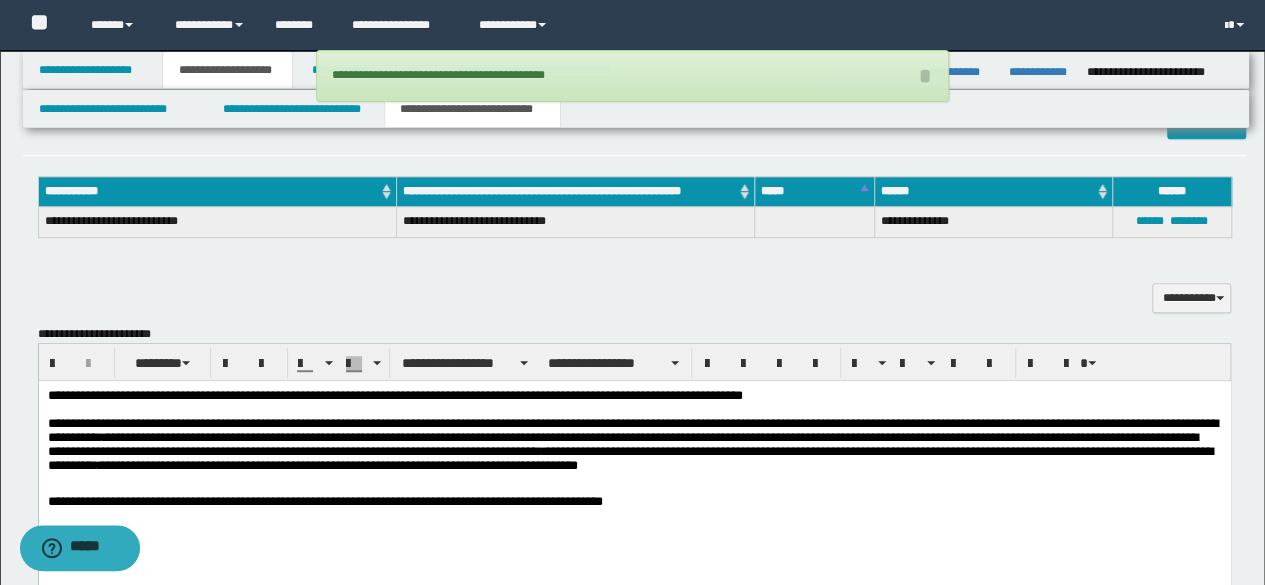 scroll, scrollTop: 530, scrollLeft: 0, axis: vertical 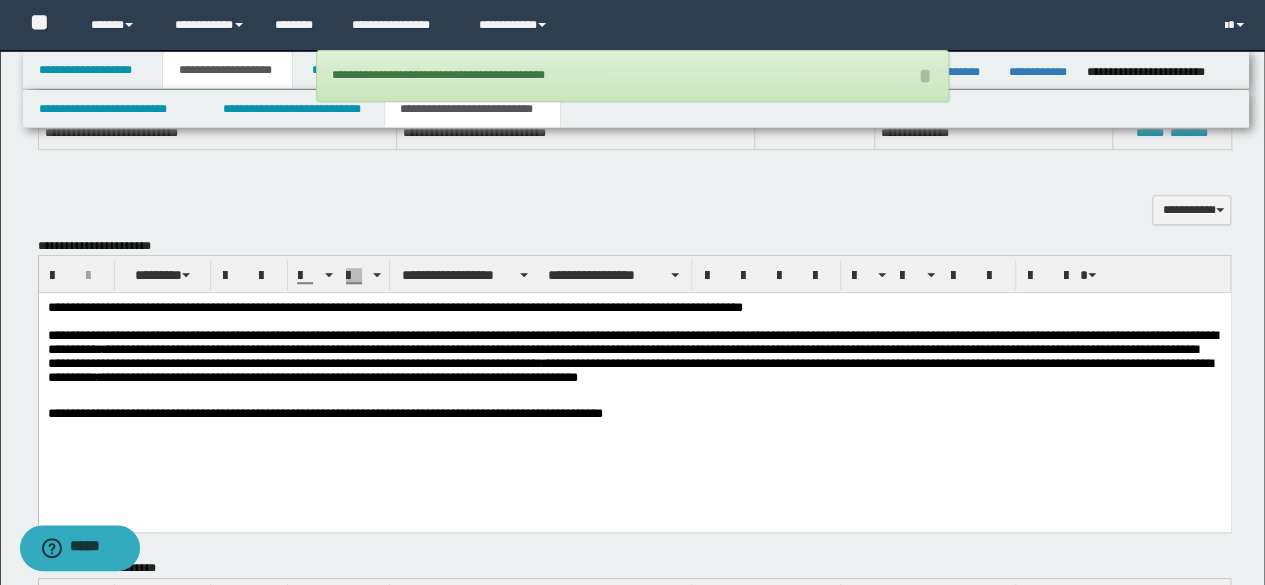 click on "**********" at bounding box center (634, 386) 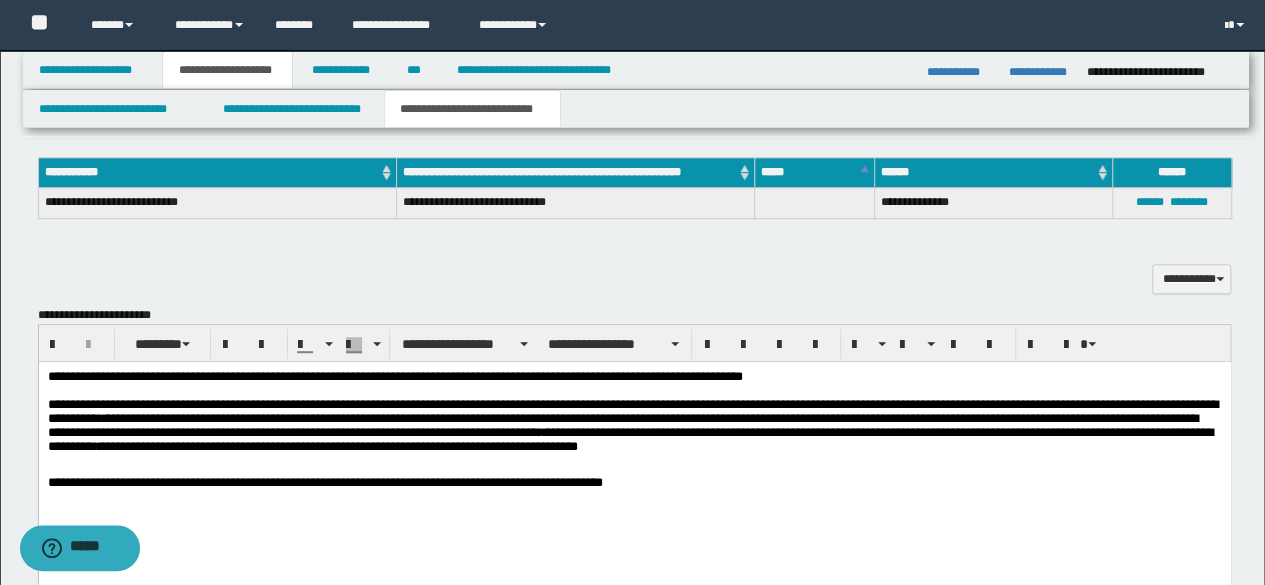 scroll, scrollTop: 430, scrollLeft: 0, axis: vertical 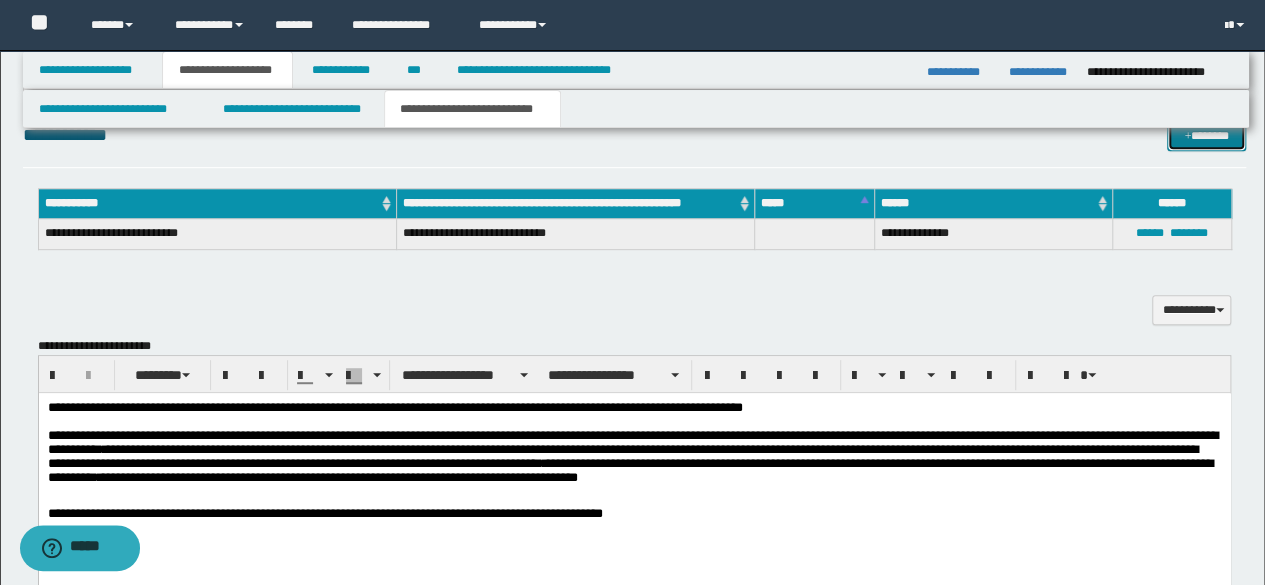 click on "*******" at bounding box center (1206, 135) 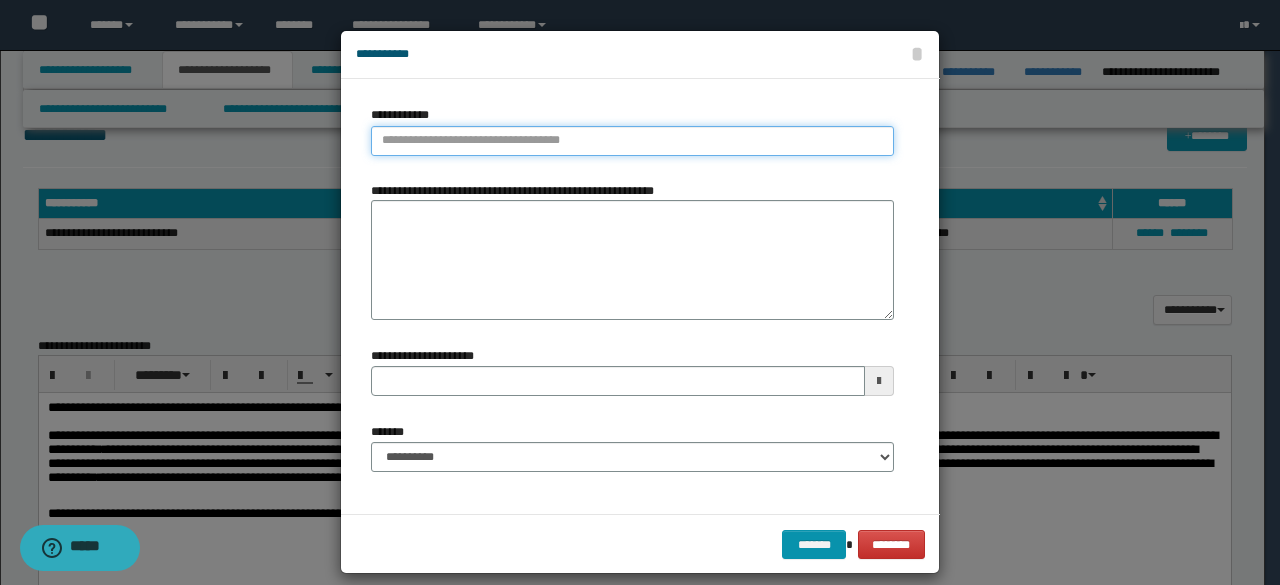 type on "**********" 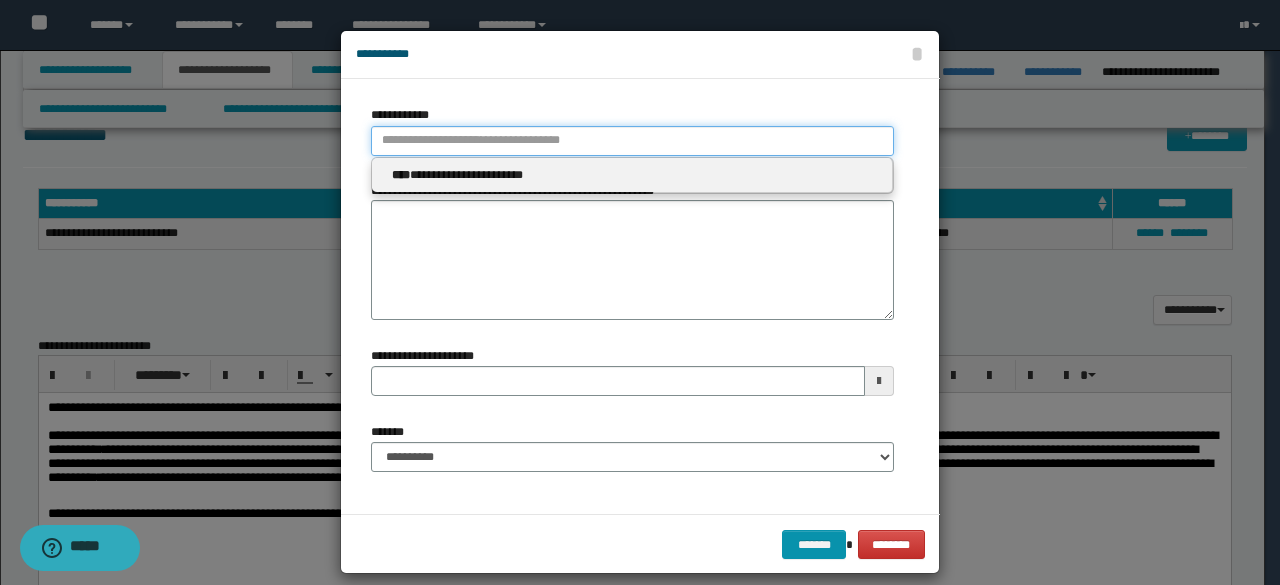 type 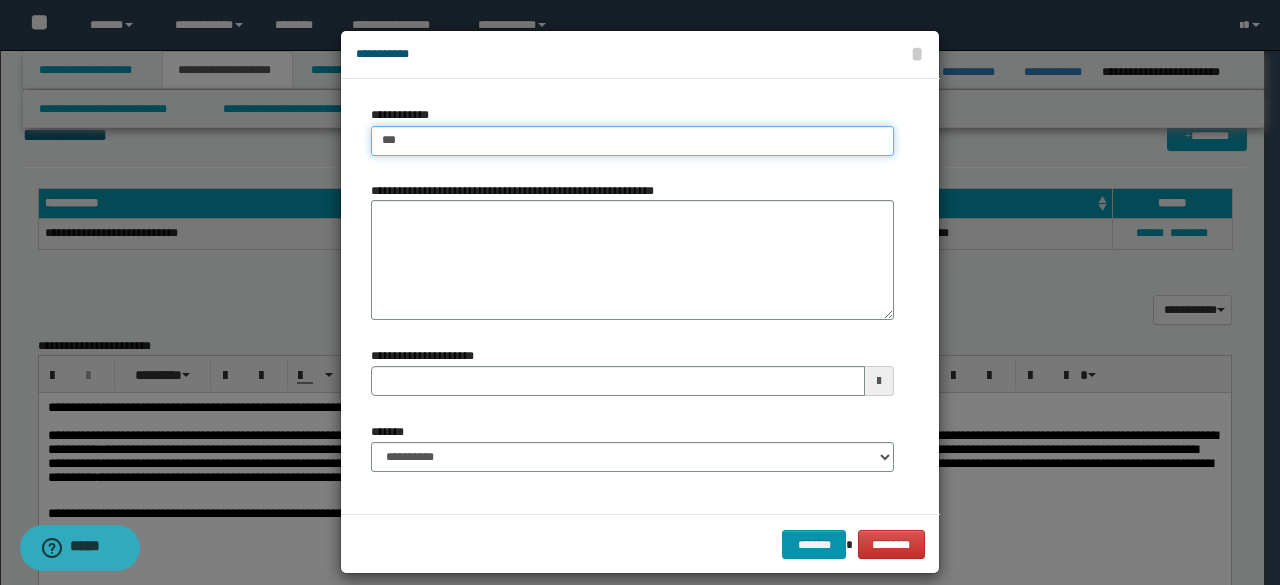 type on "****" 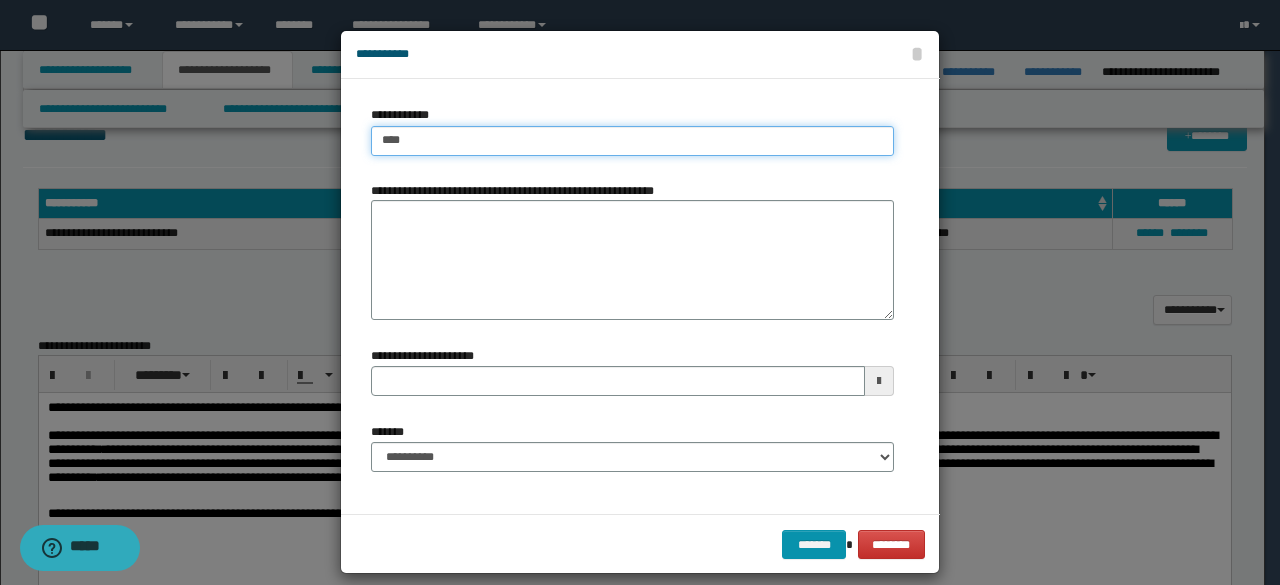 type on "****" 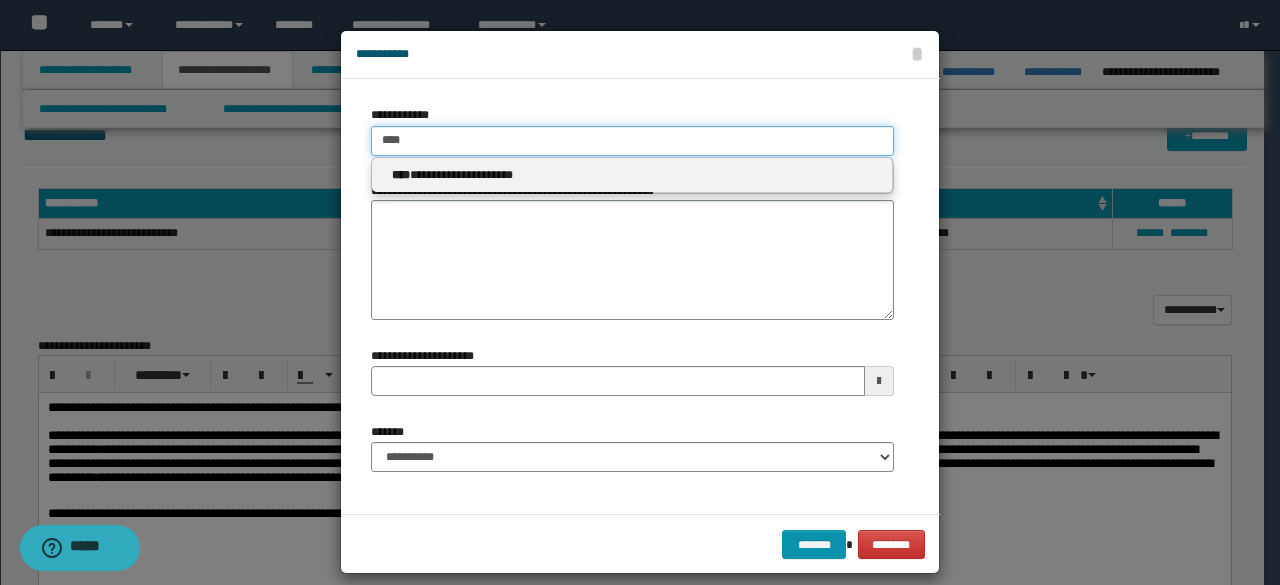 type 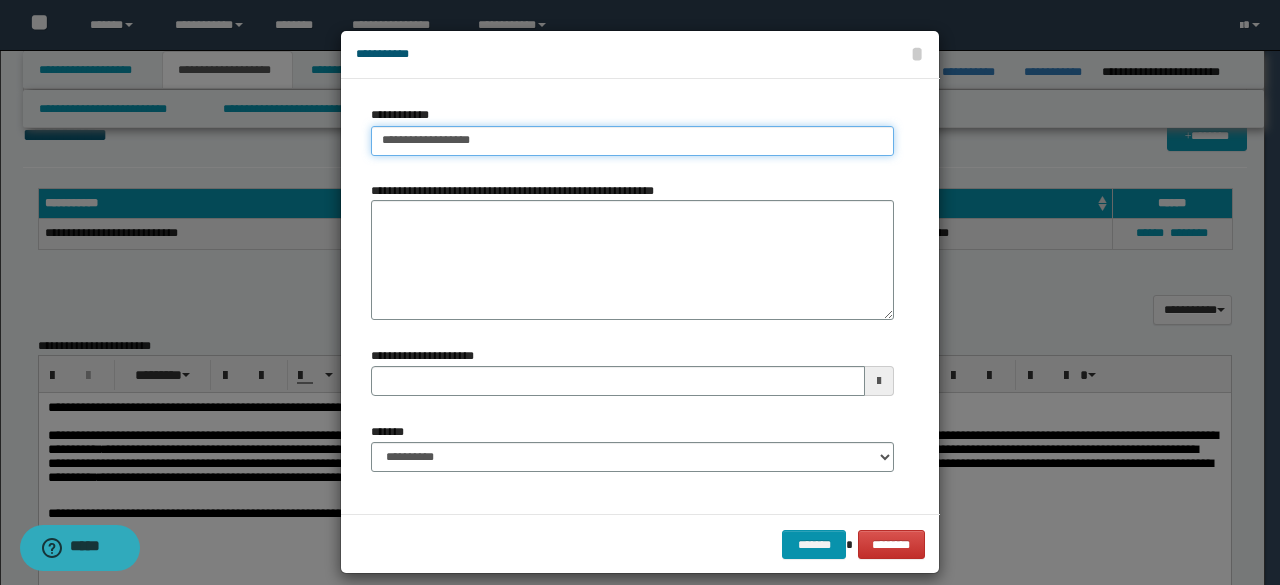 type on "**********" 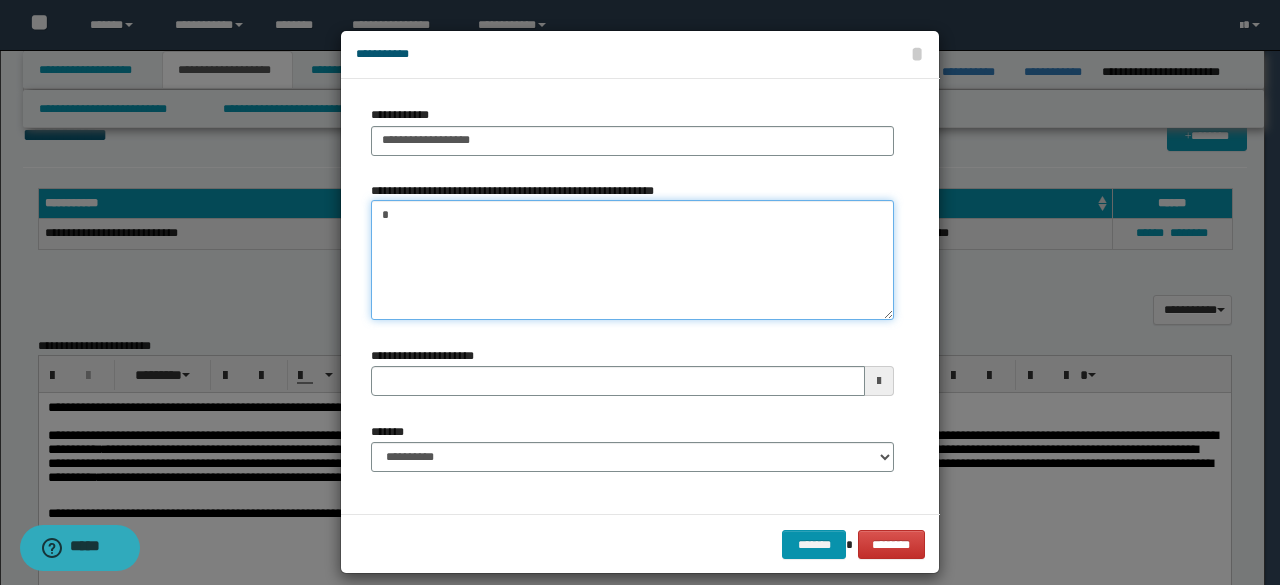 paste on "**********" 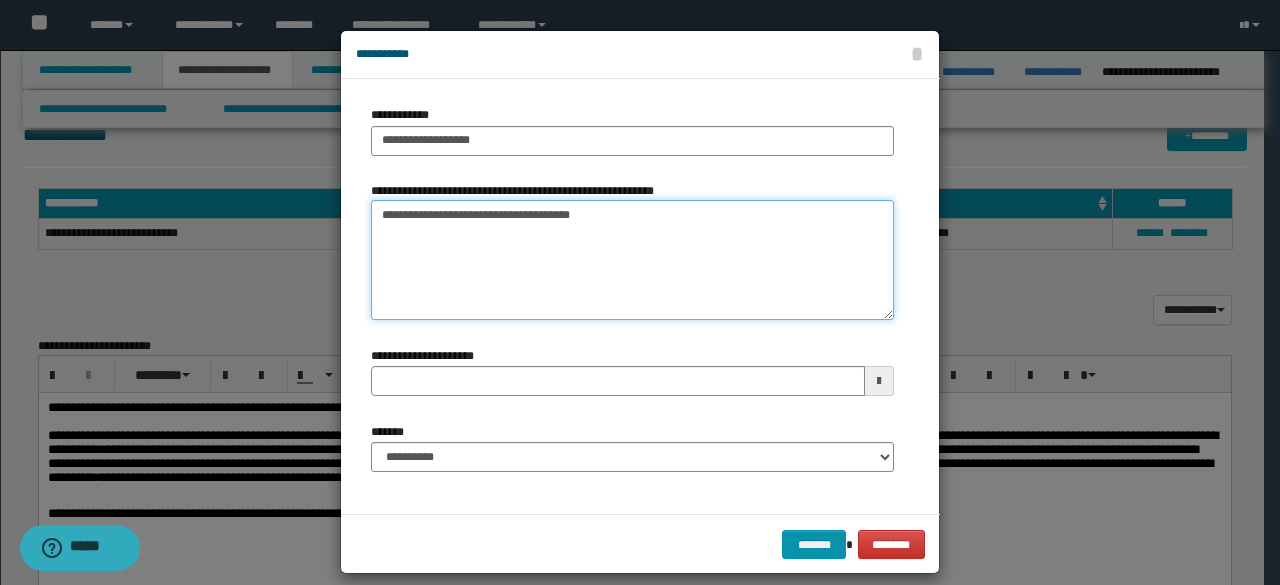 type on "**********" 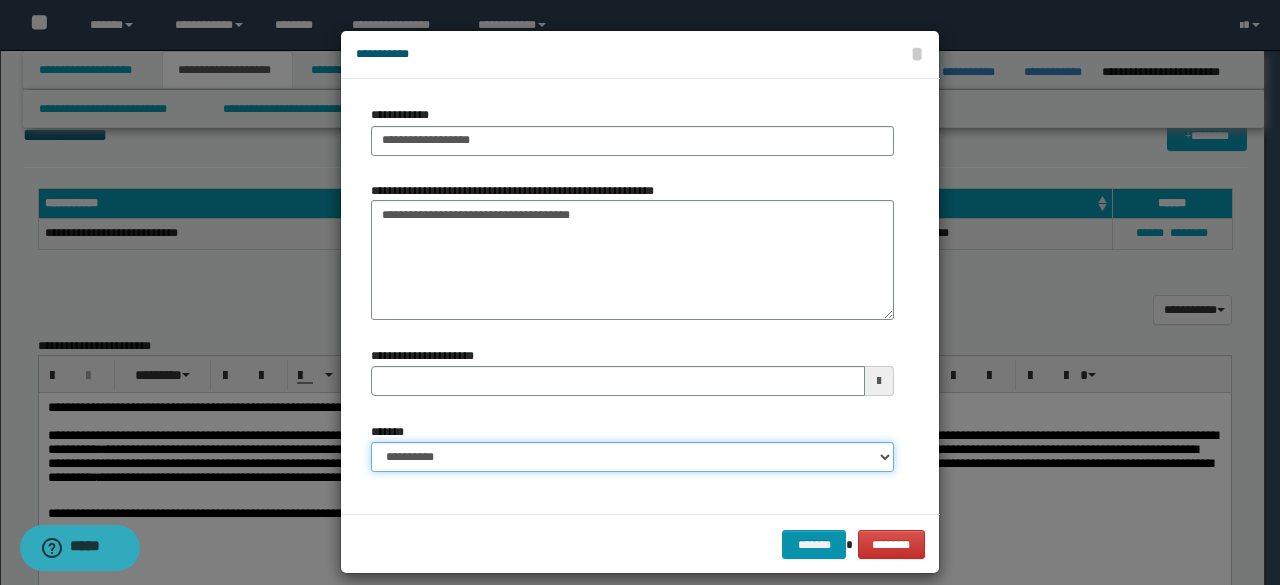 type 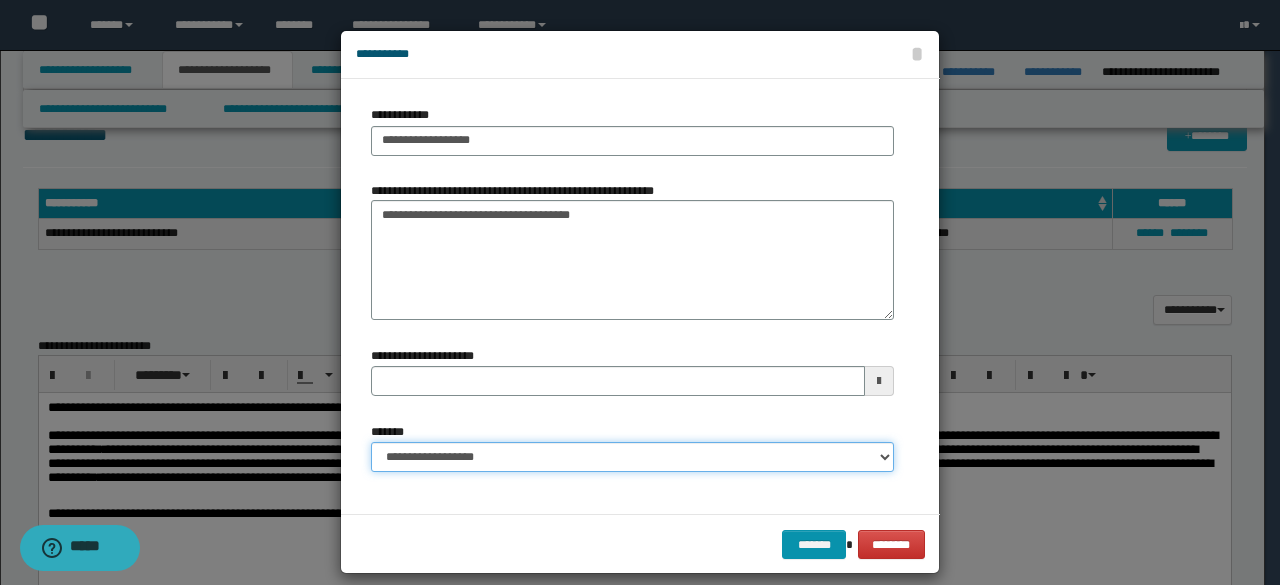 select on "*" 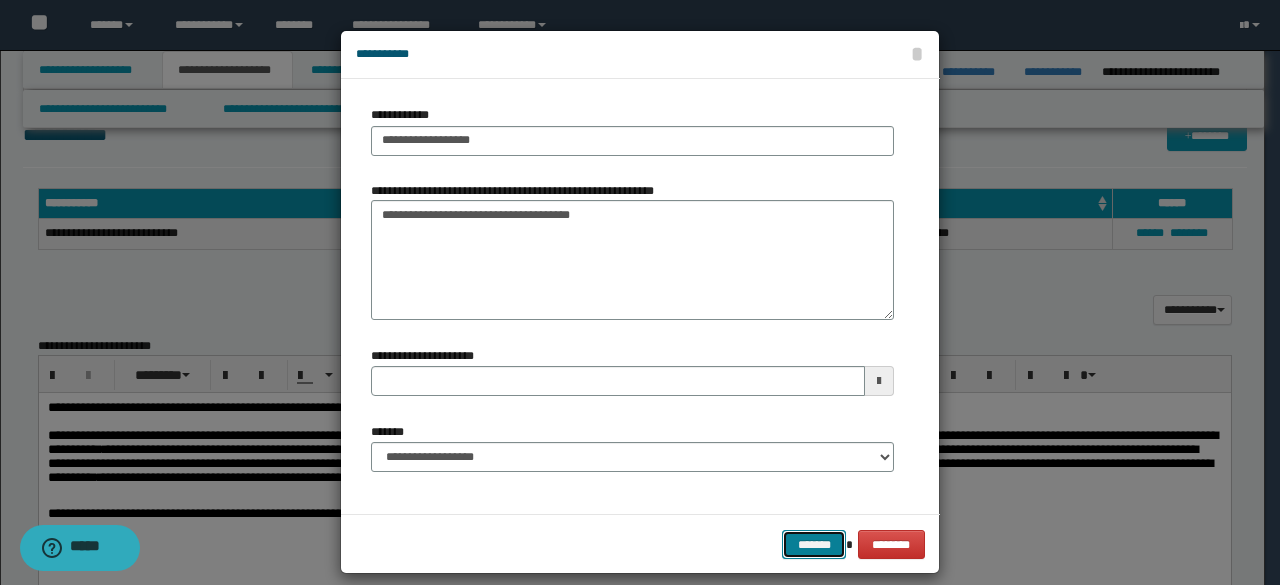 click on "*******" at bounding box center (814, 544) 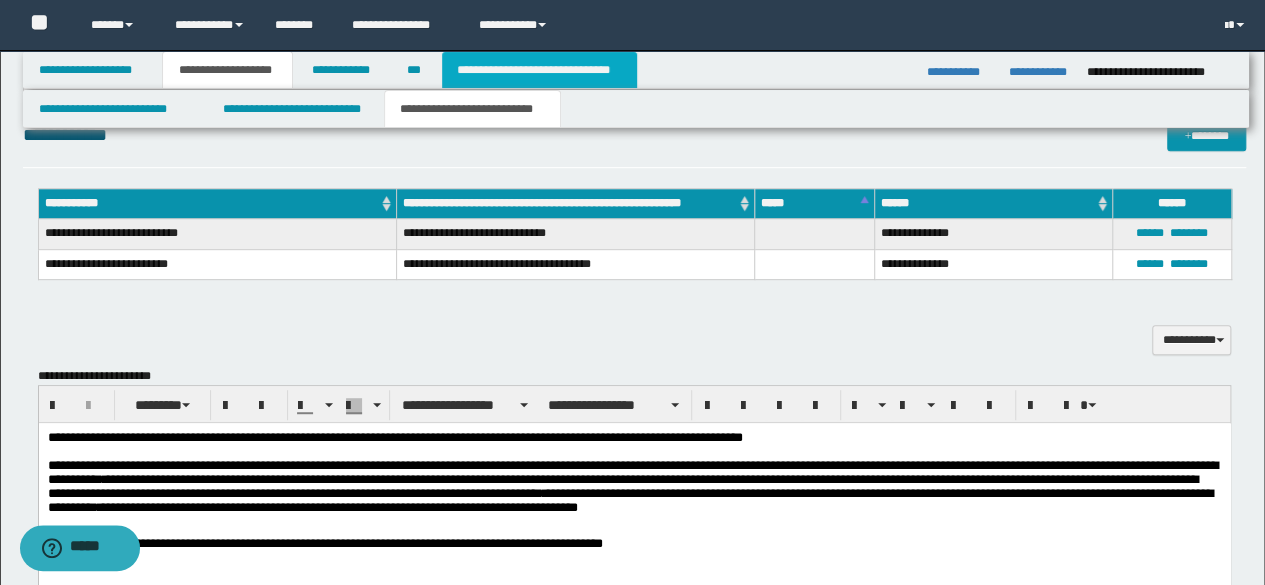 click on "**********" at bounding box center [539, 70] 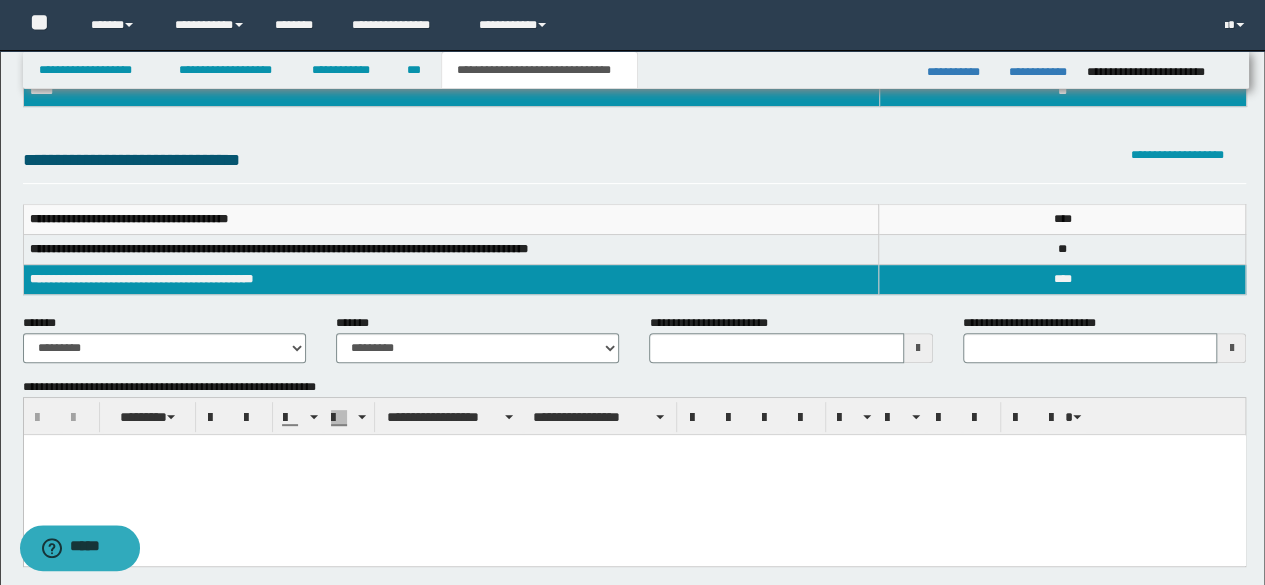 scroll, scrollTop: 200, scrollLeft: 0, axis: vertical 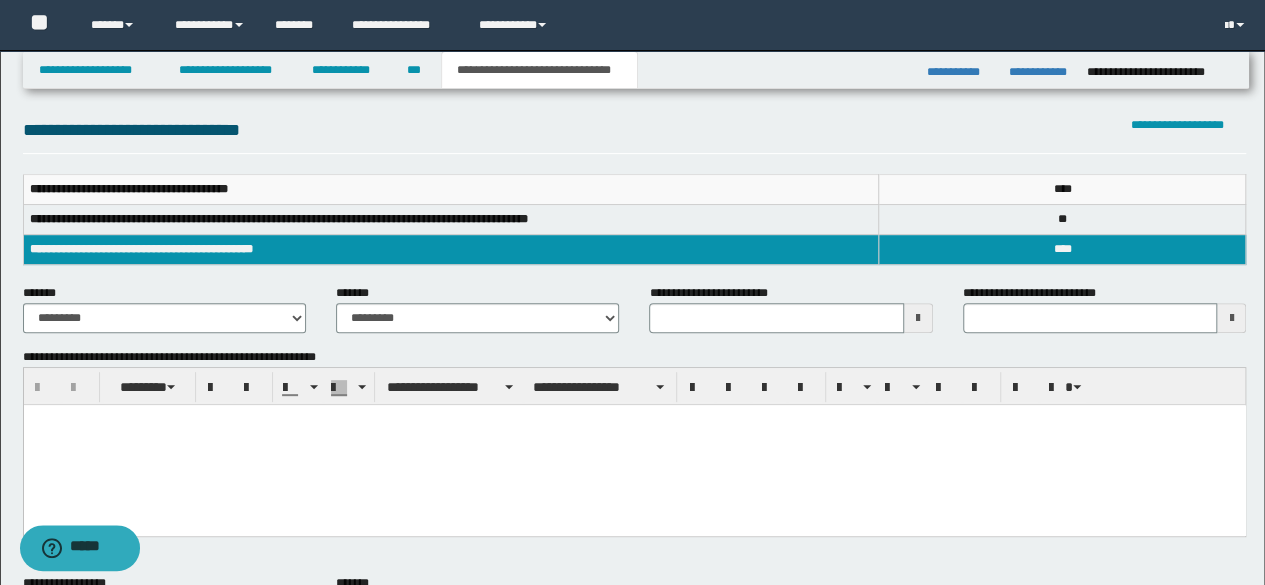 type 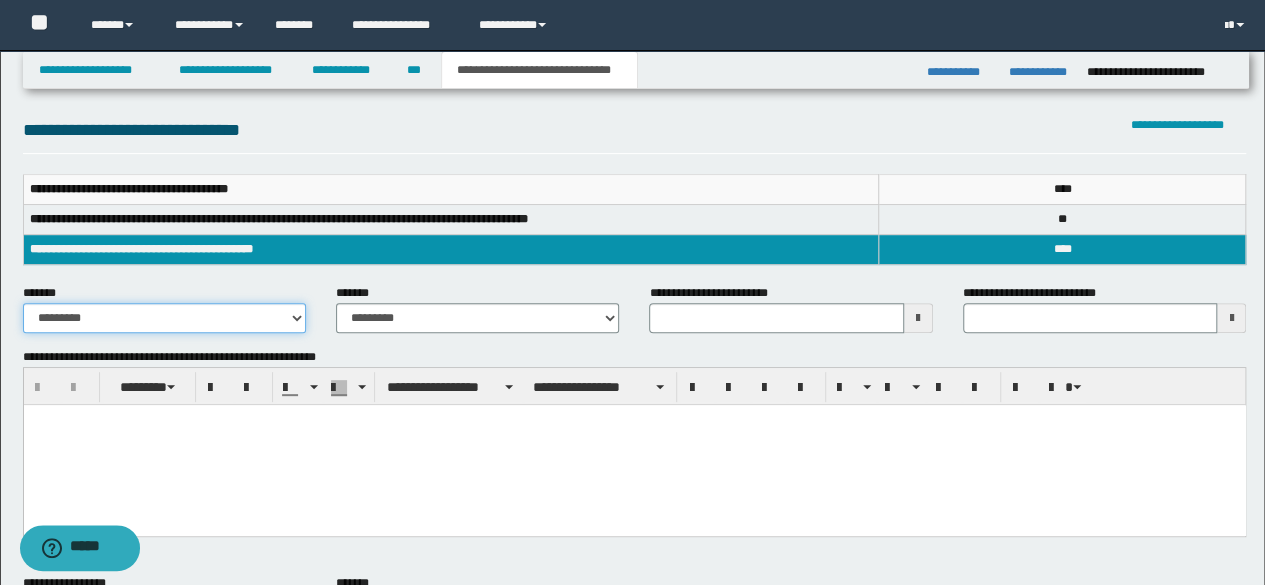 click on "**********" at bounding box center [164, 318] 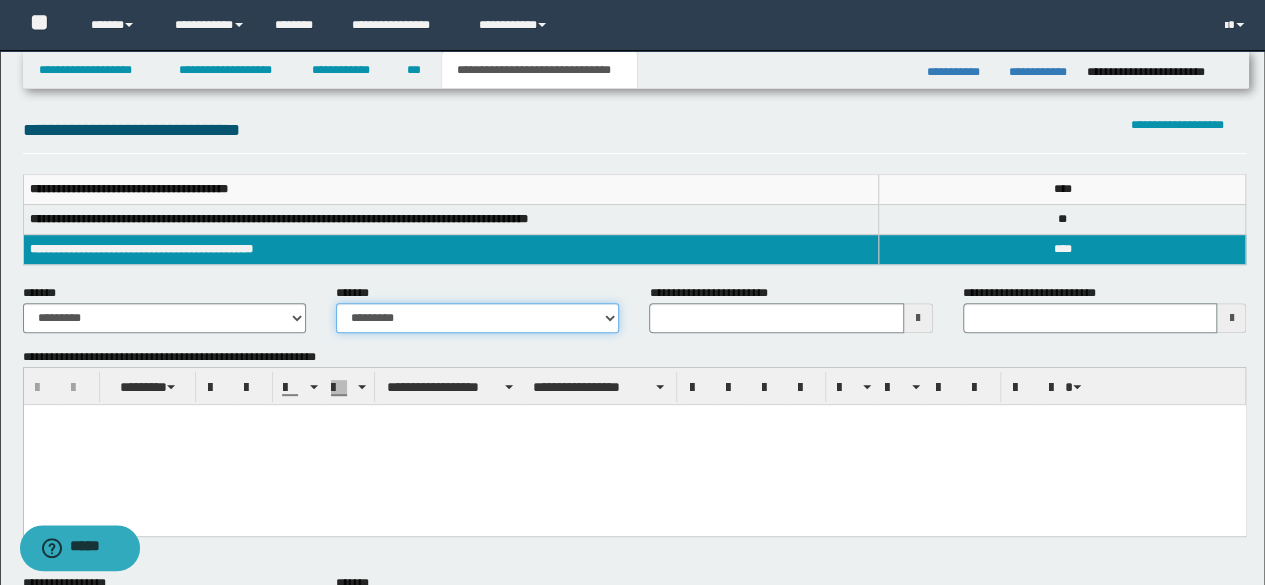 click on "**********" at bounding box center [477, 318] 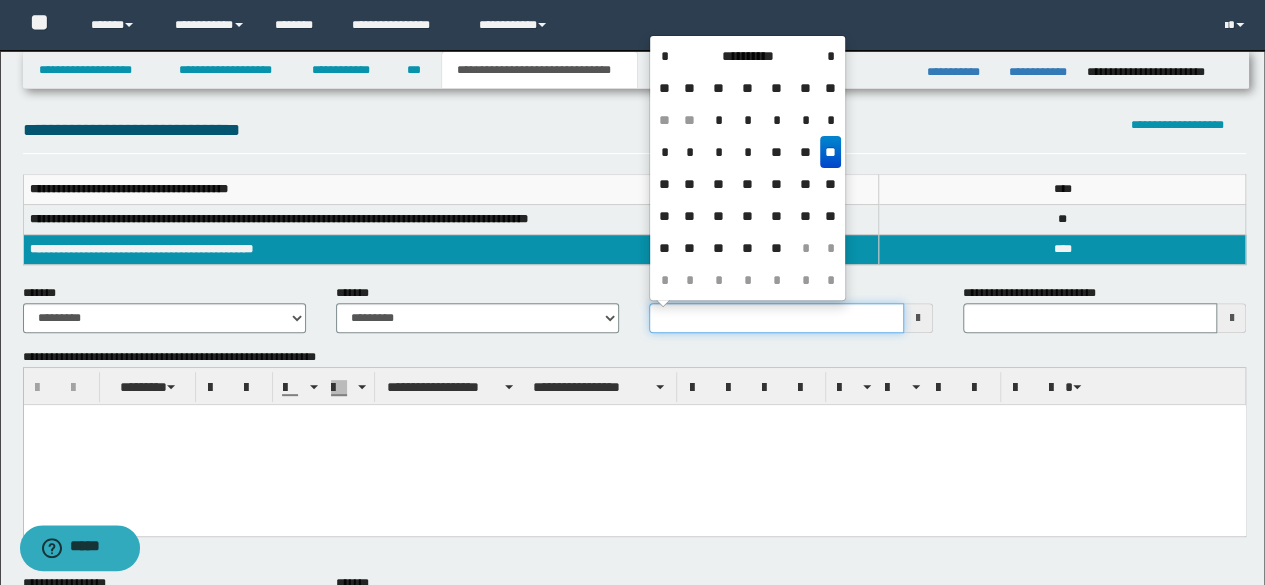 click on "**********" at bounding box center (776, 318) 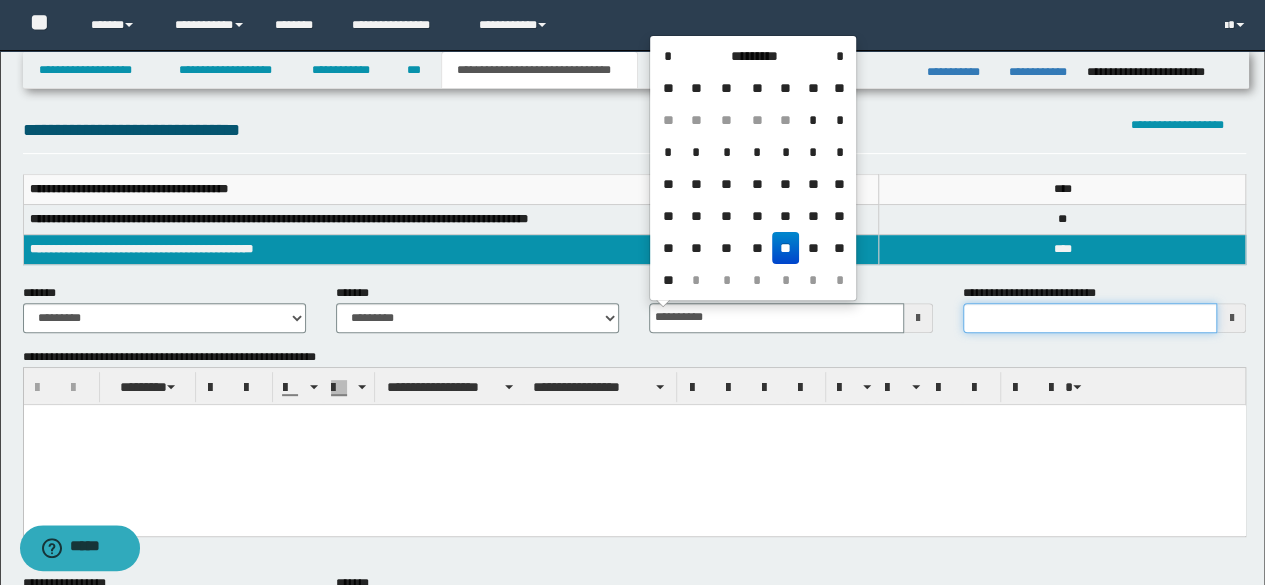 type on "**********" 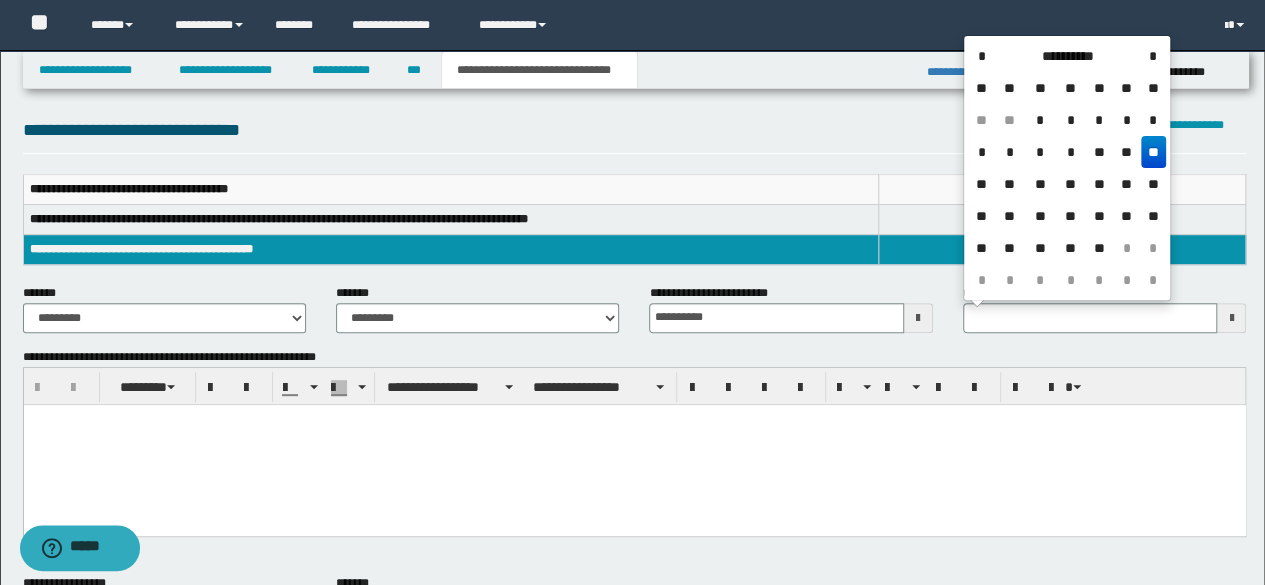 type 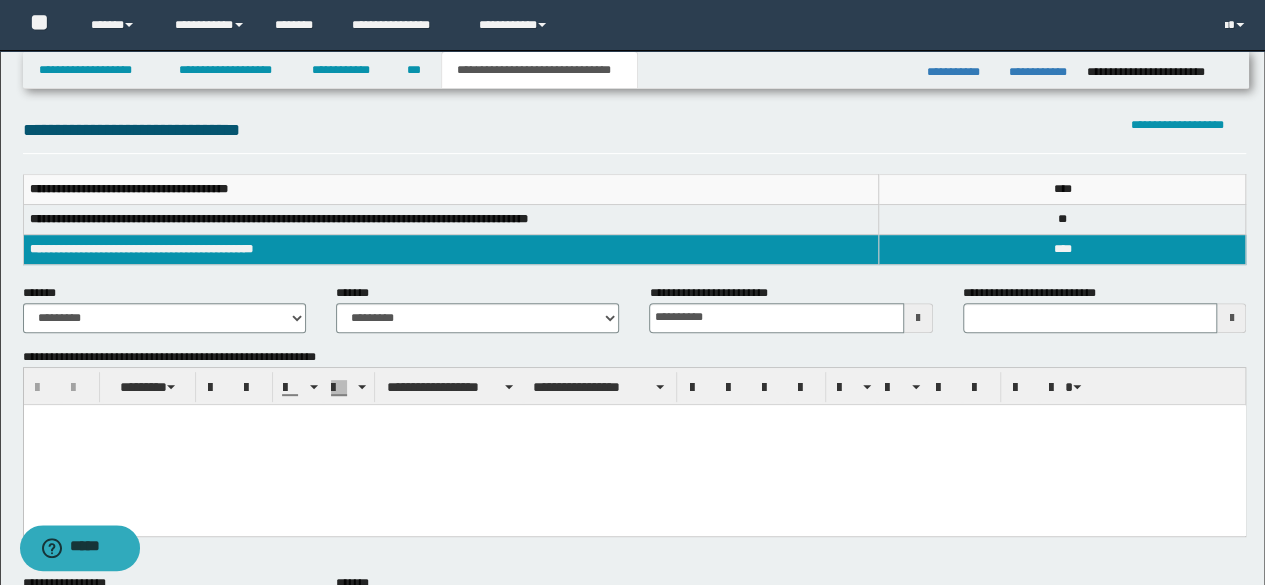 paste 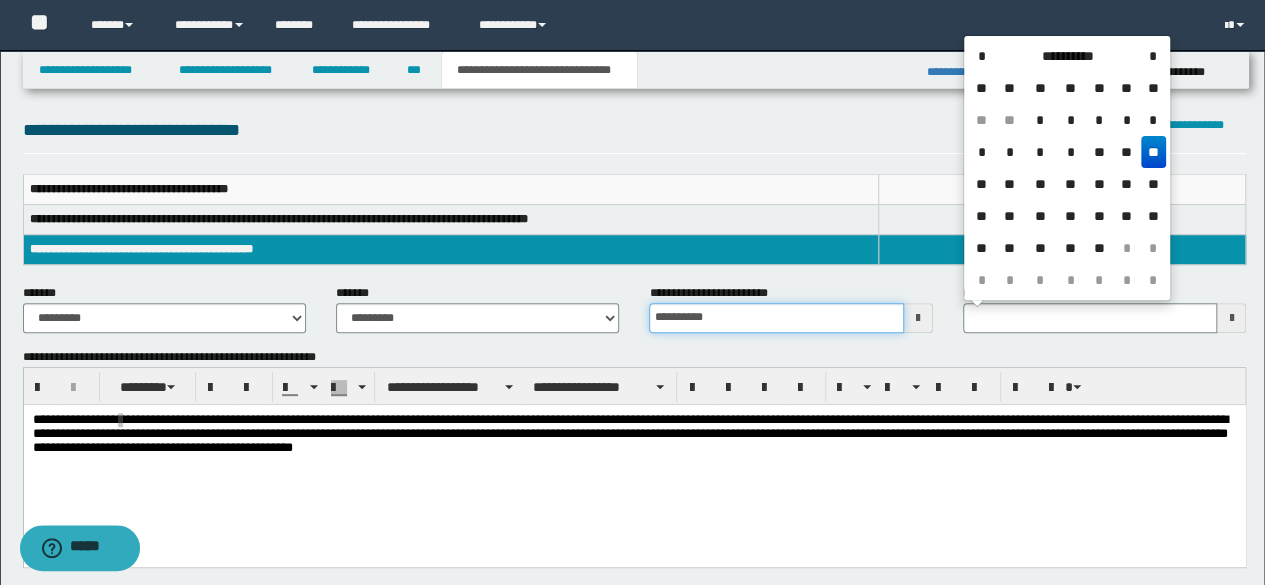 type 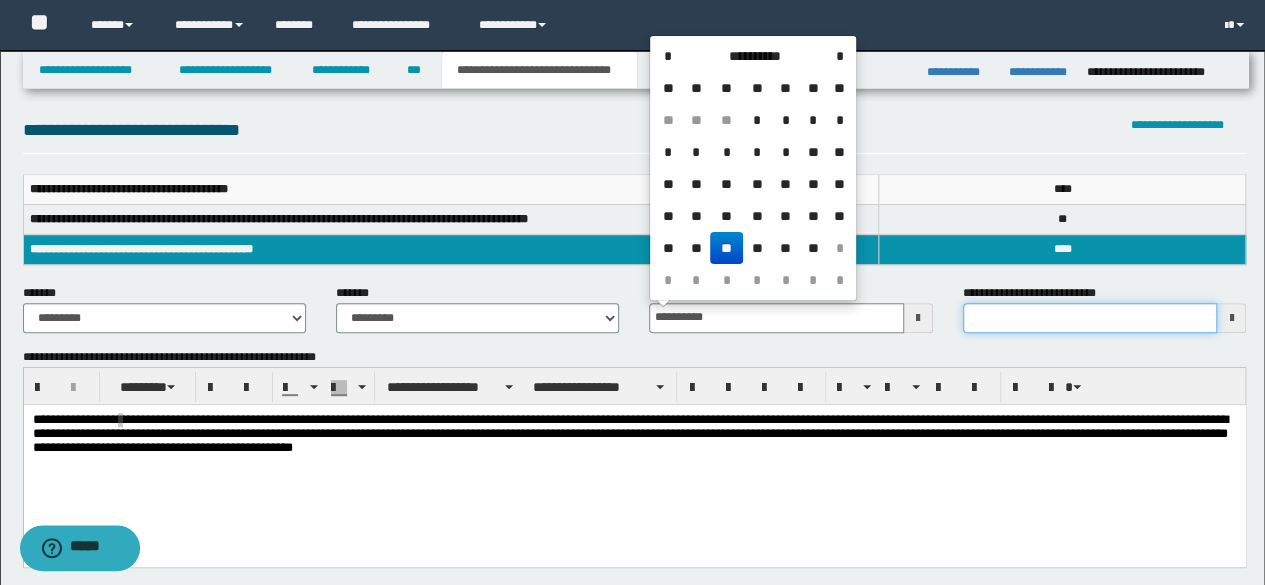 type on "**********" 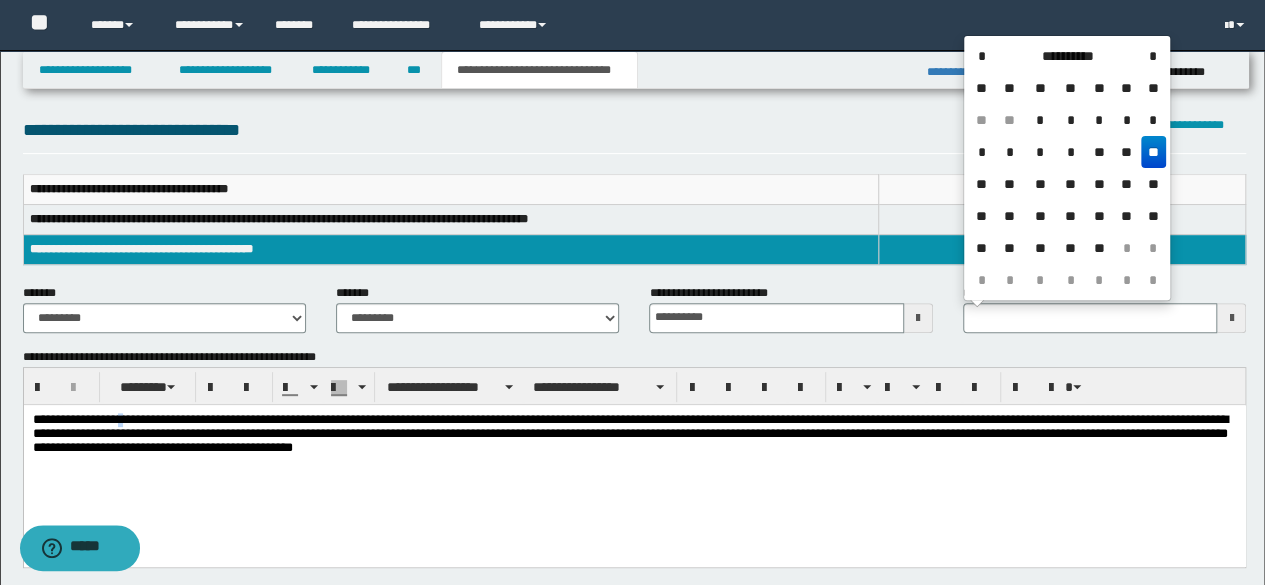 type 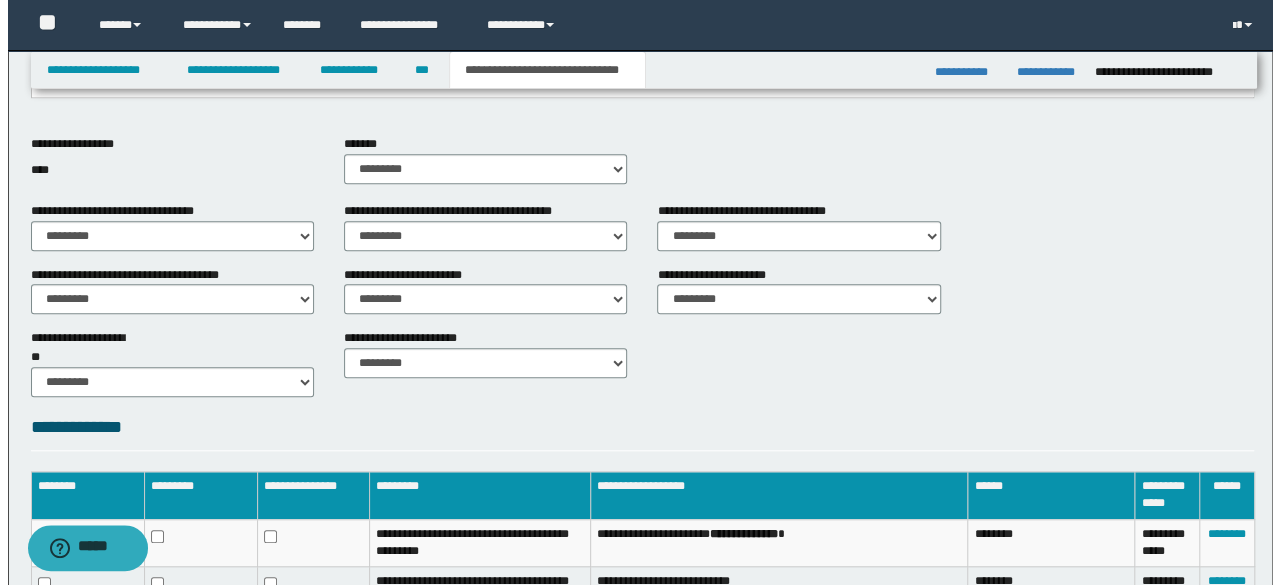scroll, scrollTop: 890, scrollLeft: 0, axis: vertical 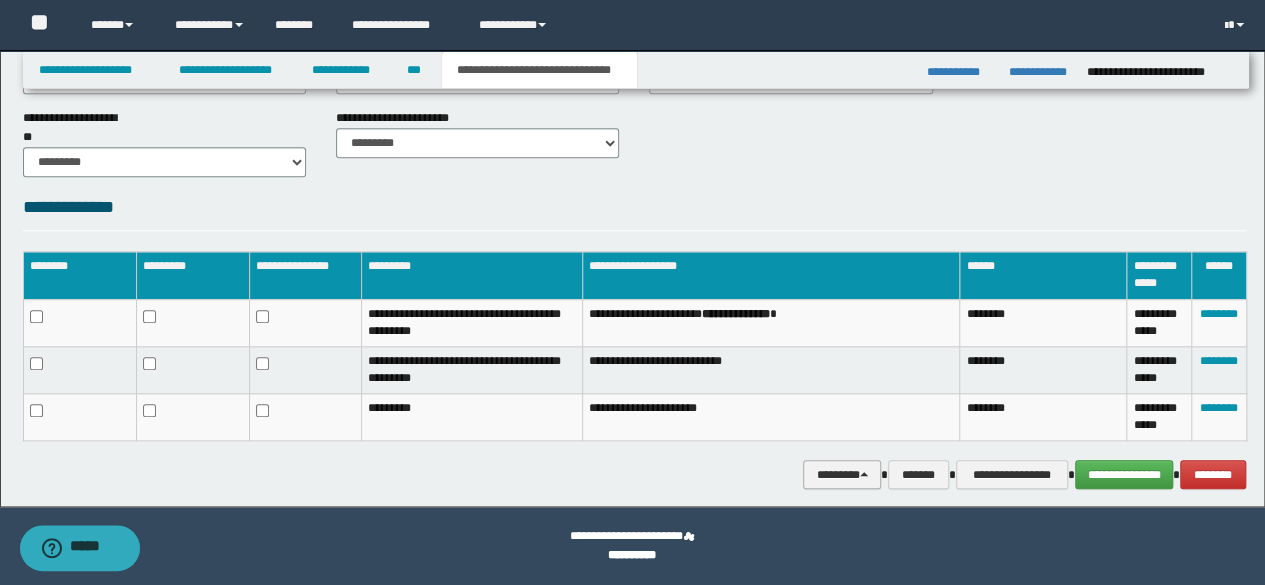 click on "********" at bounding box center (842, 474) 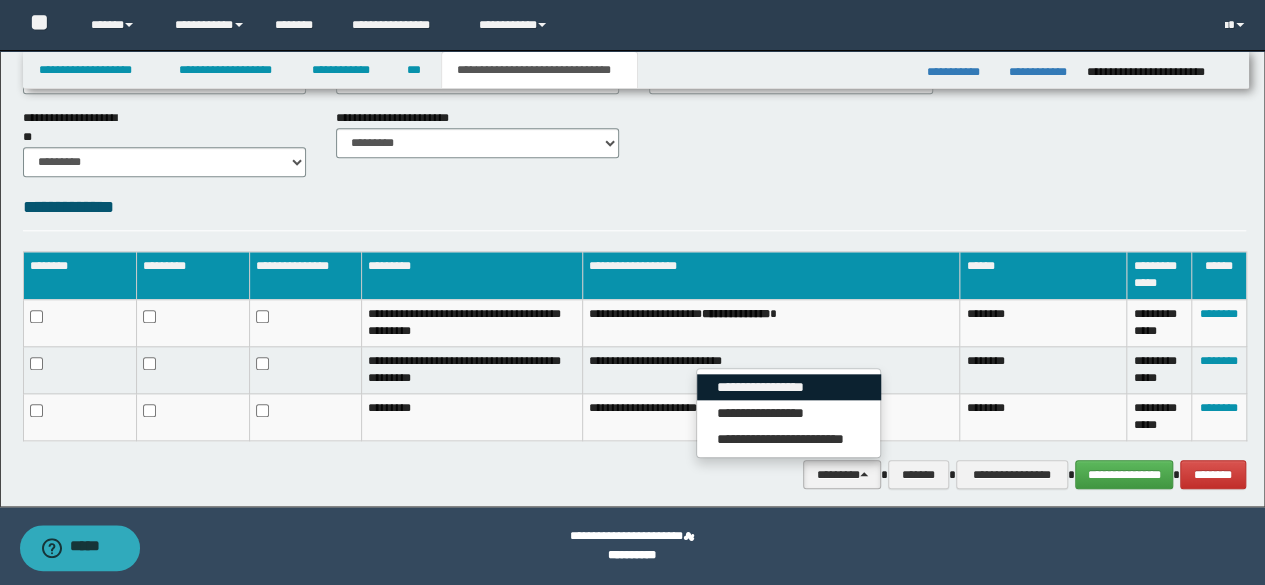 click on "**********" at bounding box center (789, 387) 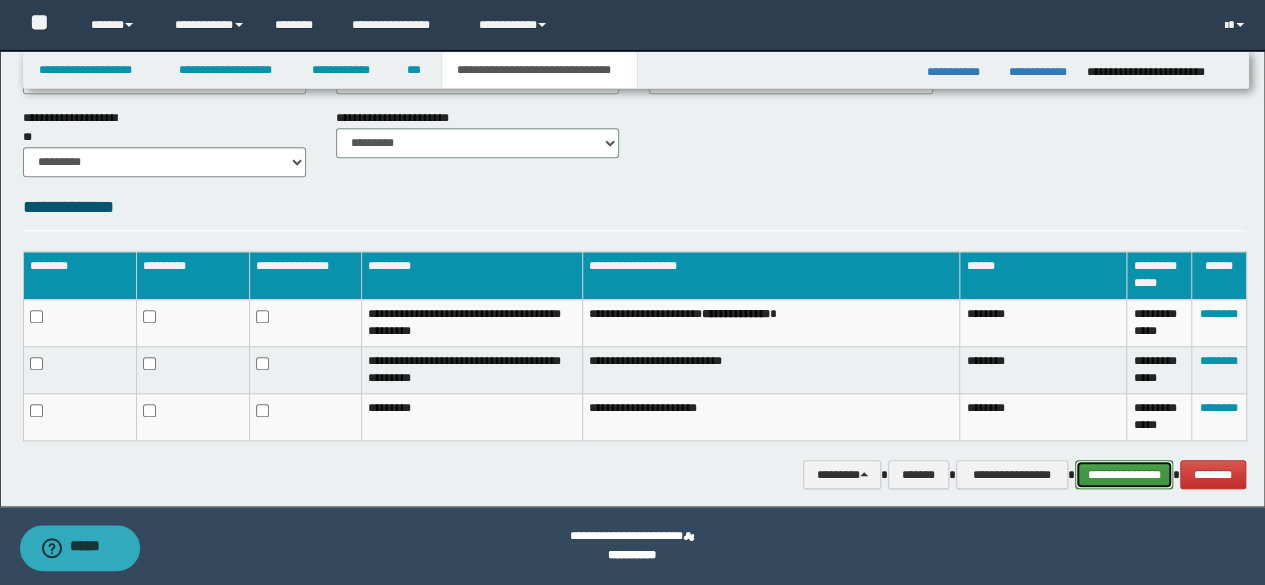 click on "**********" at bounding box center (1124, 474) 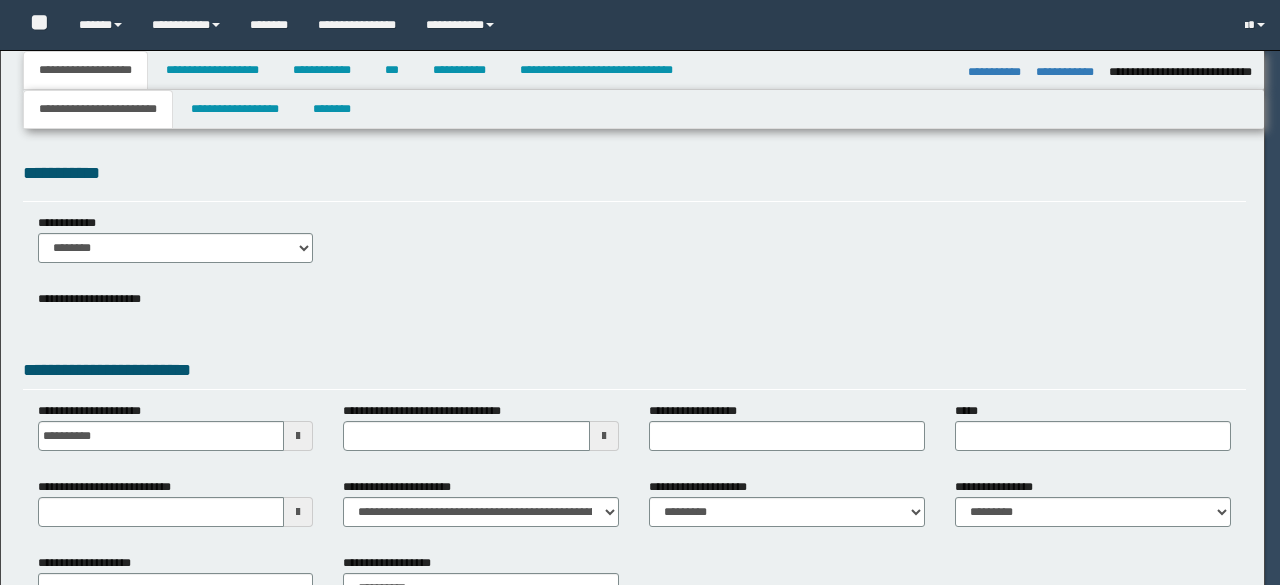 select on "*" 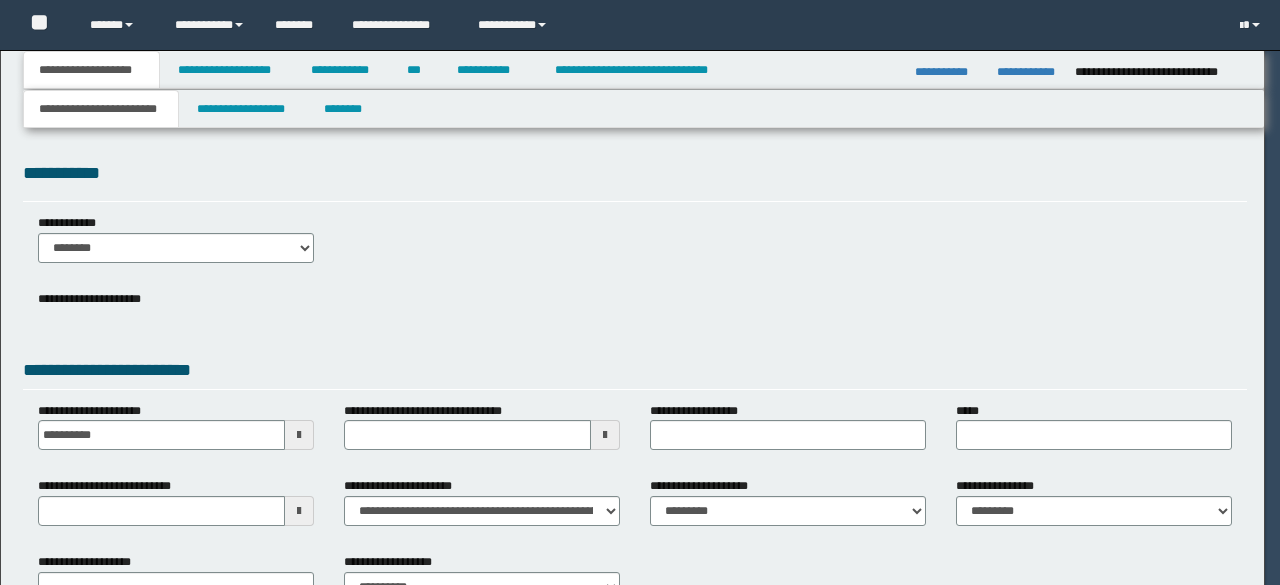 scroll, scrollTop: 0, scrollLeft: 0, axis: both 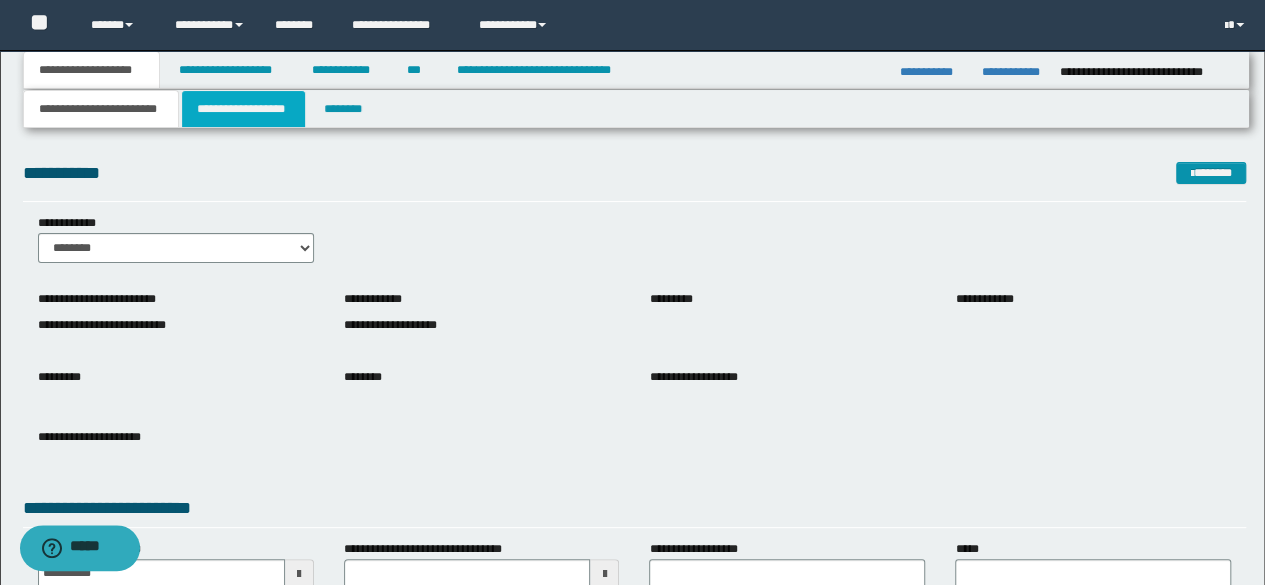 click on "**********" at bounding box center [243, 109] 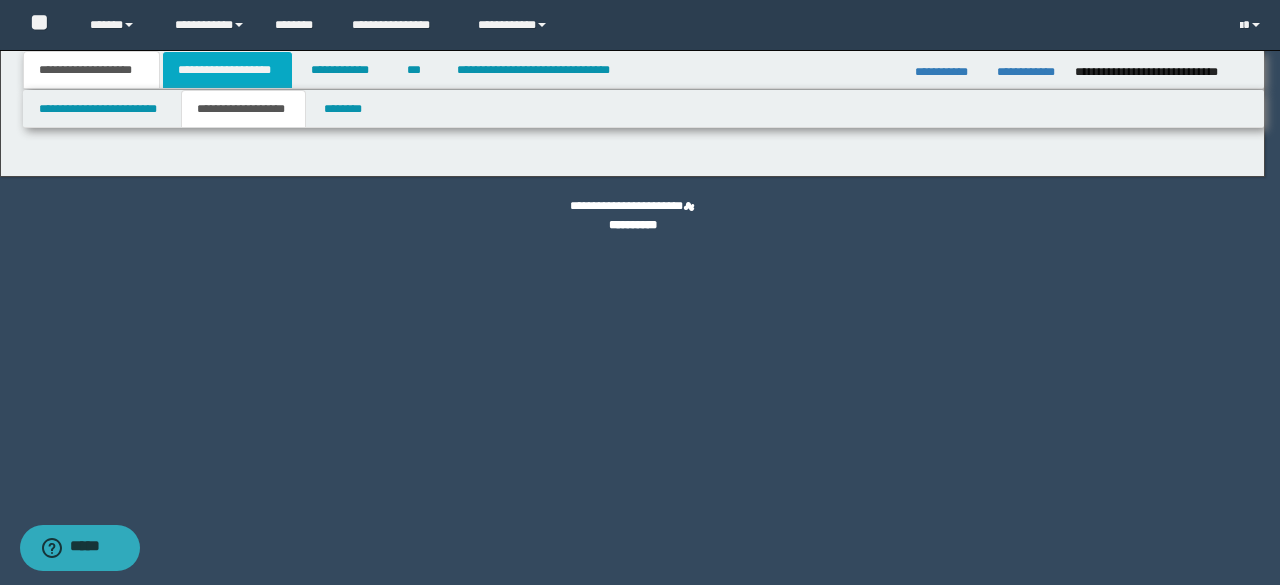 type on "**********" 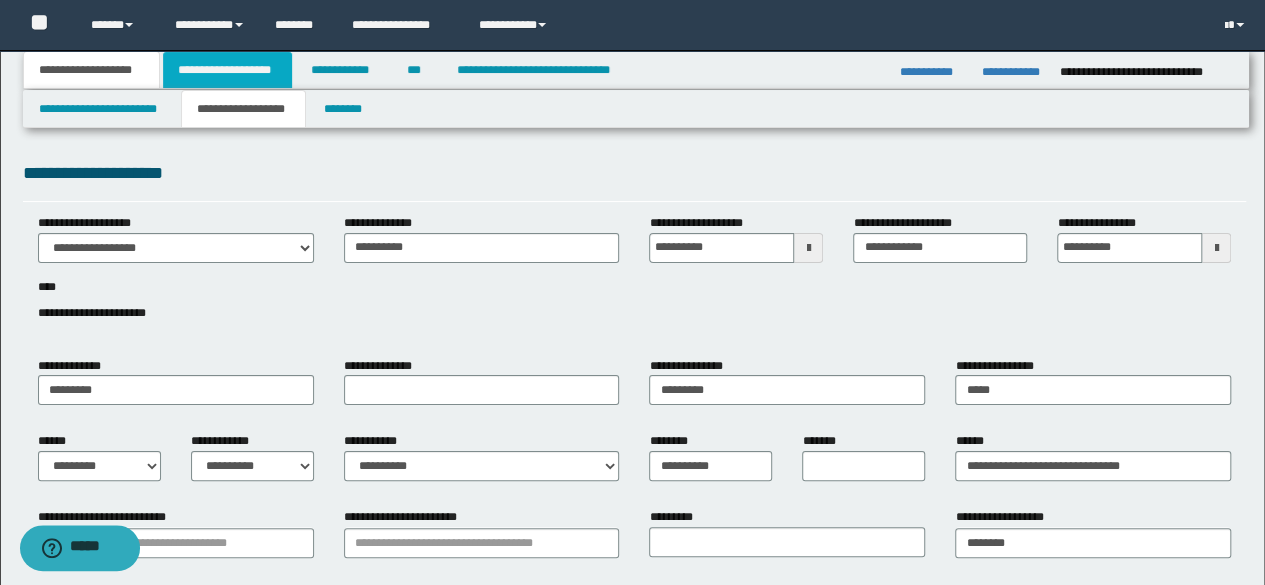 click on "**********" at bounding box center [227, 70] 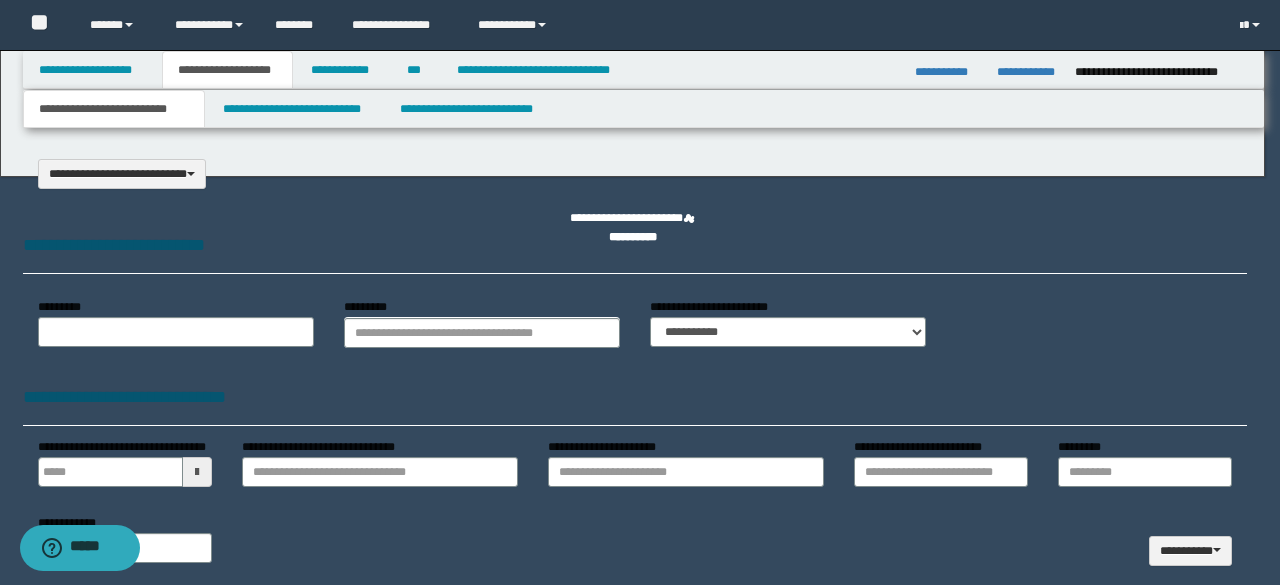 select on "*" 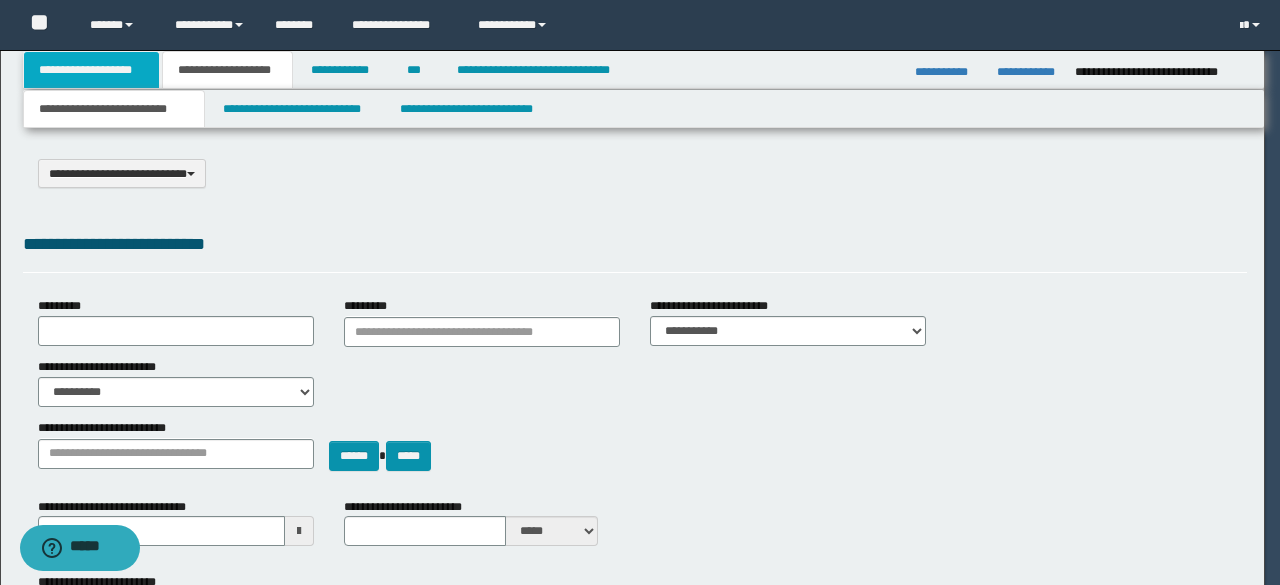scroll, scrollTop: 0, scrollLeft: 0, axis: both 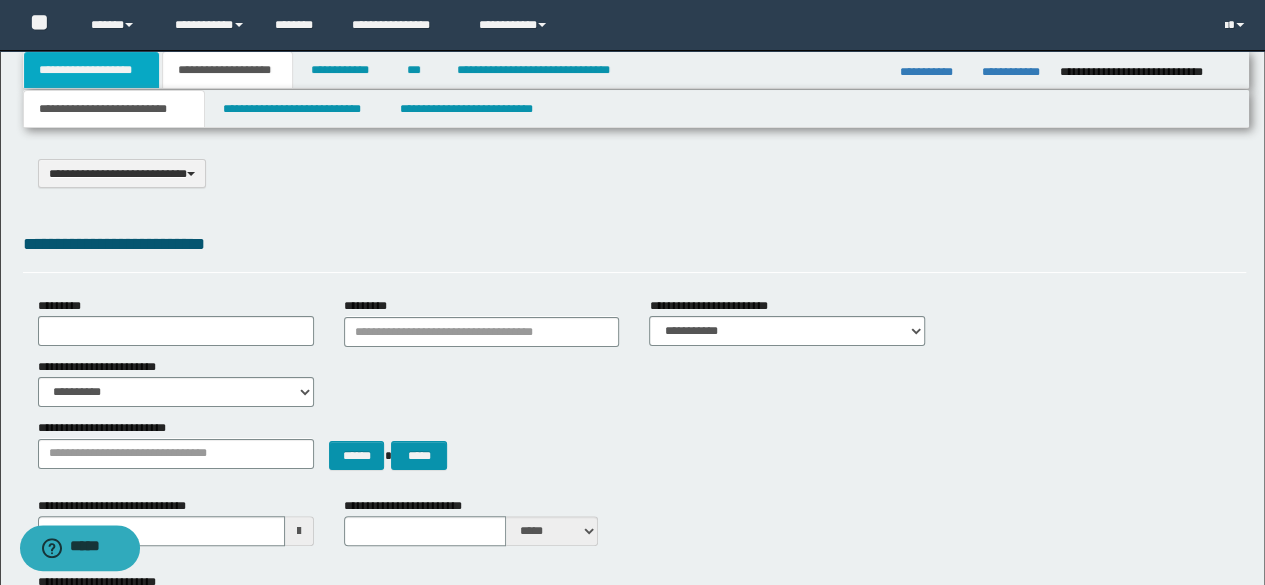 click on "**********" at bounding box center (92, 70) 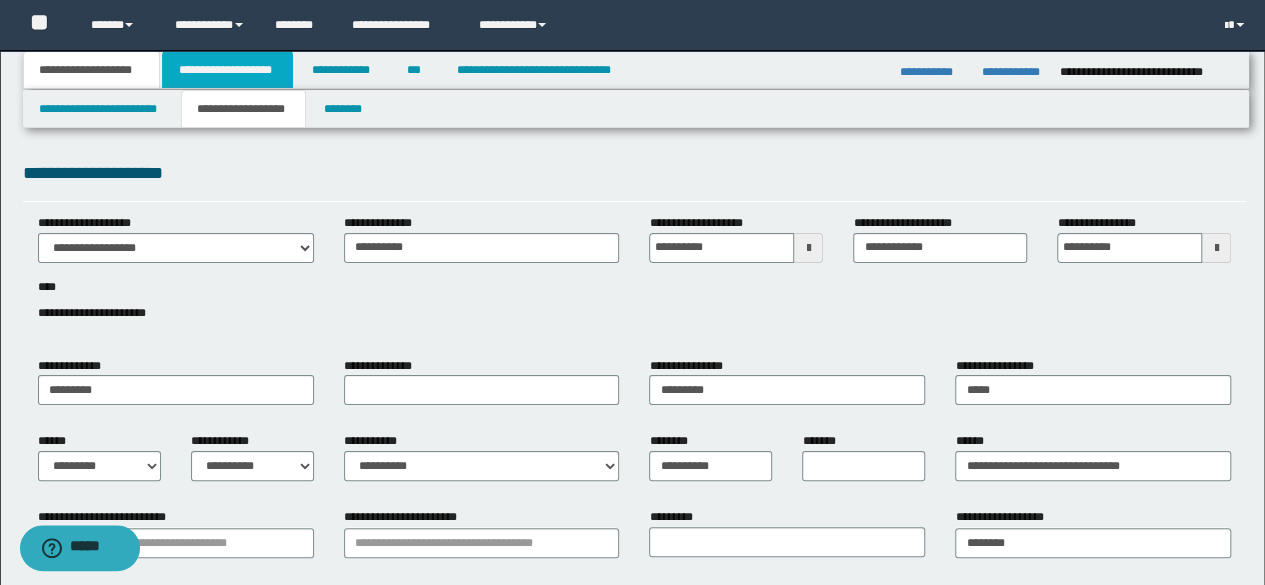 drag, startPoint x: 254, startPoint y: 66, endPoint x: 324, endPoint y: 102, distance: 78.714676 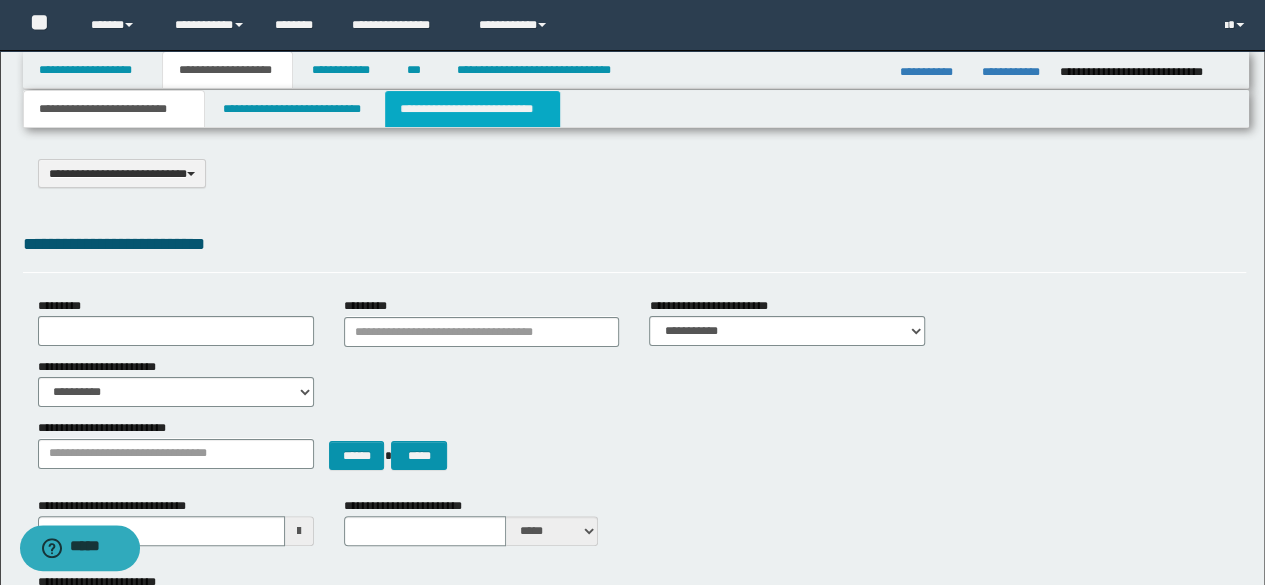 click on "**********" at bounding box center [472, 109] 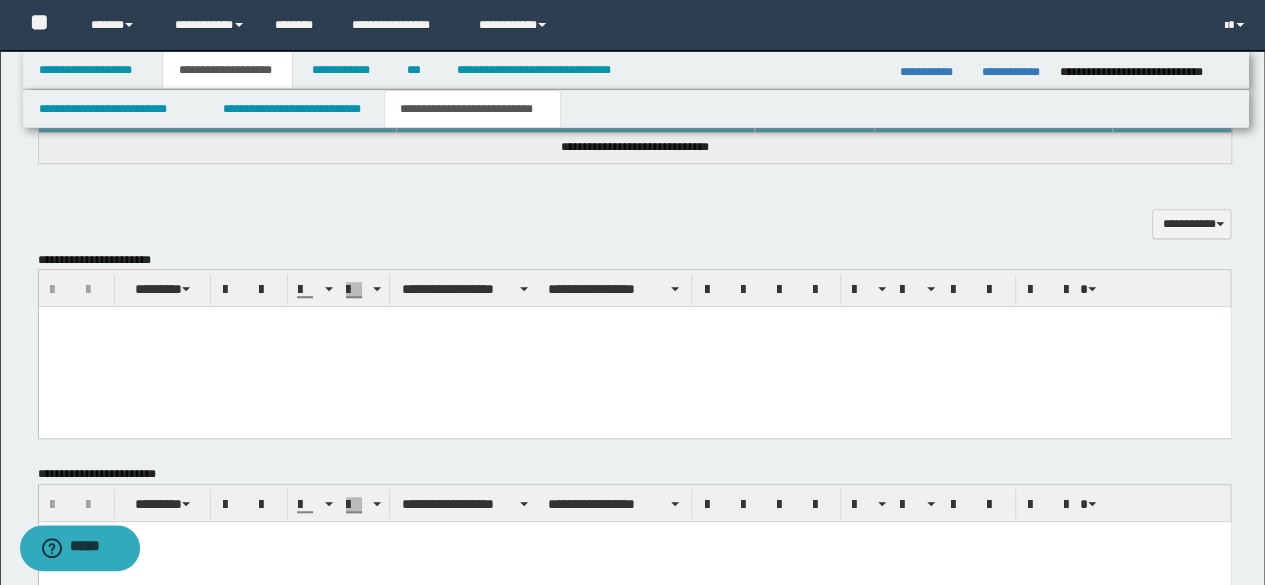scroll, scrollTop: 600, scrollLeft: 0, axis: vertical 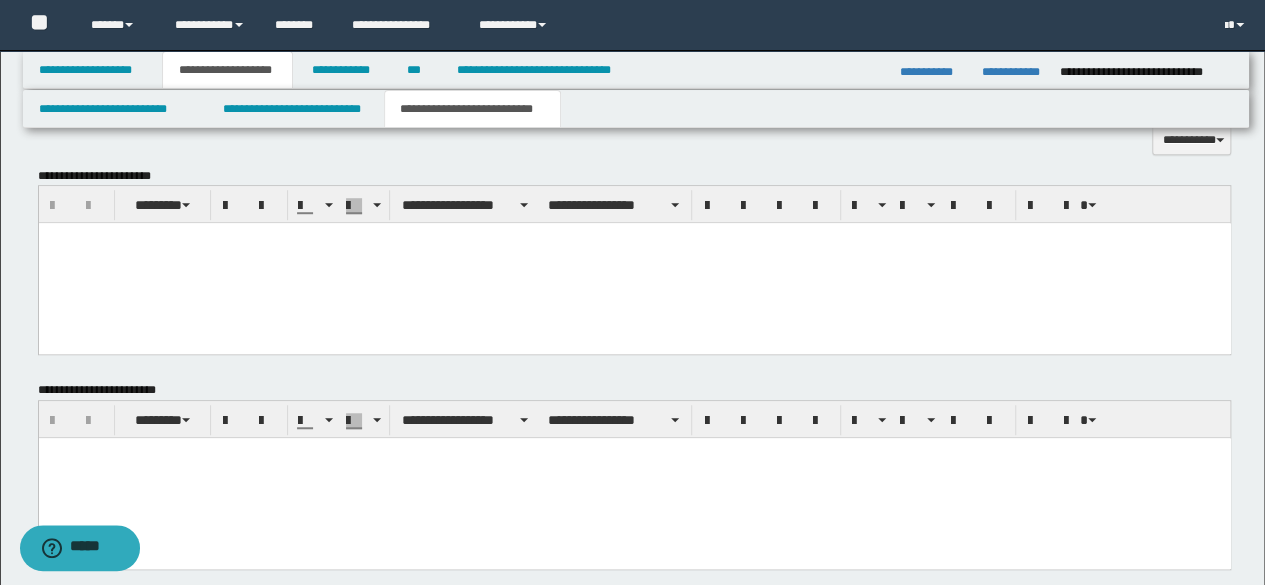 click at bounding box center [634, 263] 